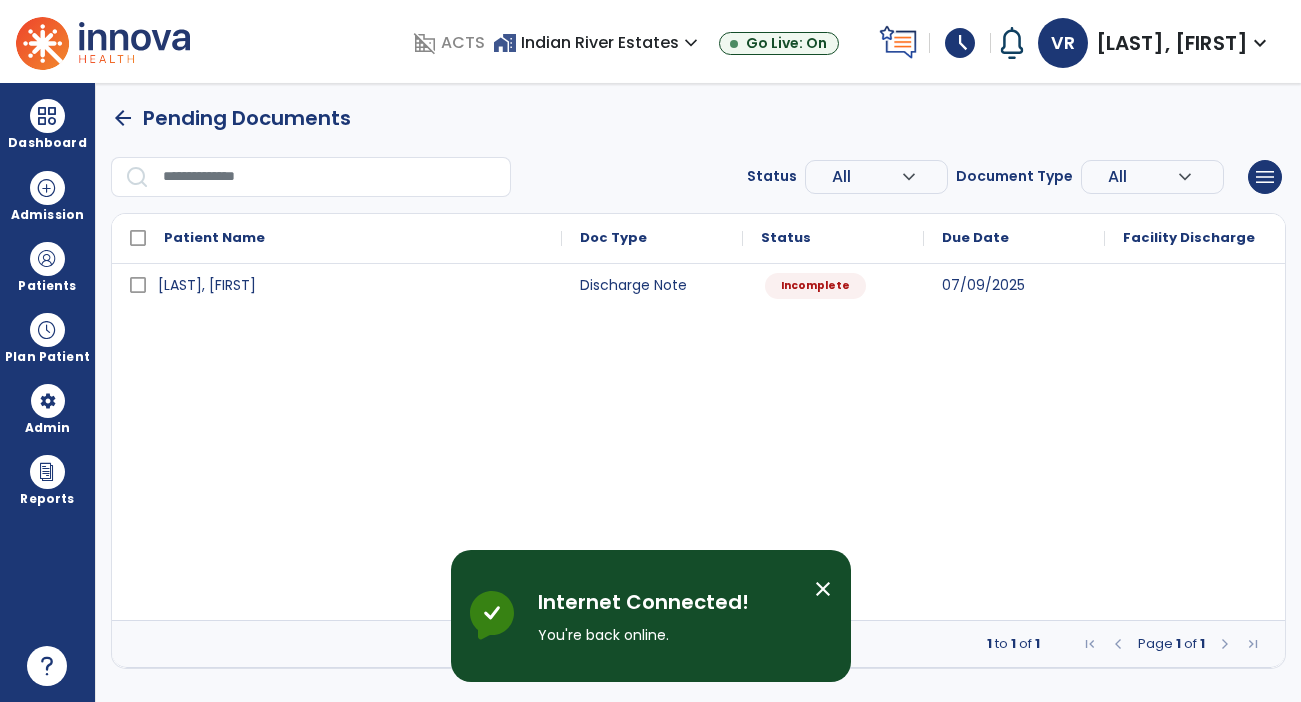 scroll, scrollTop: 0, scrollLeft: 0, axis: both 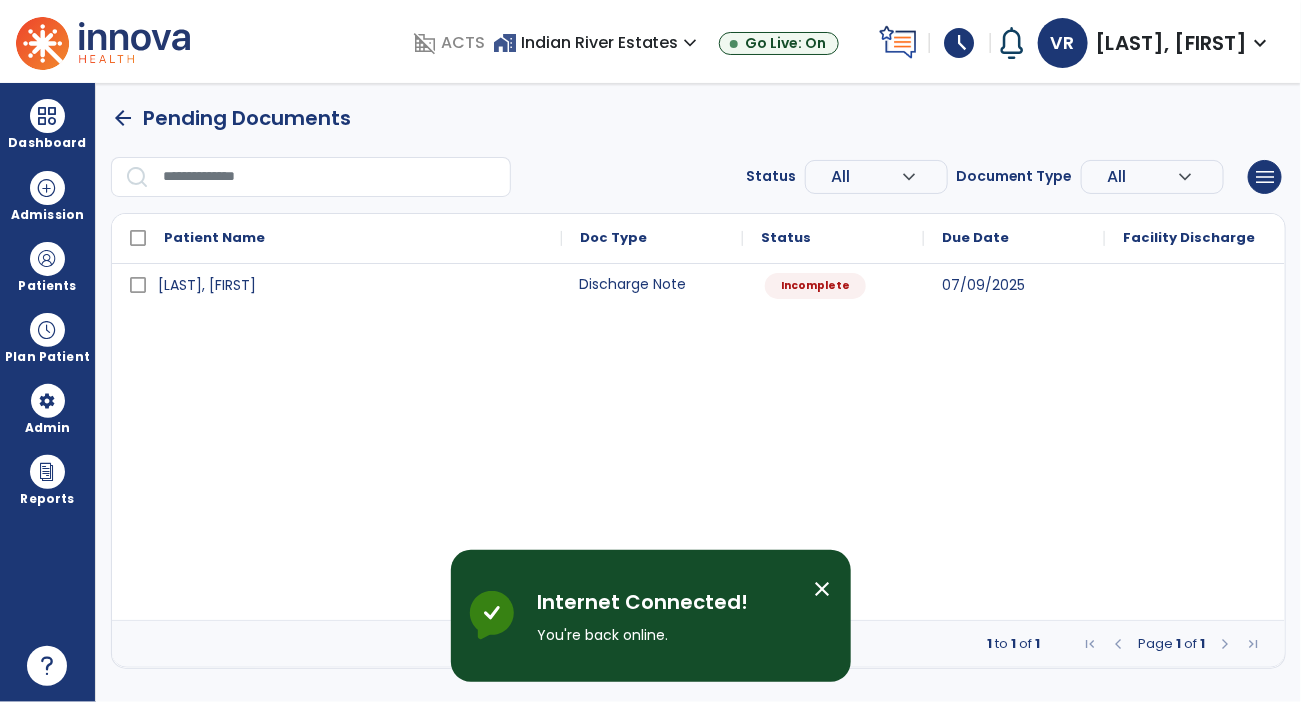 click on "Discharge Note" at bounding box center (652, 284) 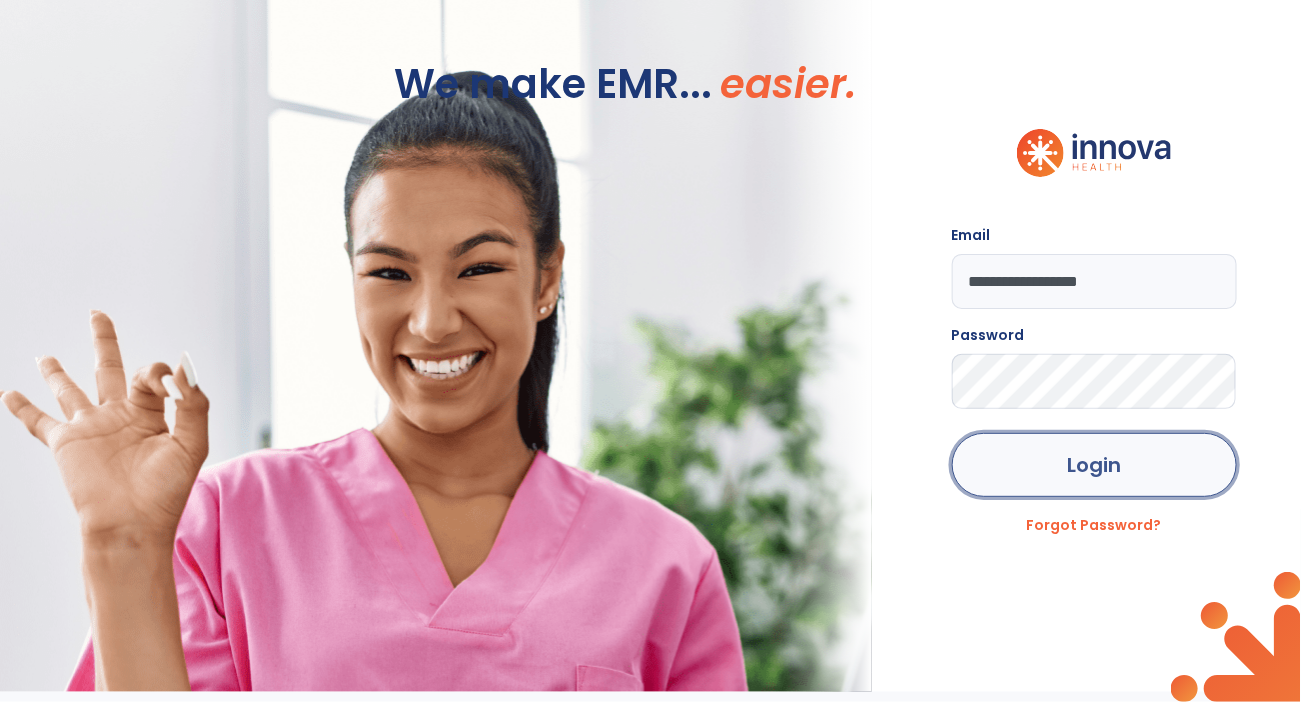 click on "Login" 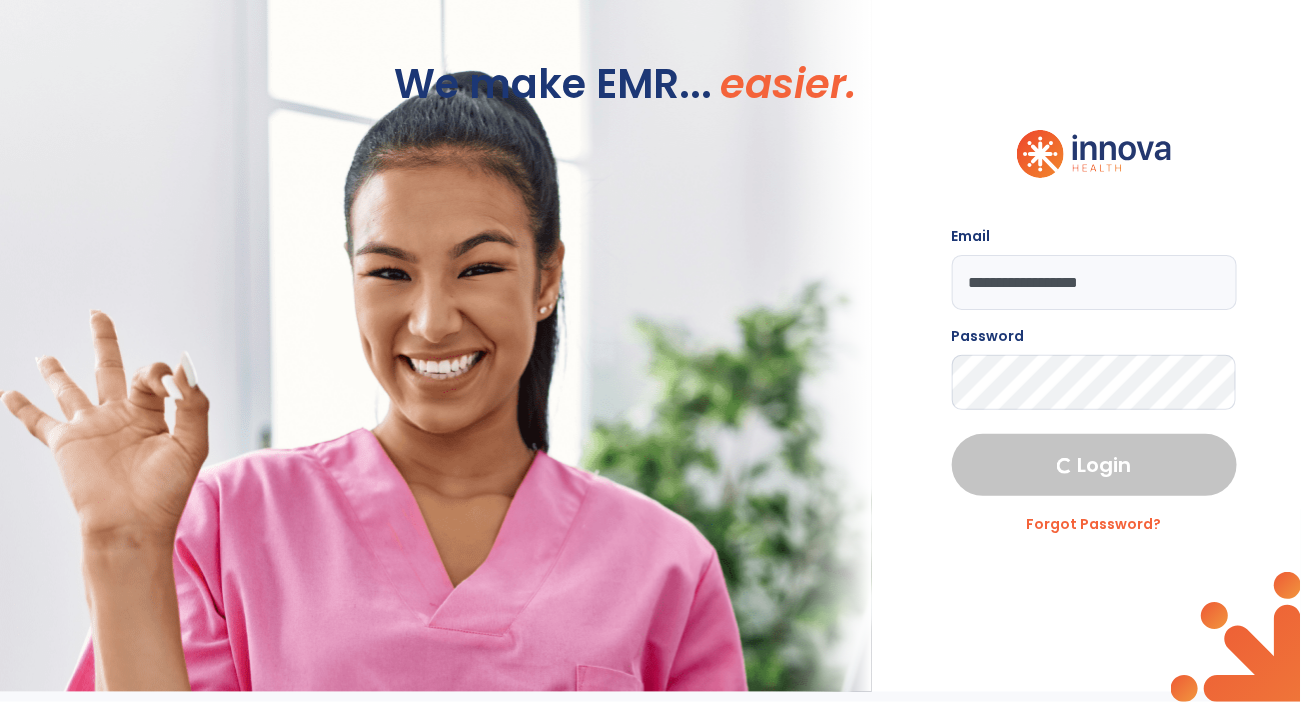 select on "****" 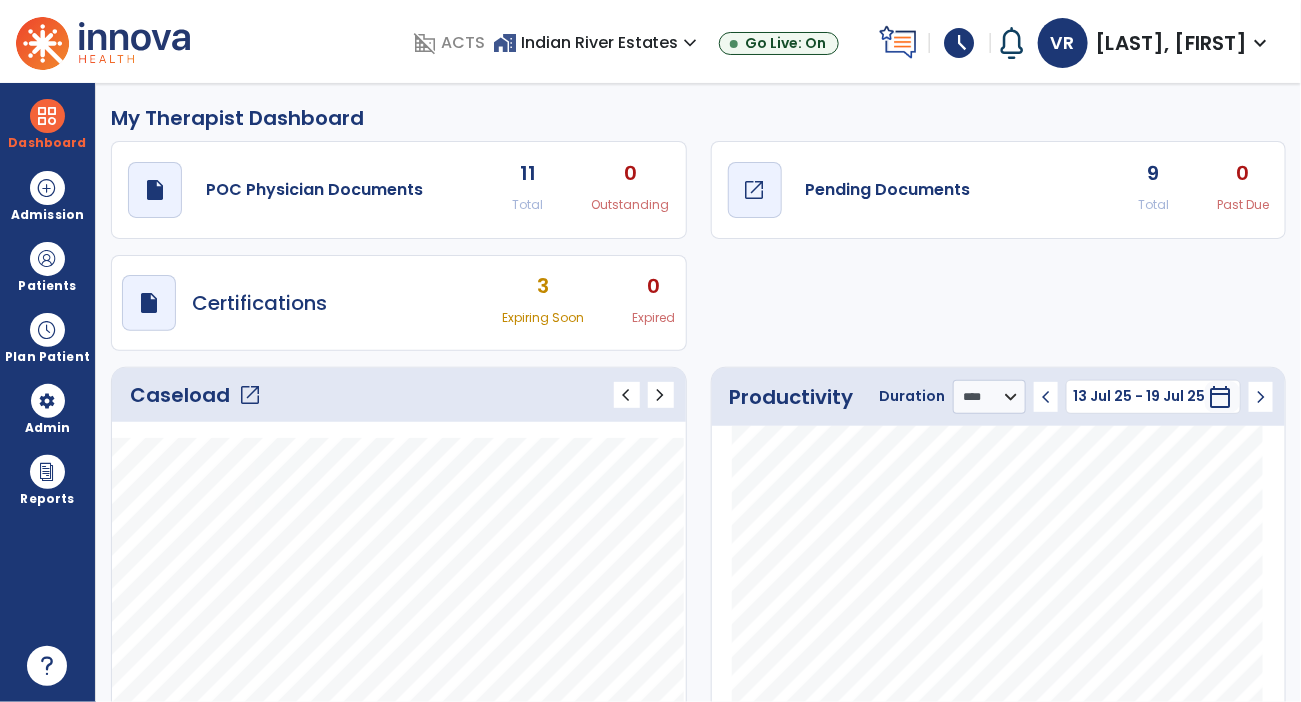click on "draft   open_in_new  Pending Documents" 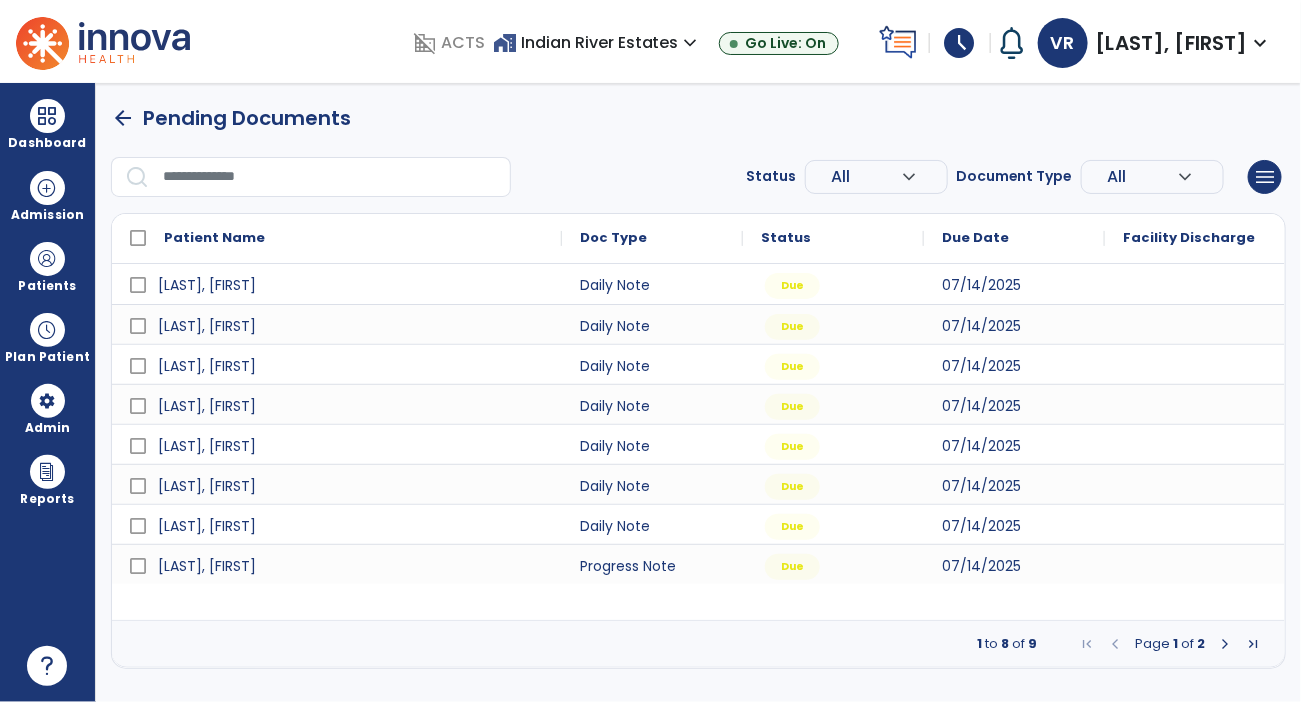 click at bounding box center (1225, 644) 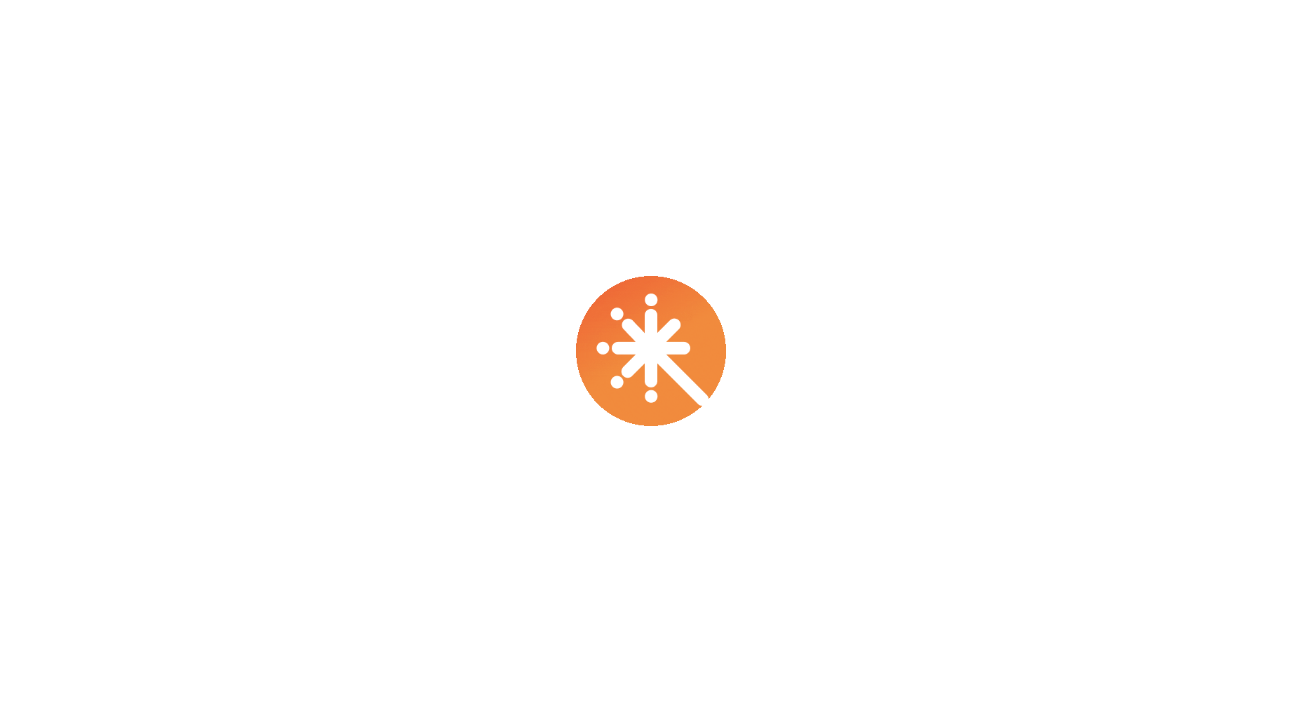 scroll, scrollTop: 0, scrollLeft: 0, axis: both 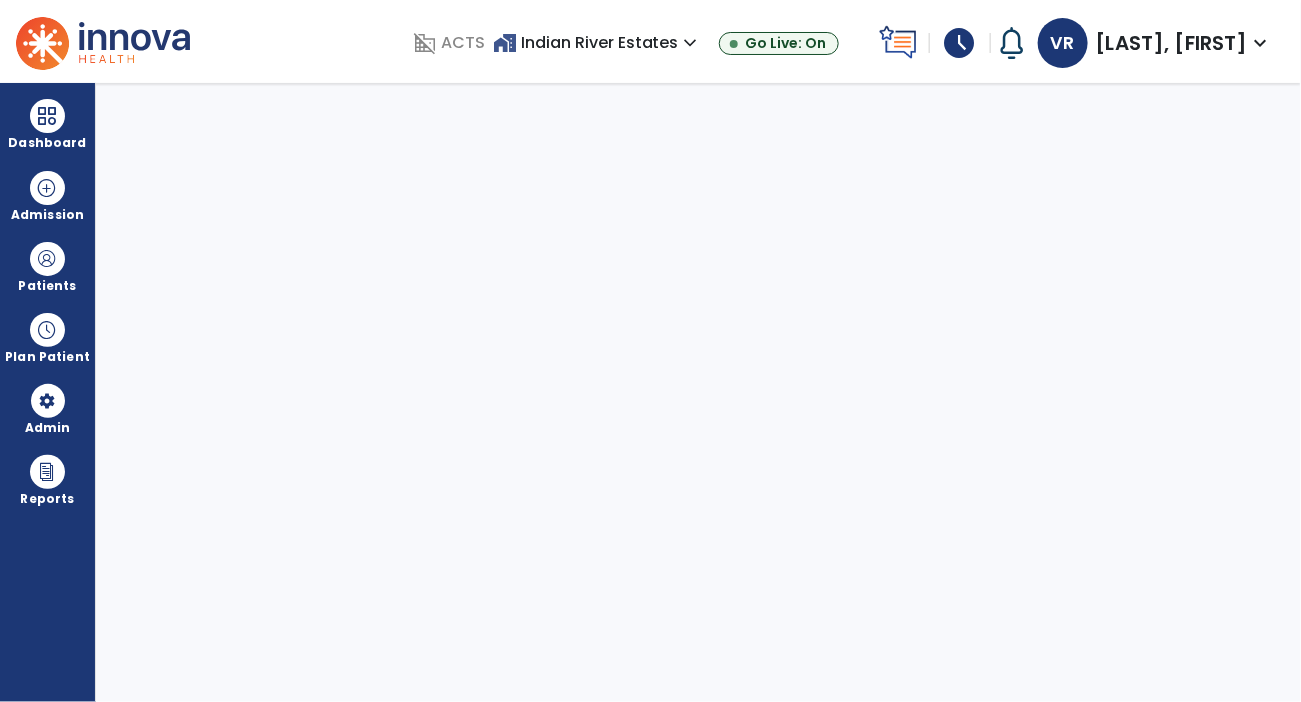 select on "****" 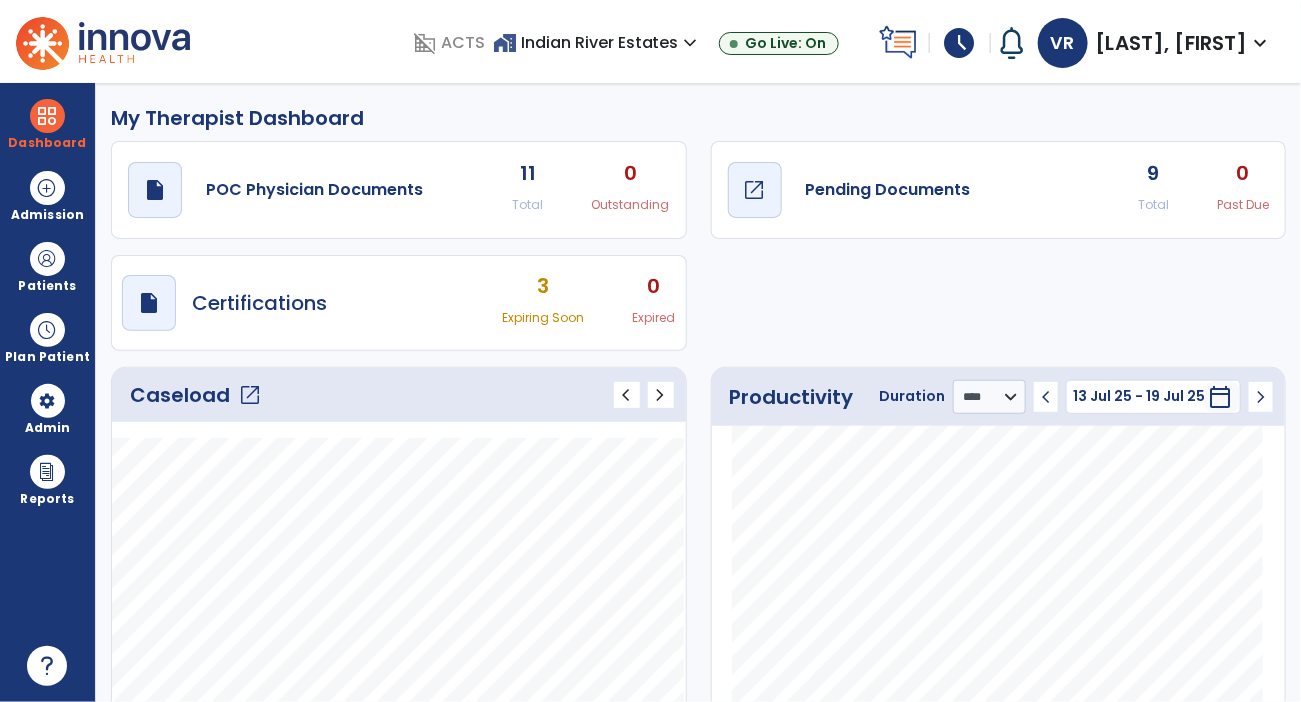 click on "Pending Documents" 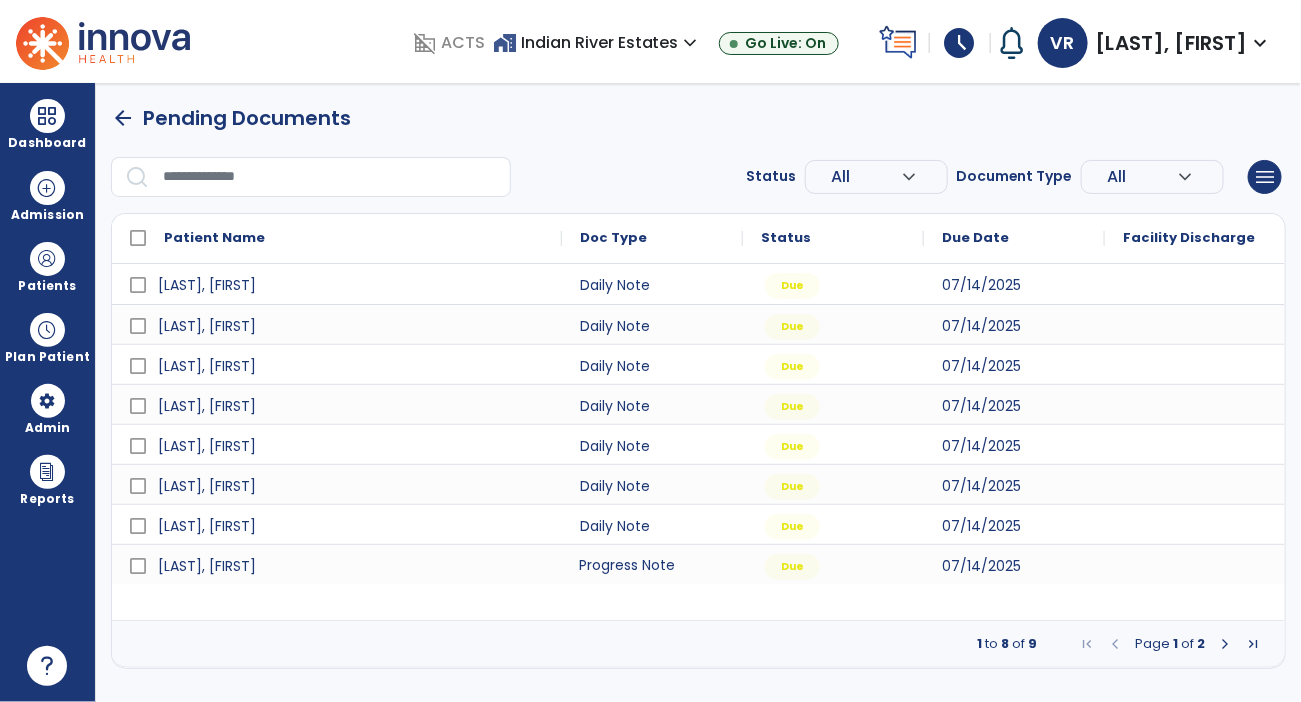 click on "Progress Note" at bounding box center (652, 564) 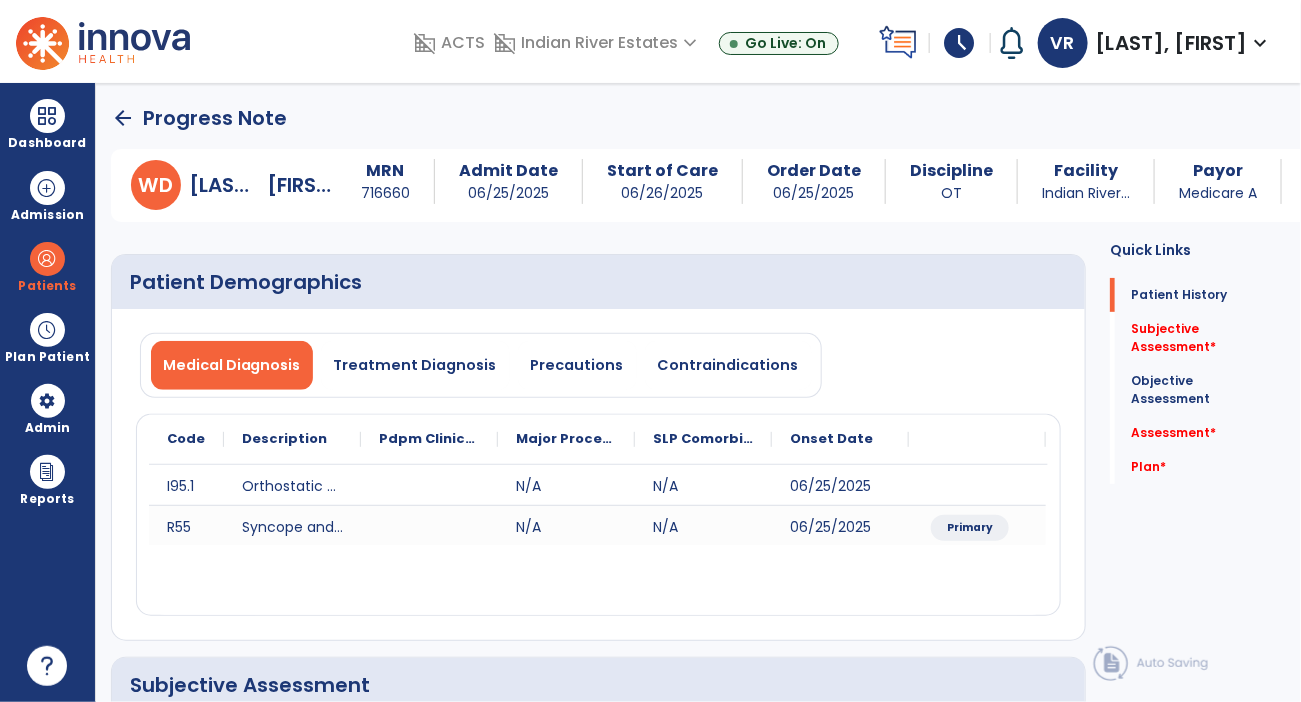 click on "arrow_back" 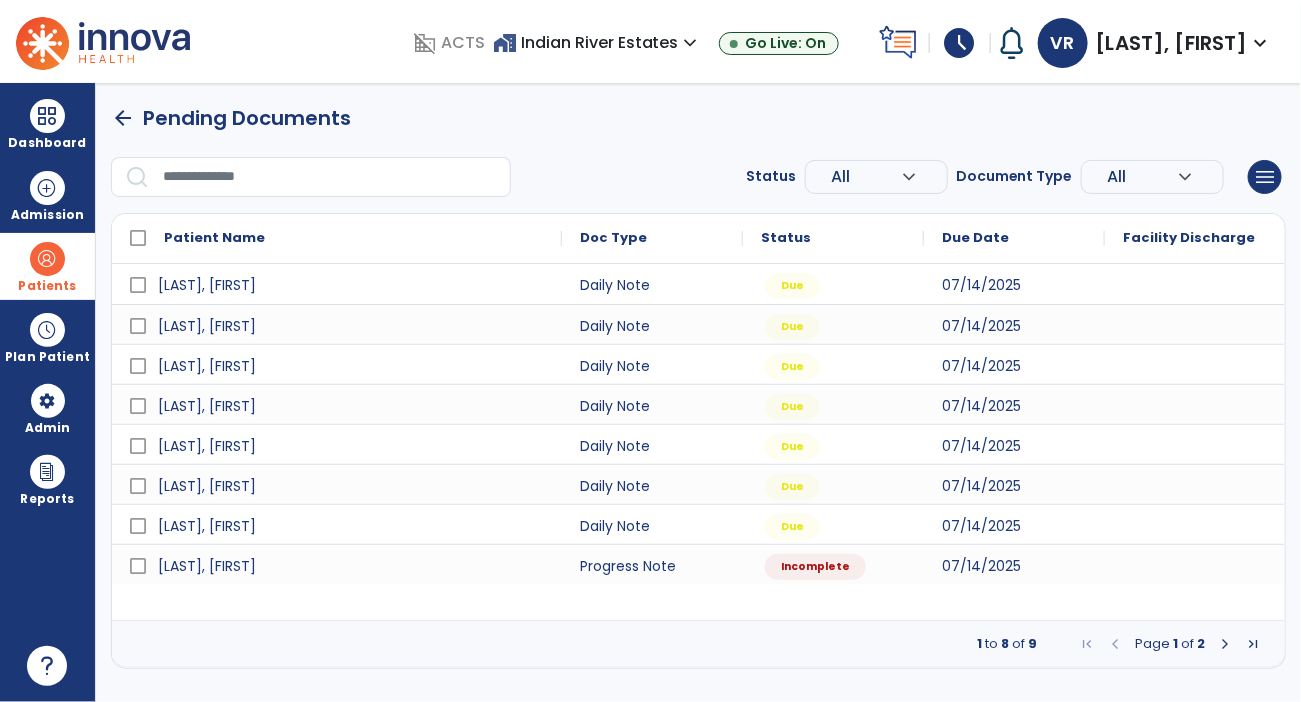 click on "Patients" at bounding box center (47, 266) 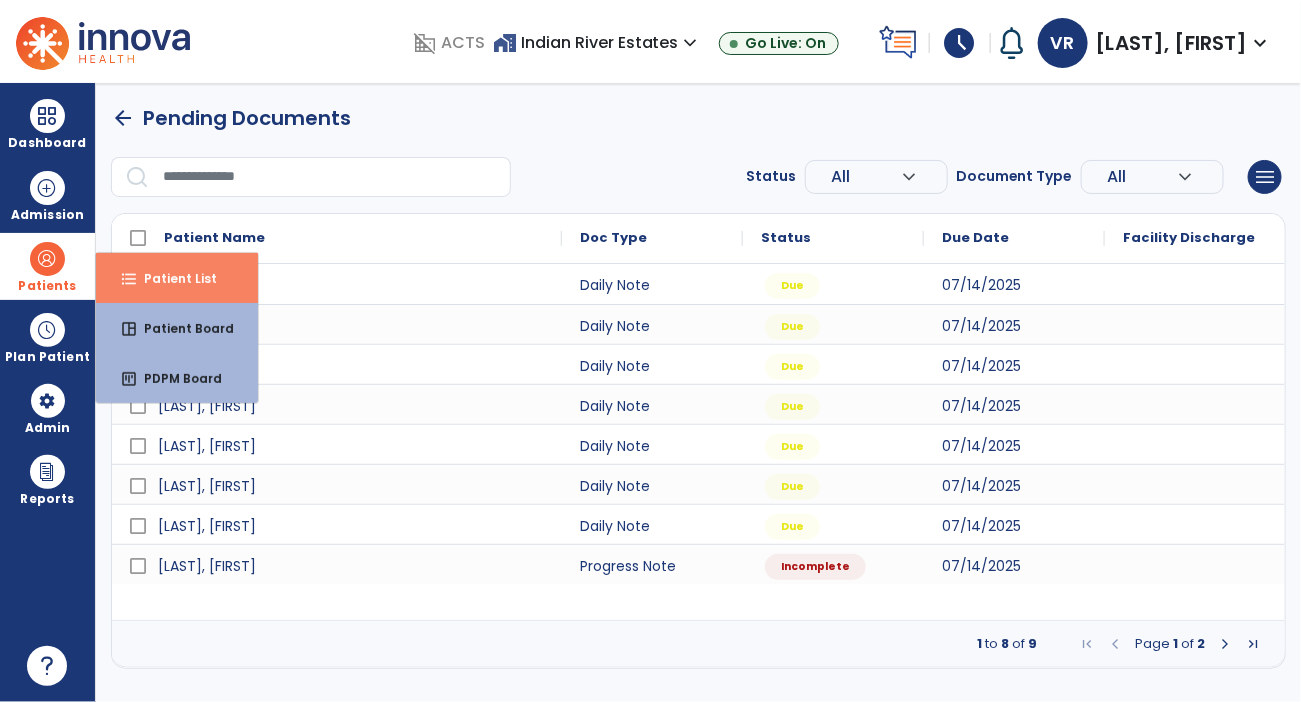 click on "Patient List" at bounding box center [172, 278] 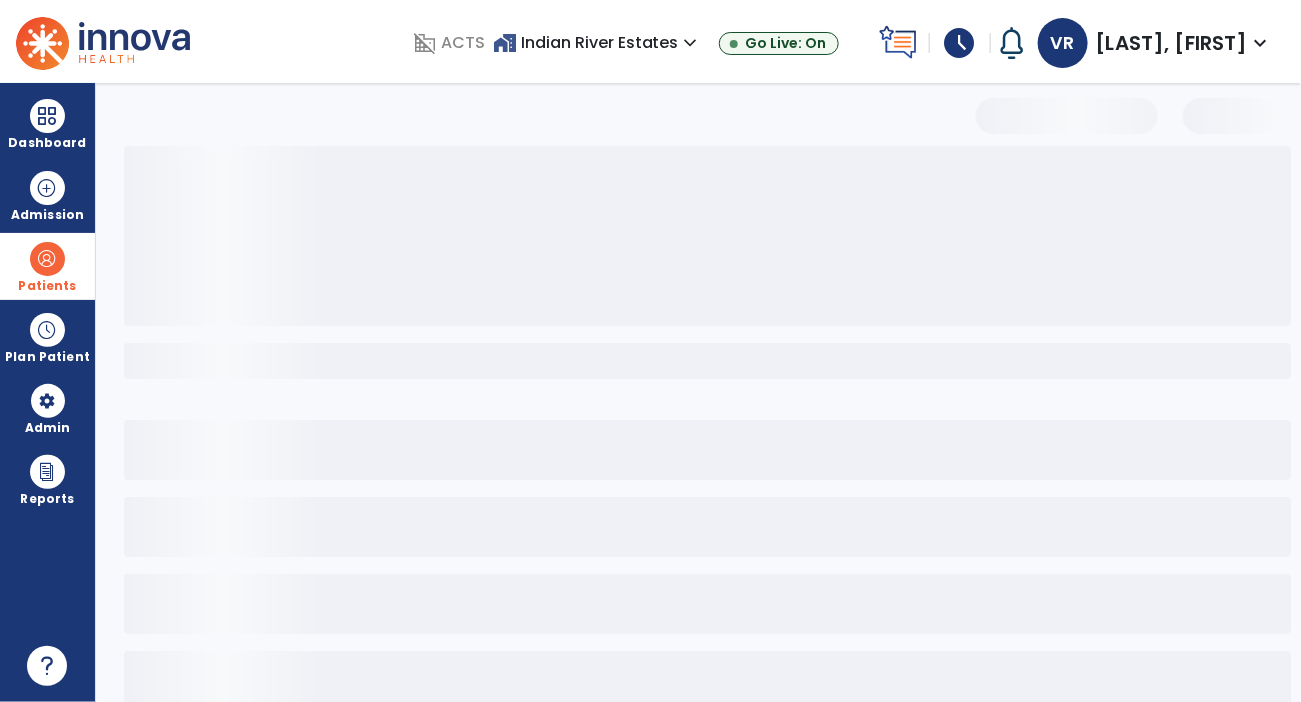 select on "***" 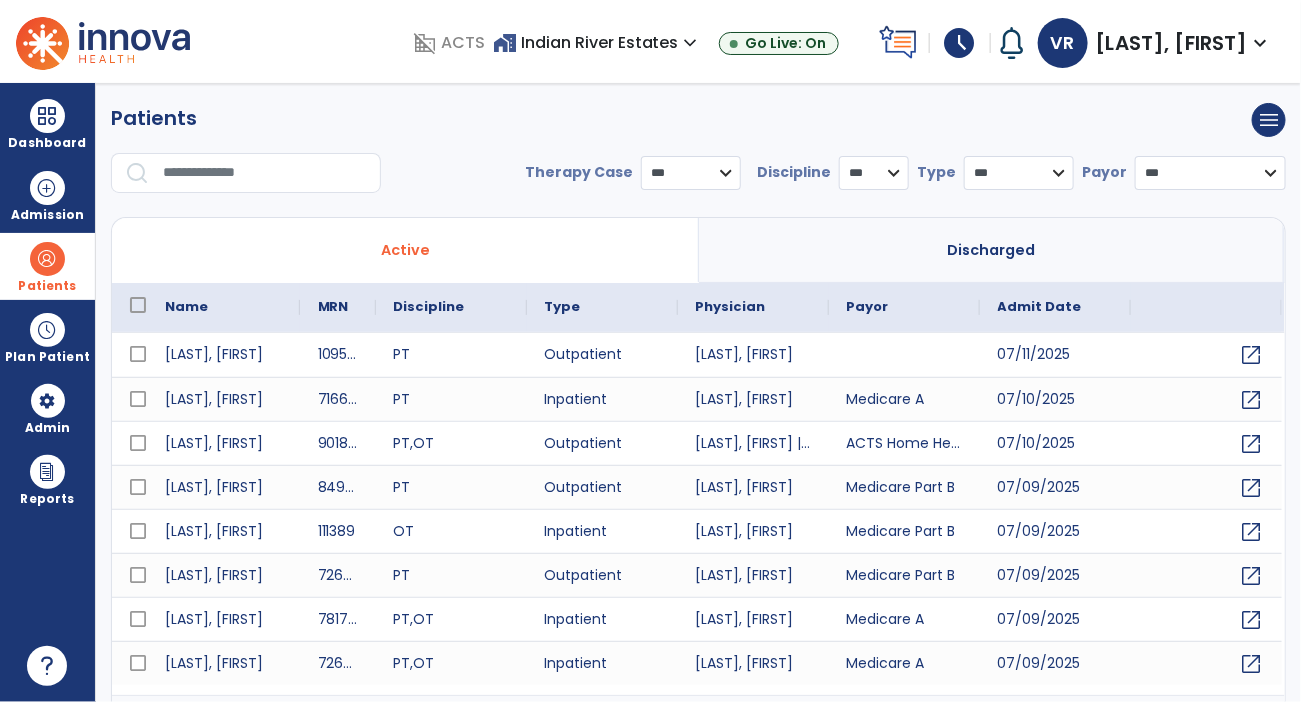 click at bounding box center (265, 173) 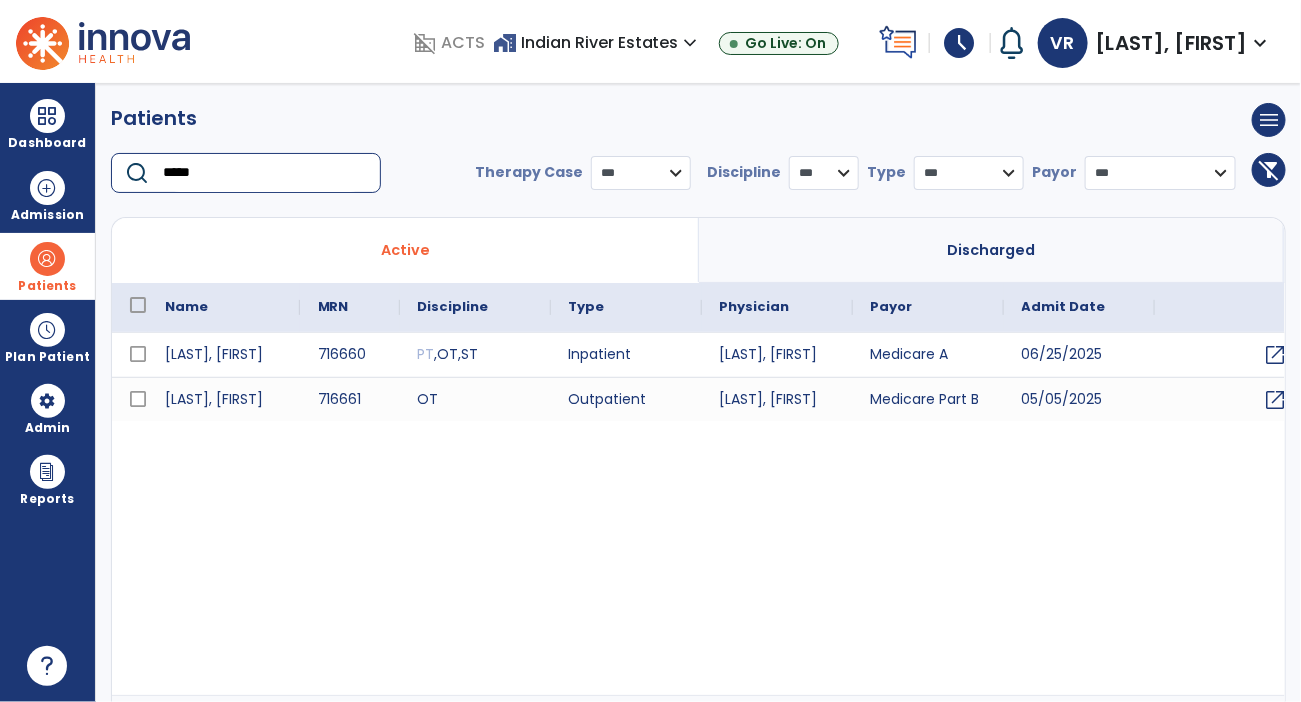 type on "*****" 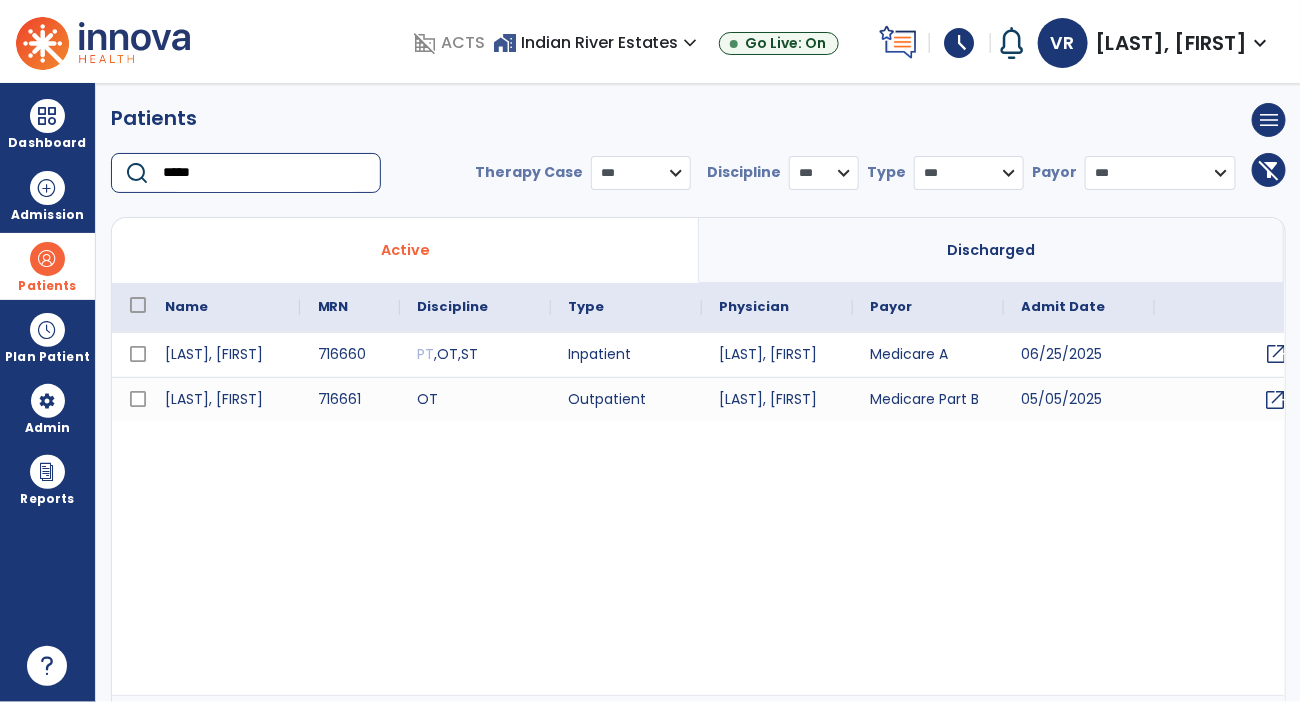 click on "open_in_new" at bounding box center [1277, 354] 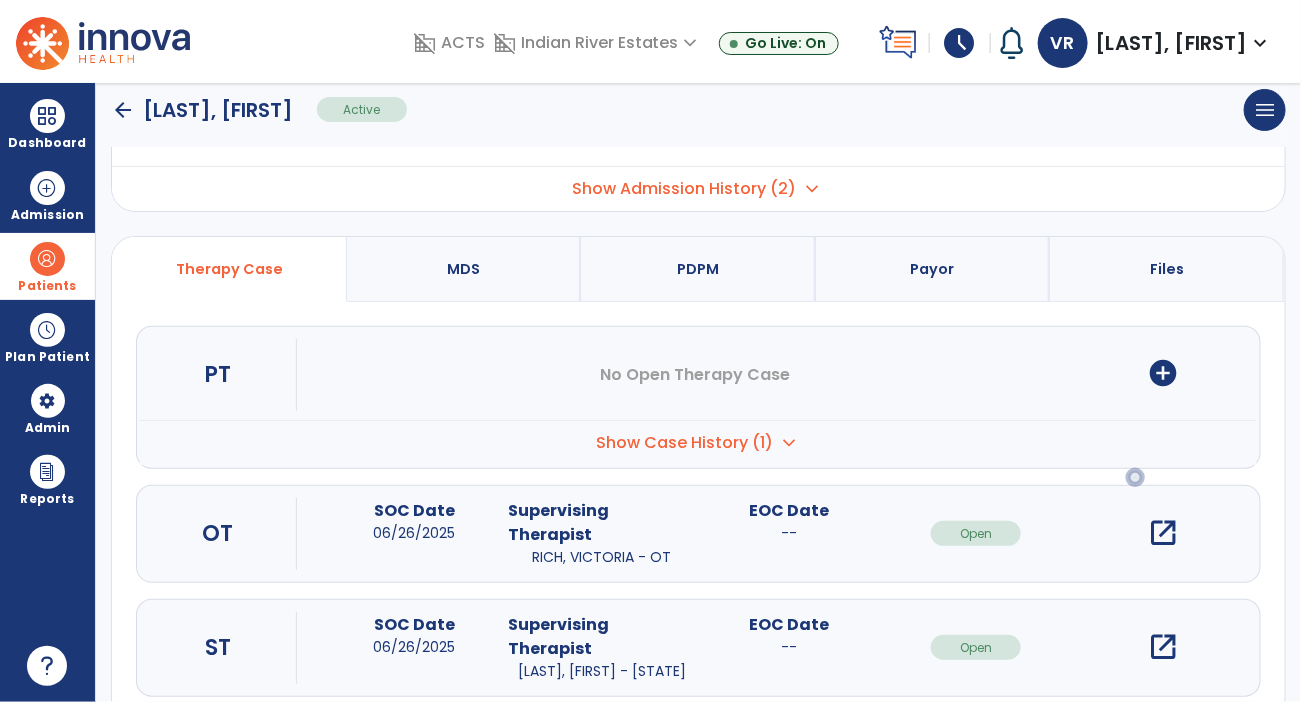 scroll, scrollTop: 144, scrollLeft: 0, axis: vertical 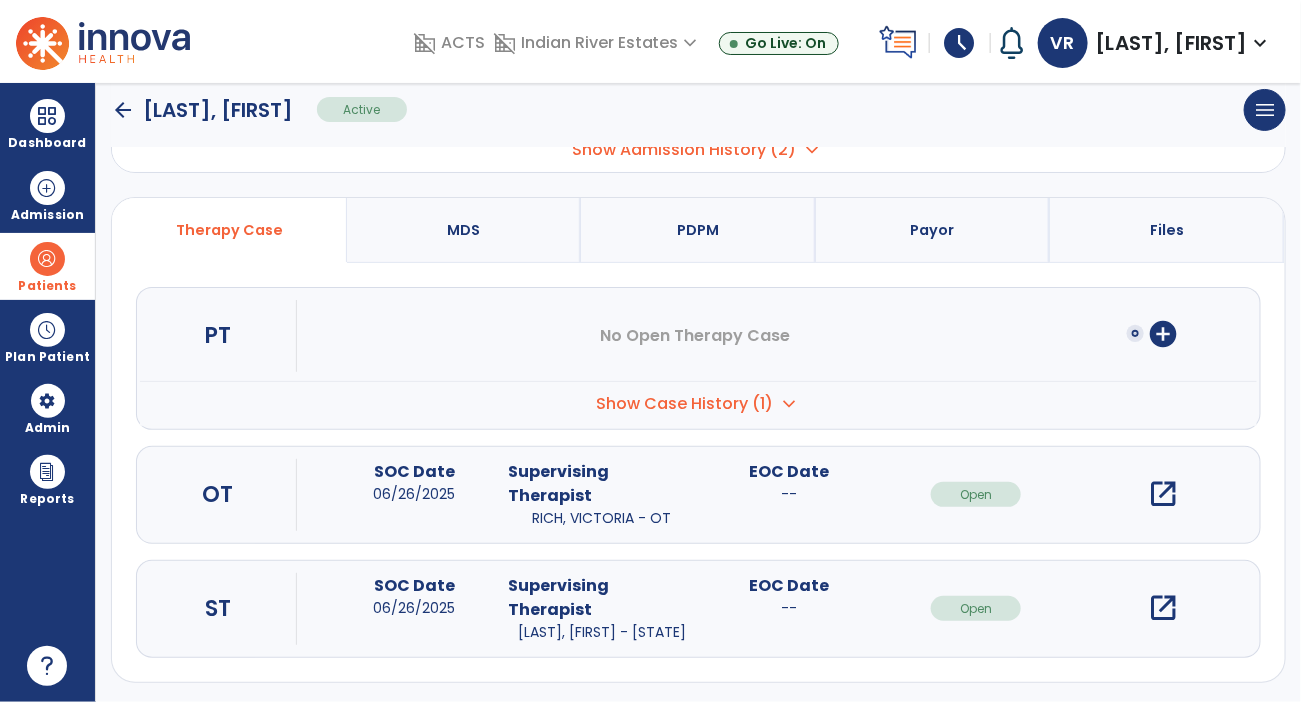 click on "open_in_new" at bounding box center [1163, 494] 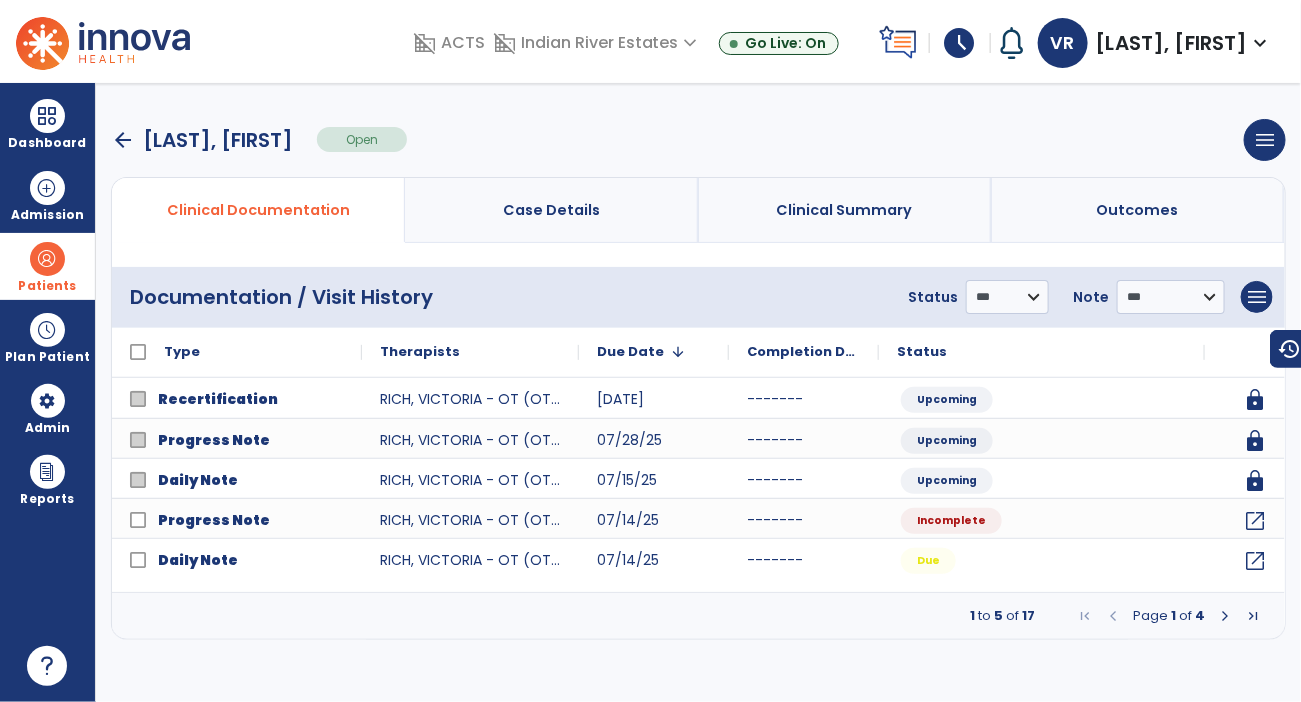 scroll, scrollTop: 0, scrollLeft: 0, axis: both 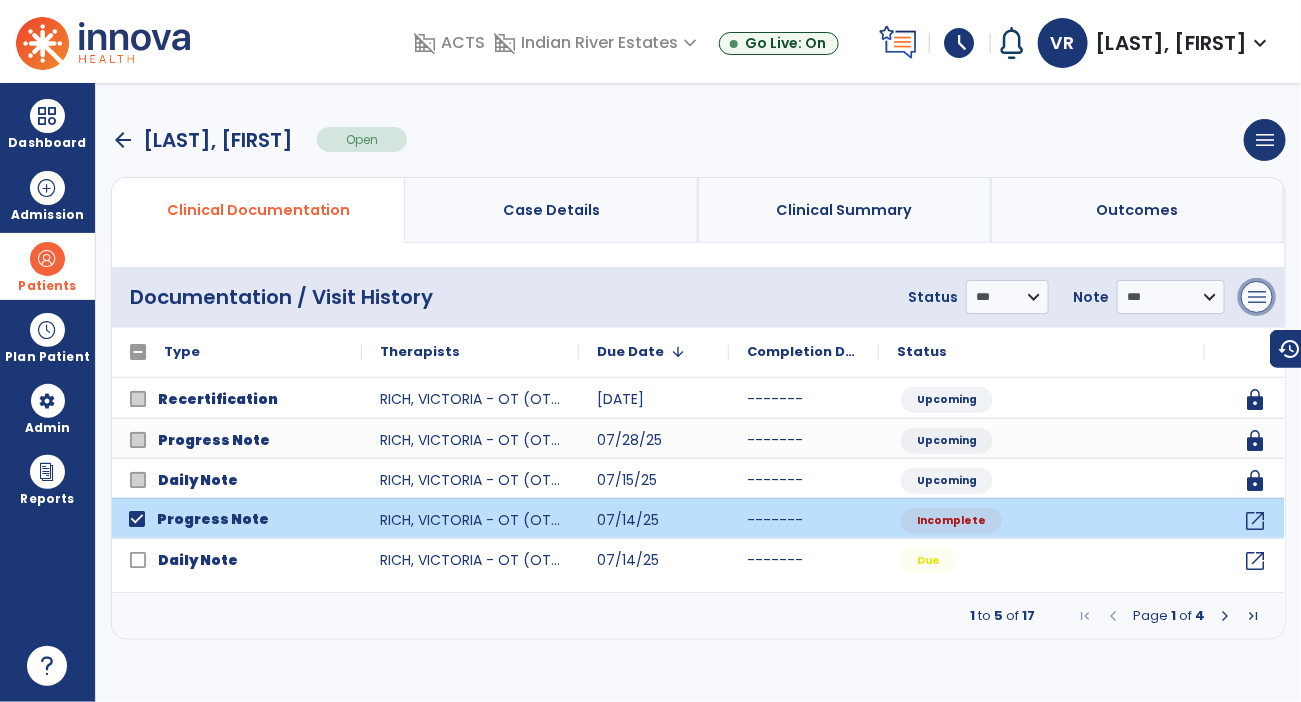 click on "menu" at bounding box center [1257, 297] 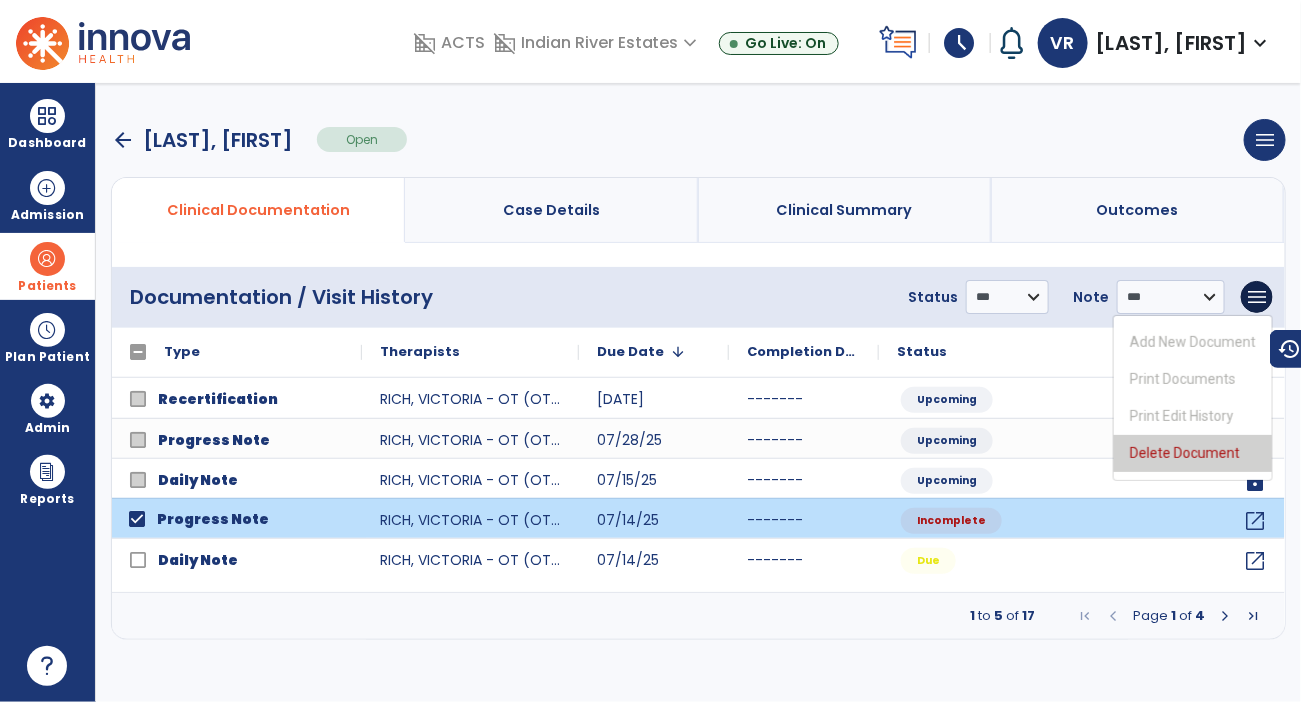 click on "Delete Document" at bounding box center (1193, 453) 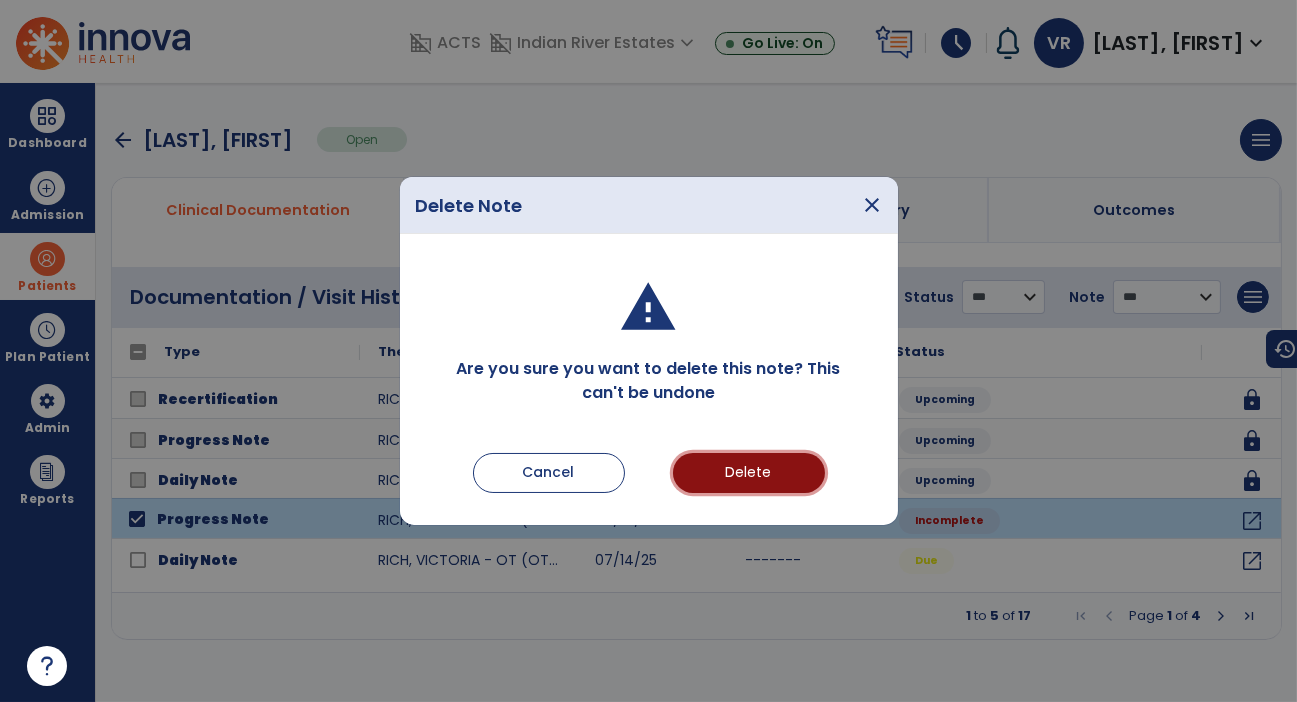 click on "Delete" at bounding box center (749, 473) 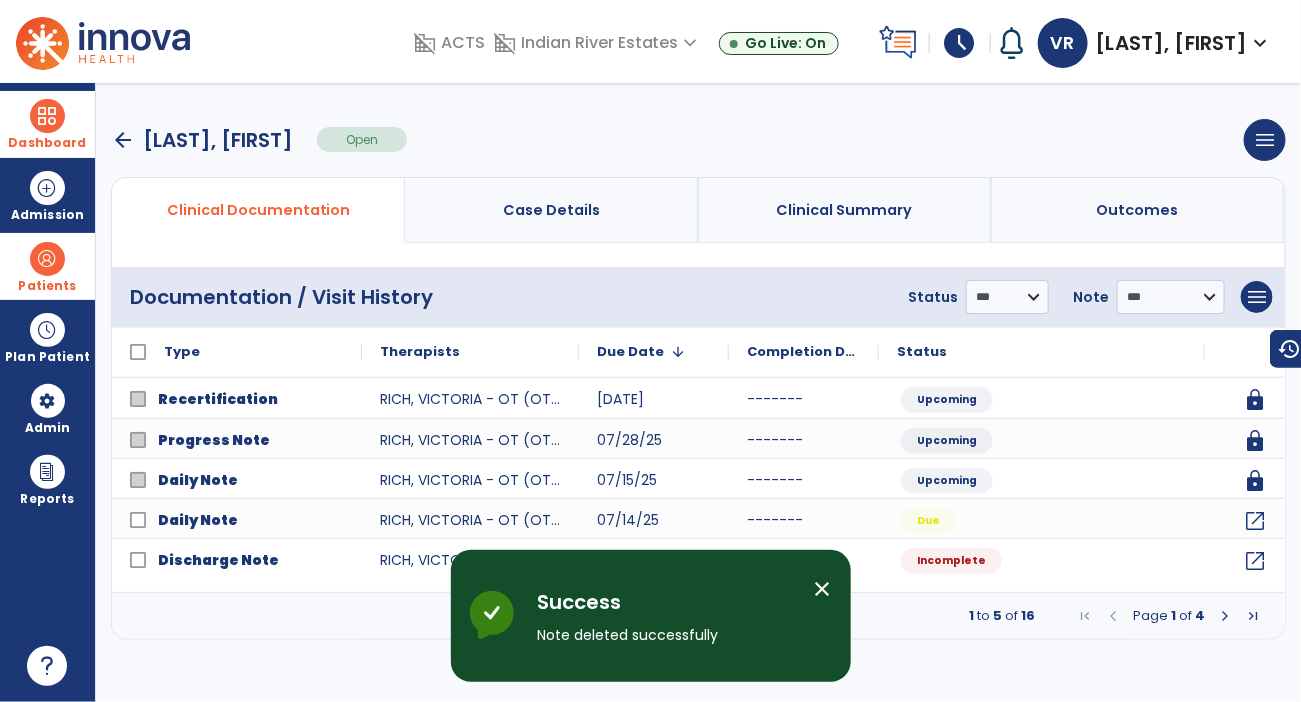 click at bounding box center (47, 116) 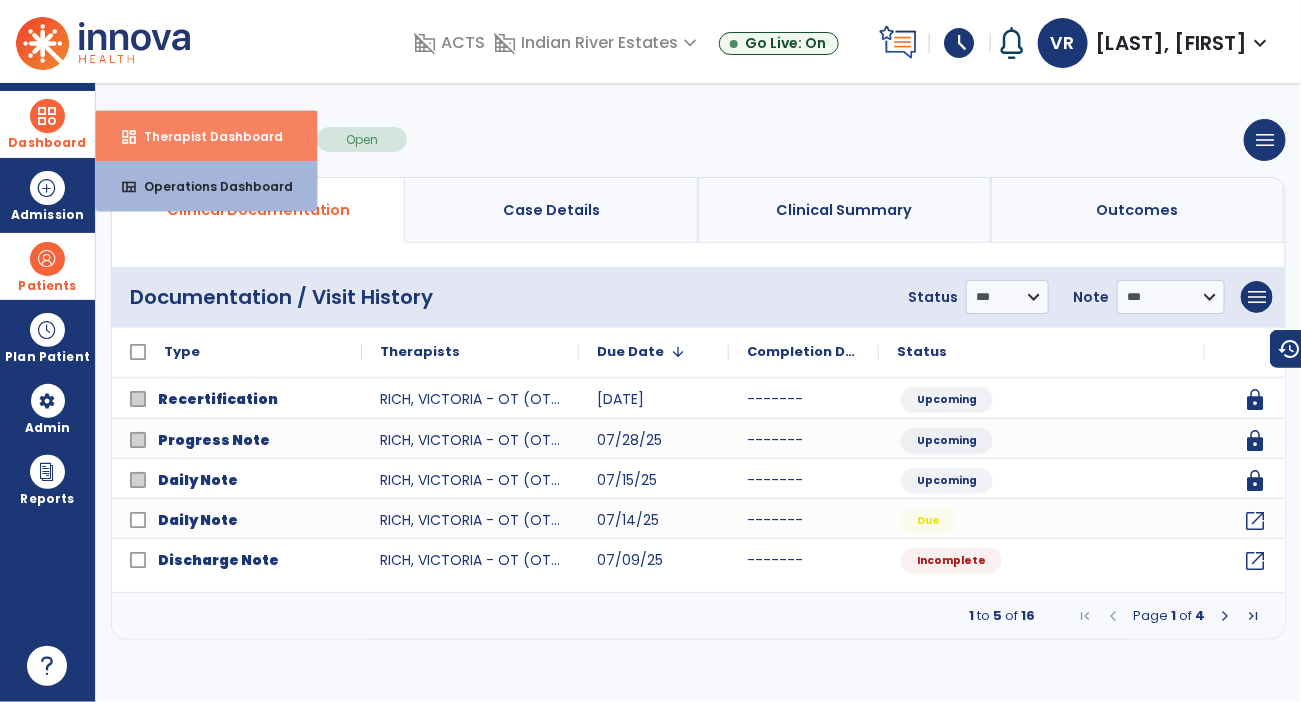 click on "dashboard  Therapist Dashboard" at bounding box center [206, 136] 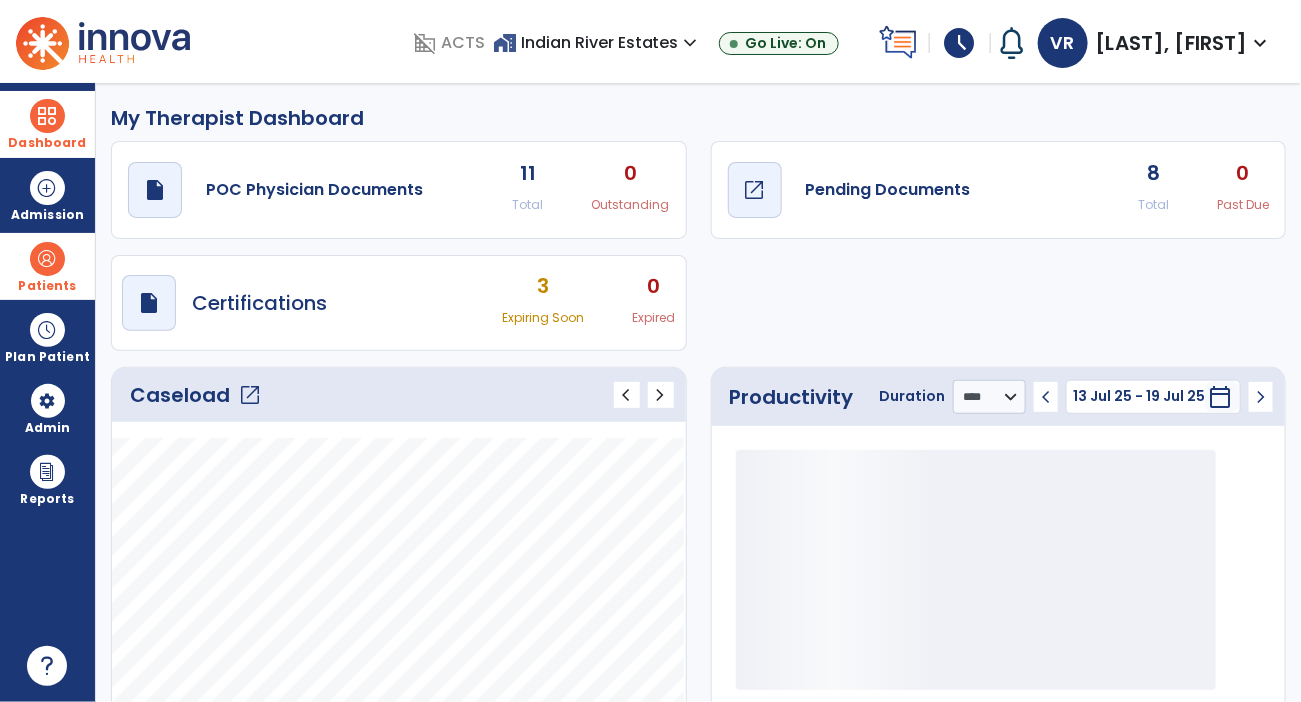 click on "Pending Documents" 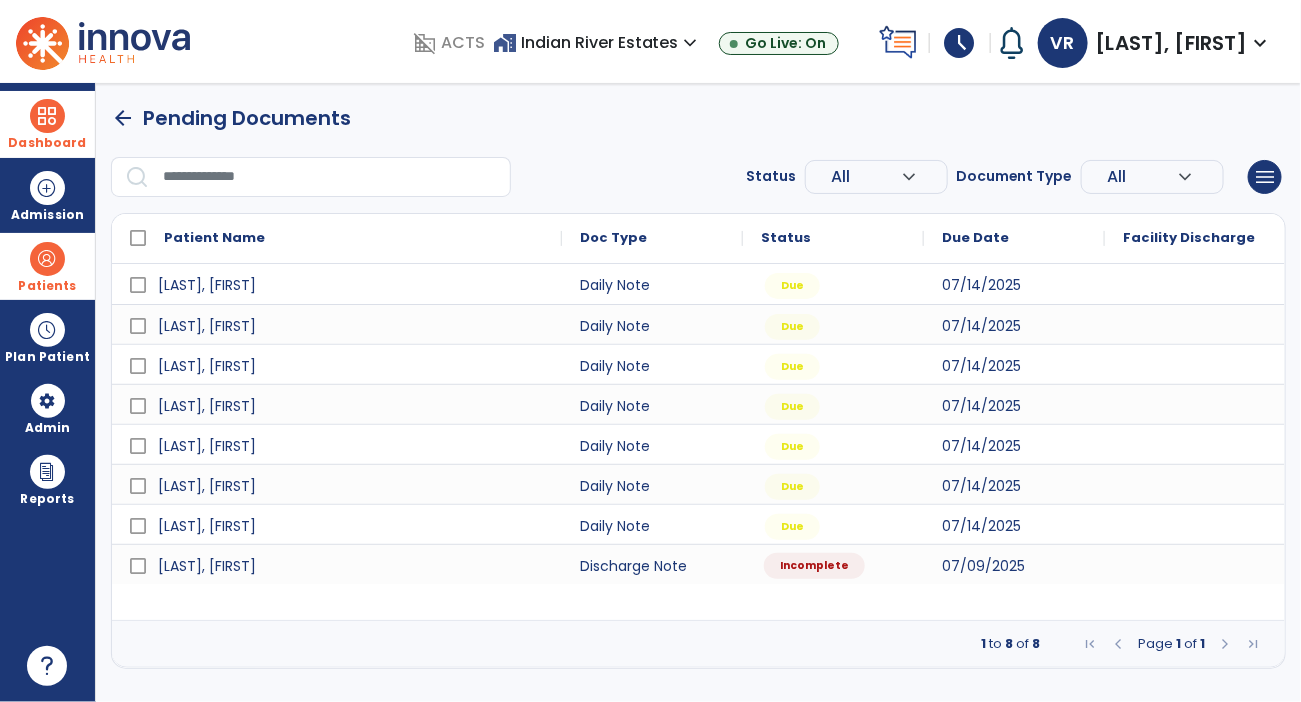 click on "Incomplete" at bounding box center [814, 566] 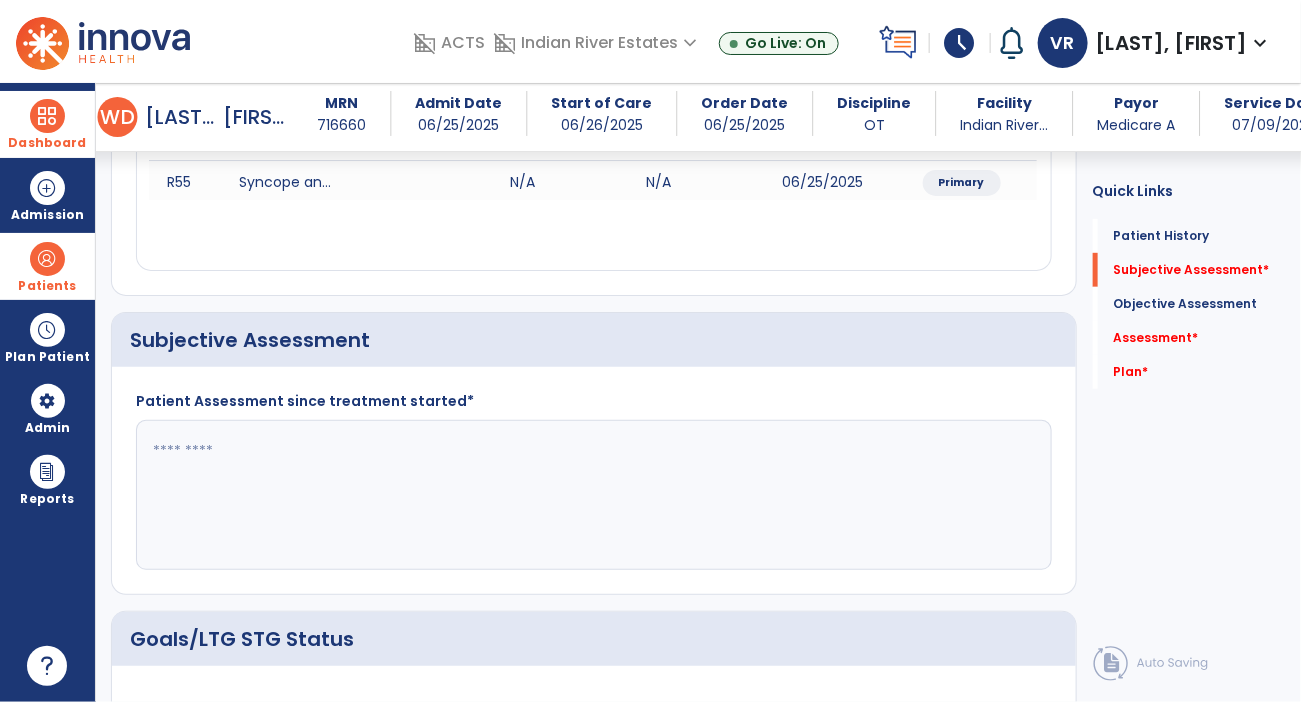 scroll, scrollTop: 321, scrollLeft: 0, axis: vertical 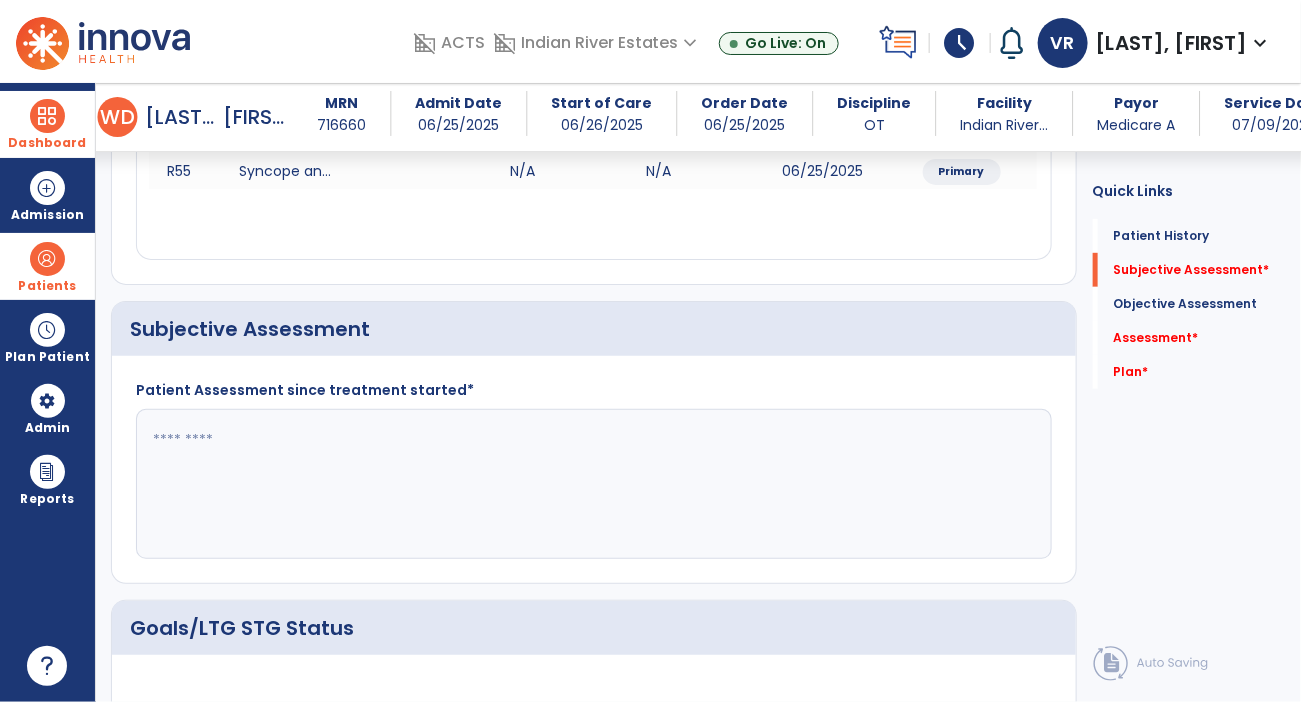 click 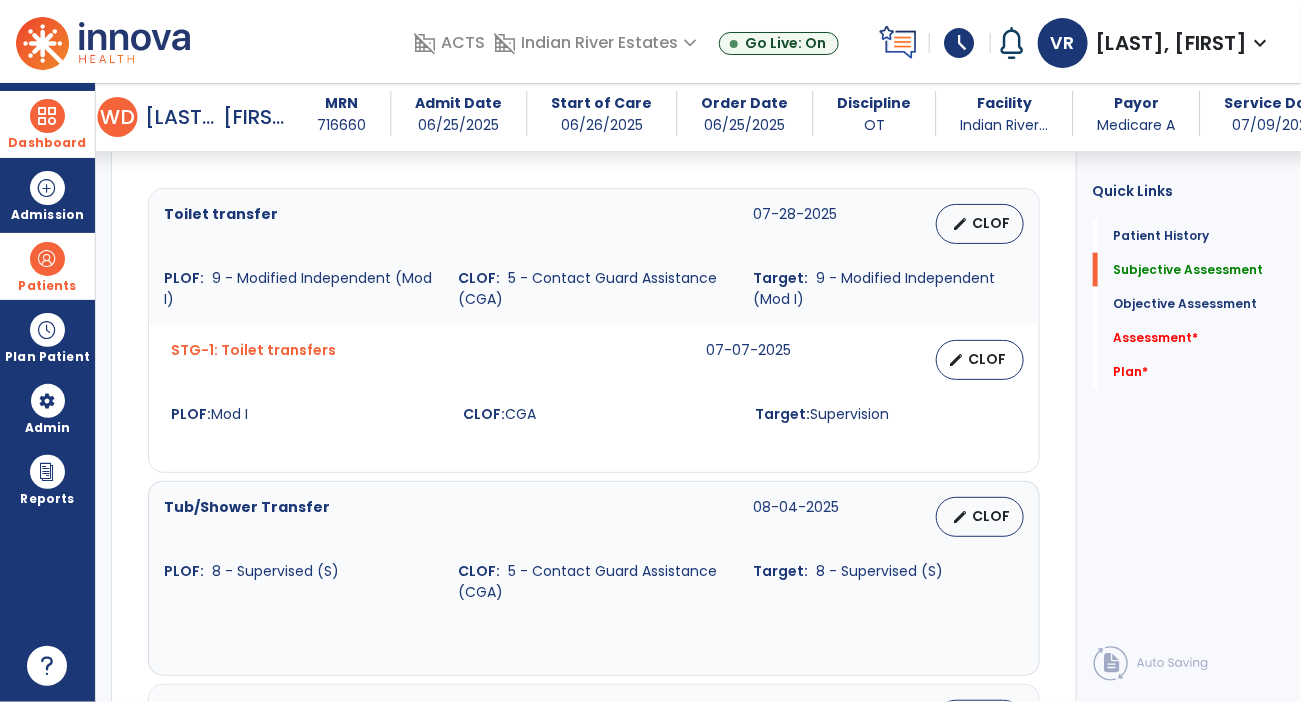 type on "***" 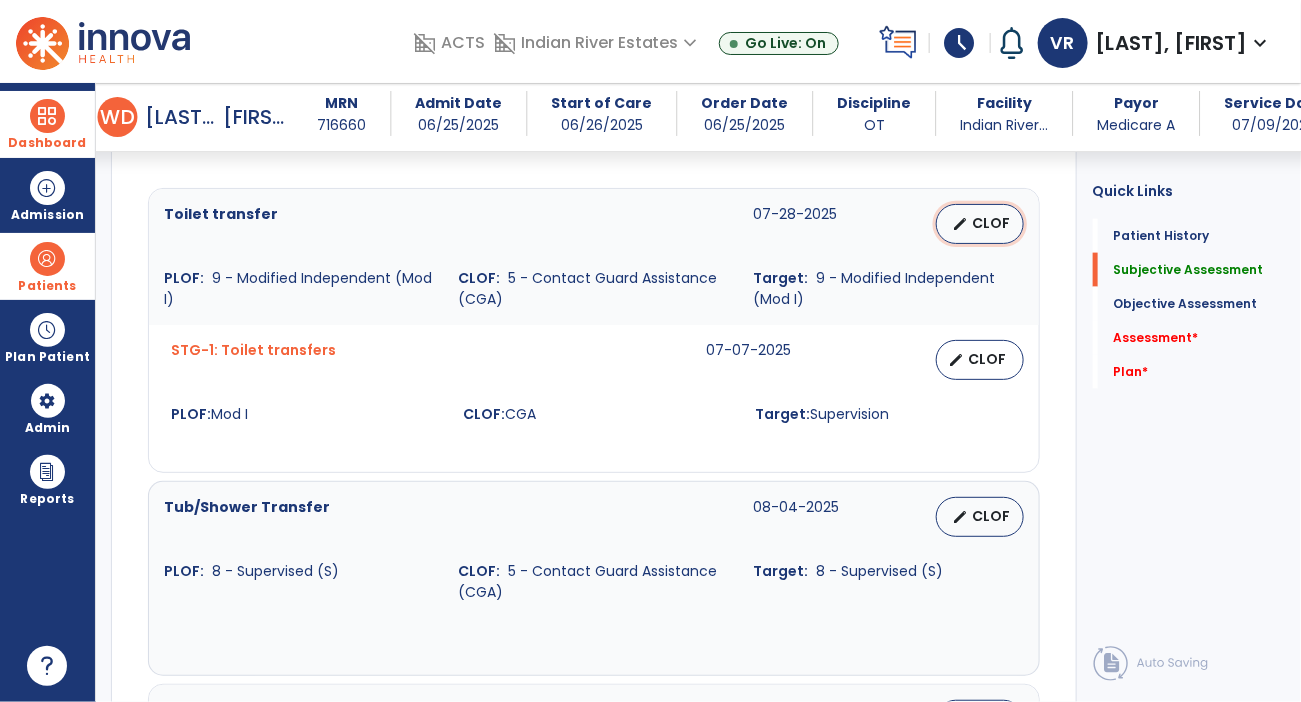 click on "CLOF" at bounding box center [992, 223] 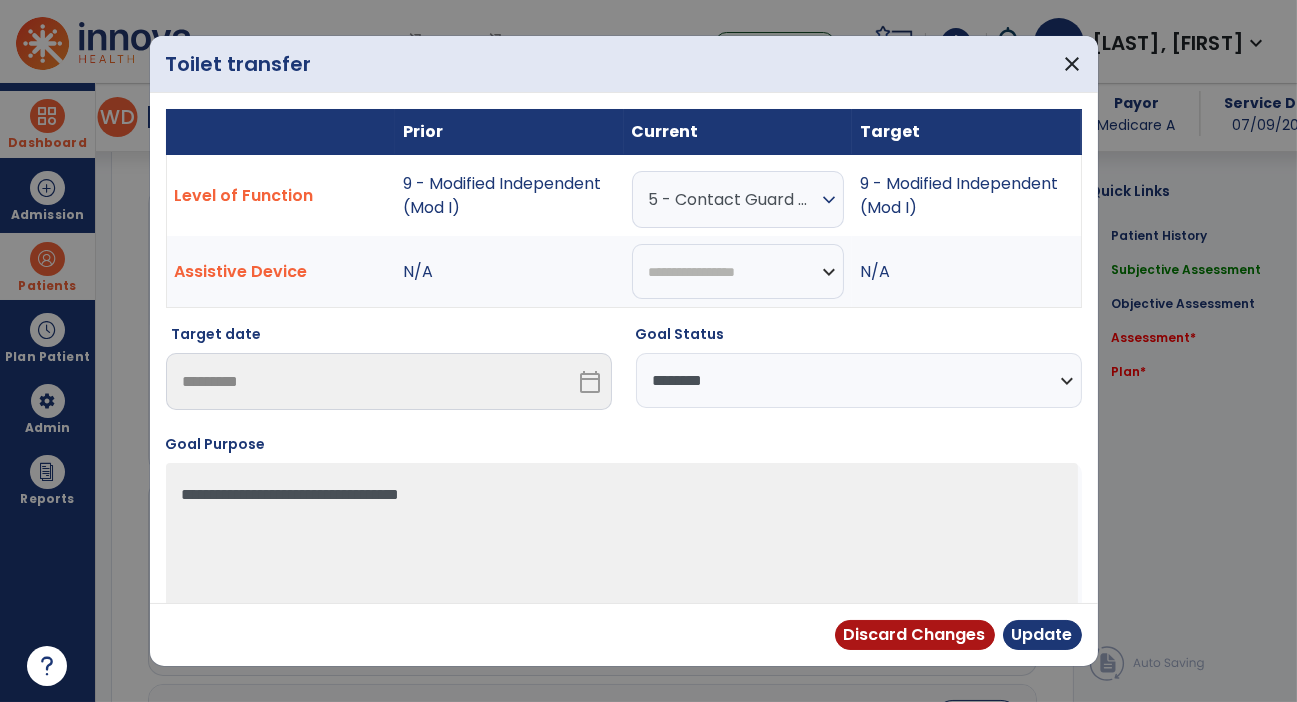 scroll, scrollTop: 836, scrollLeft: 0, axis: vertical 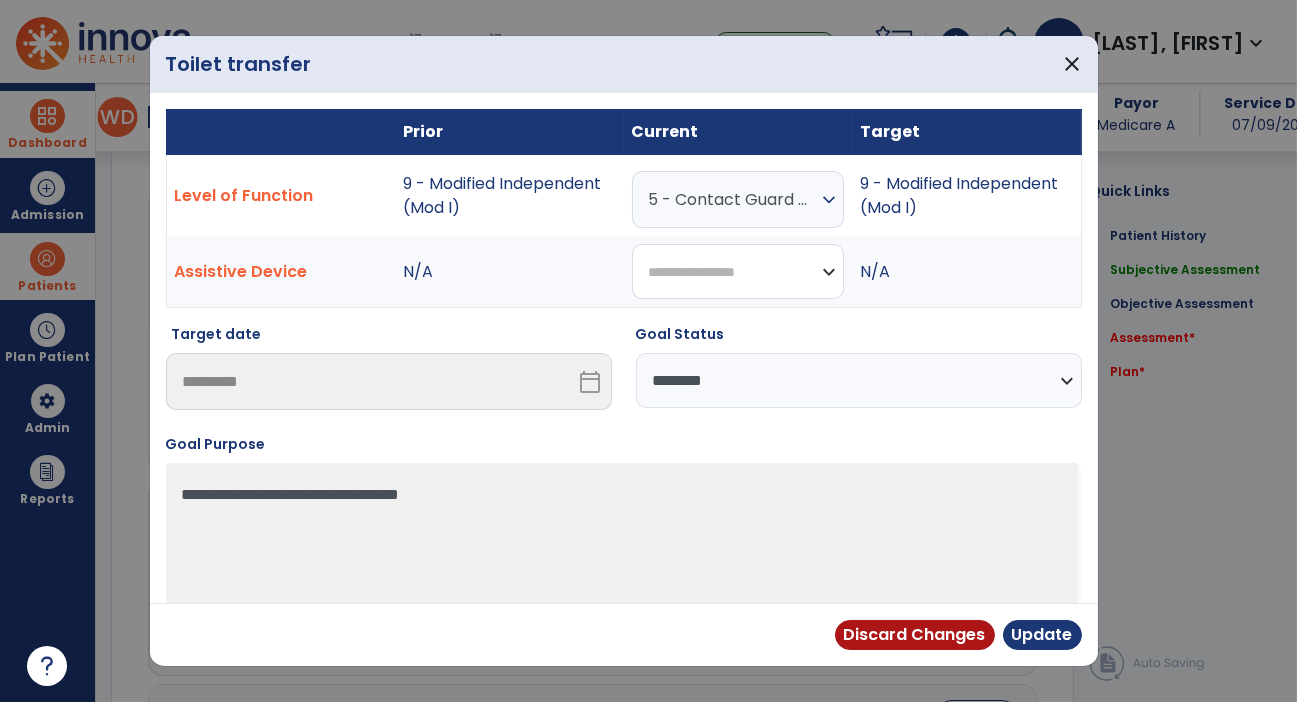 click on "**********" at bounding box center (738, 271) 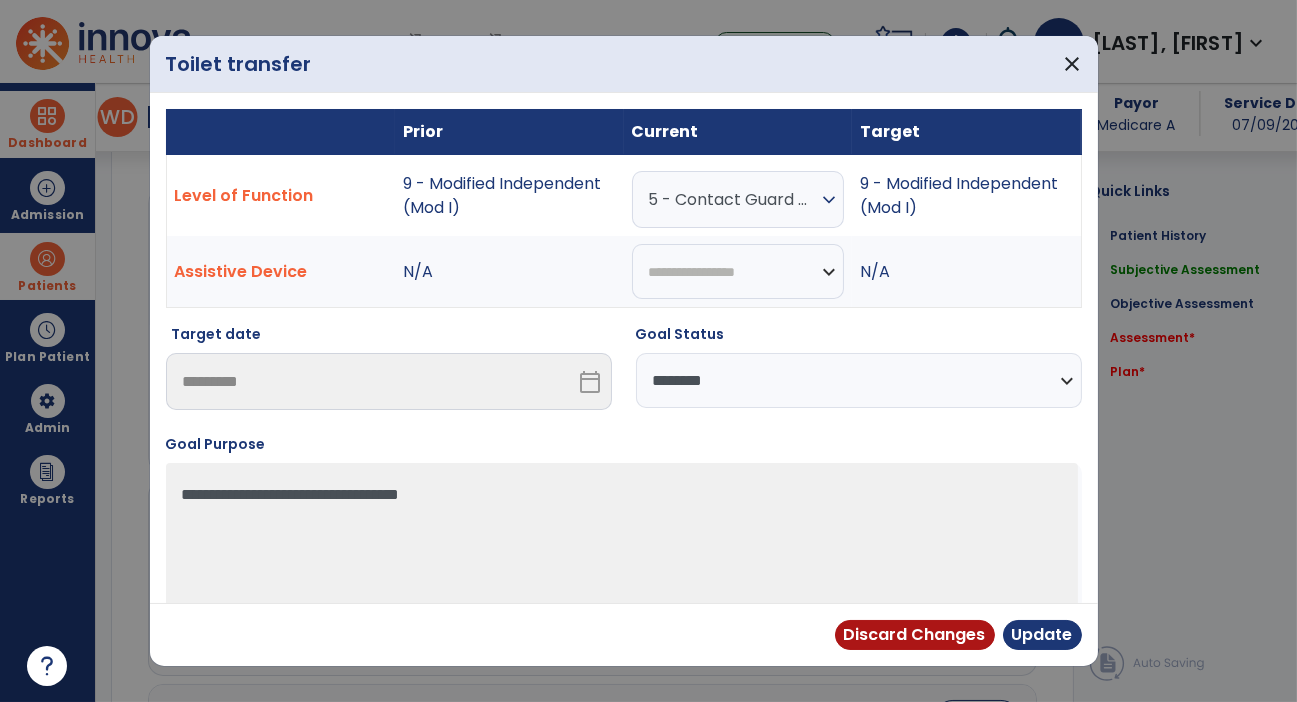 click on "**********" at bounding box center [859, 375] 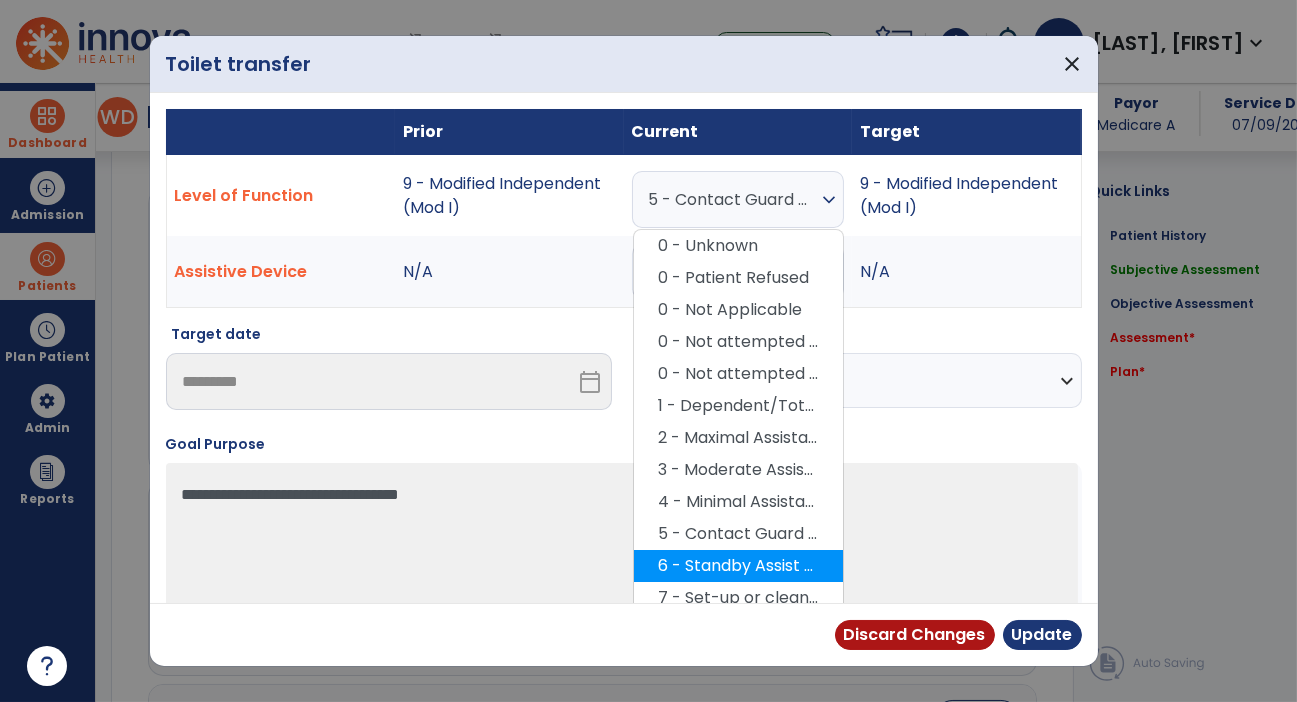click on "6 - Standby Assist (SBA)" at bounding box center [738, 566] 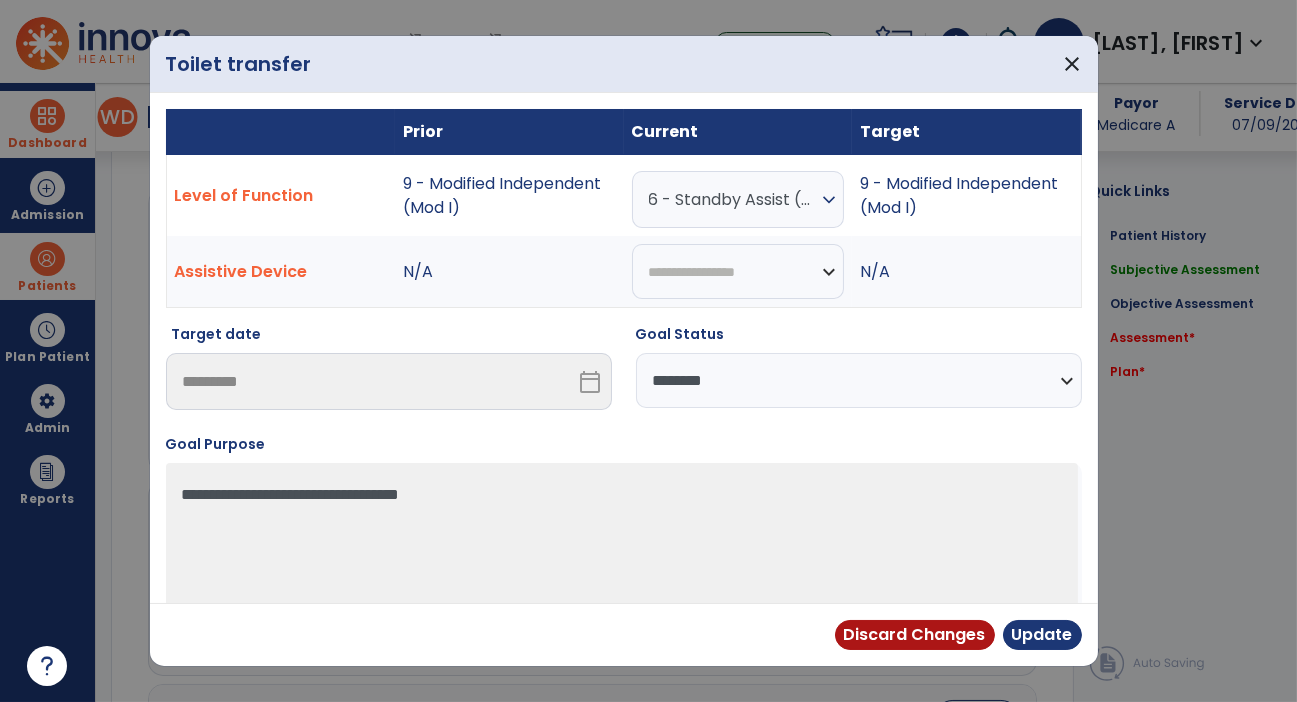 click on "**********" at bounding box center [859, 380] 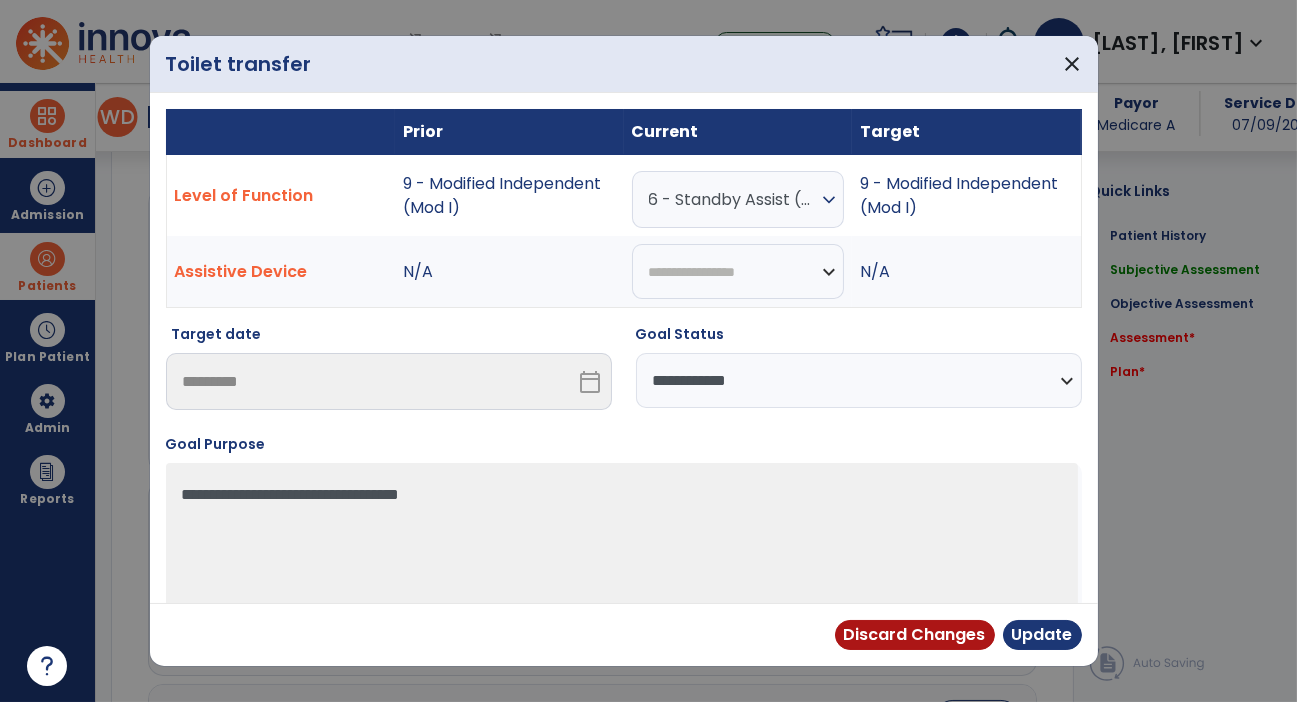 click on "**********" at bounding box center (859, 380) 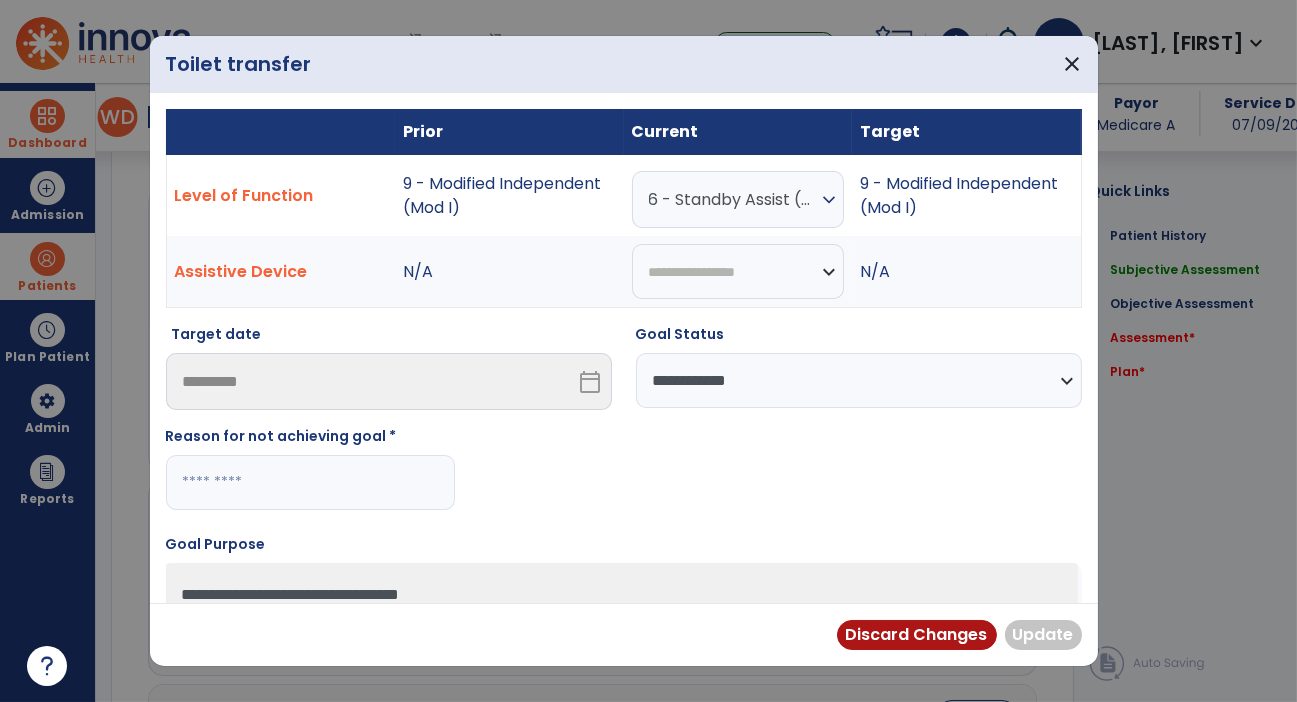 click at bounding box center (310, 482) 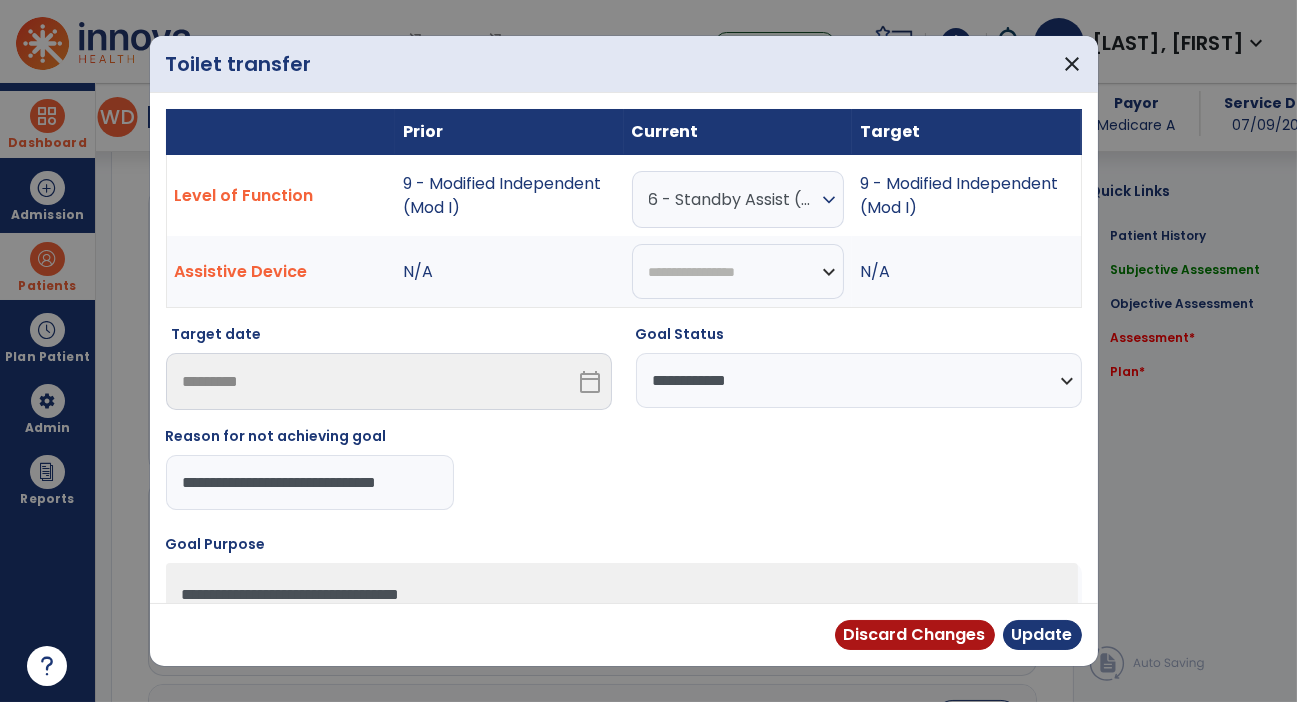 type on "**********" 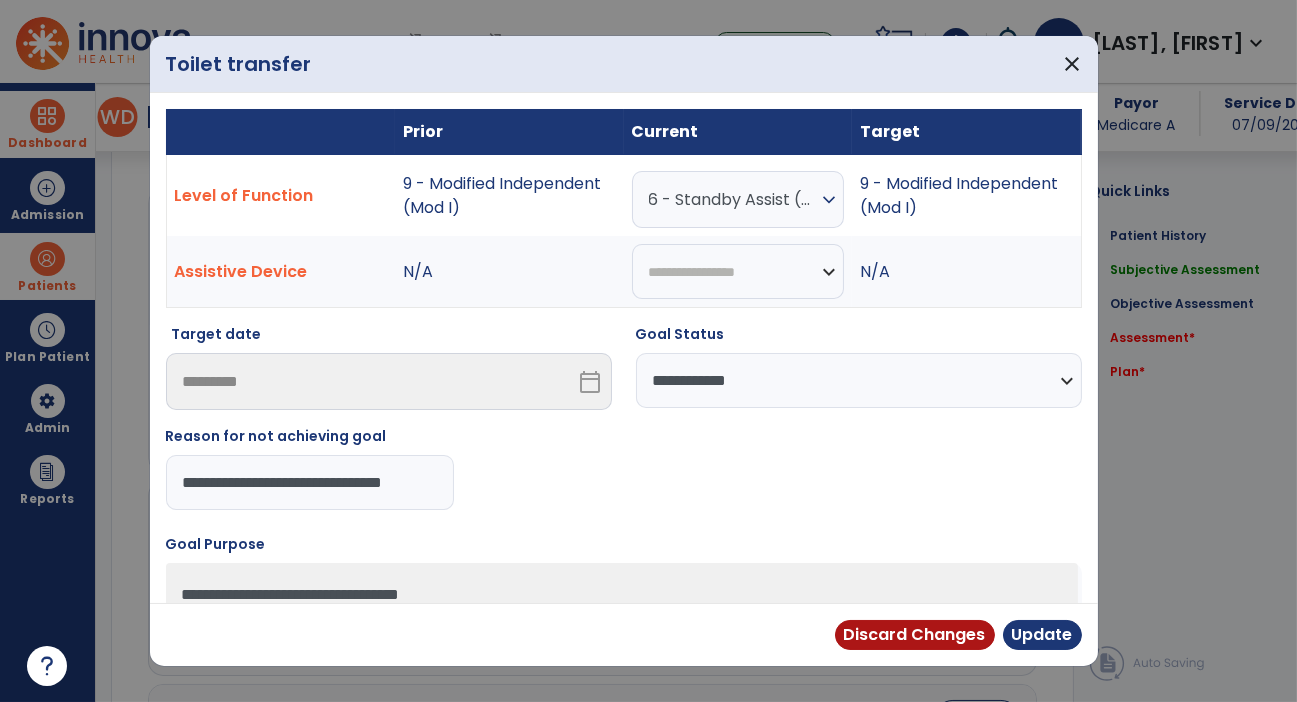 scroll, scrollTop: 0, scrollLeft: 22, axis: horizontal 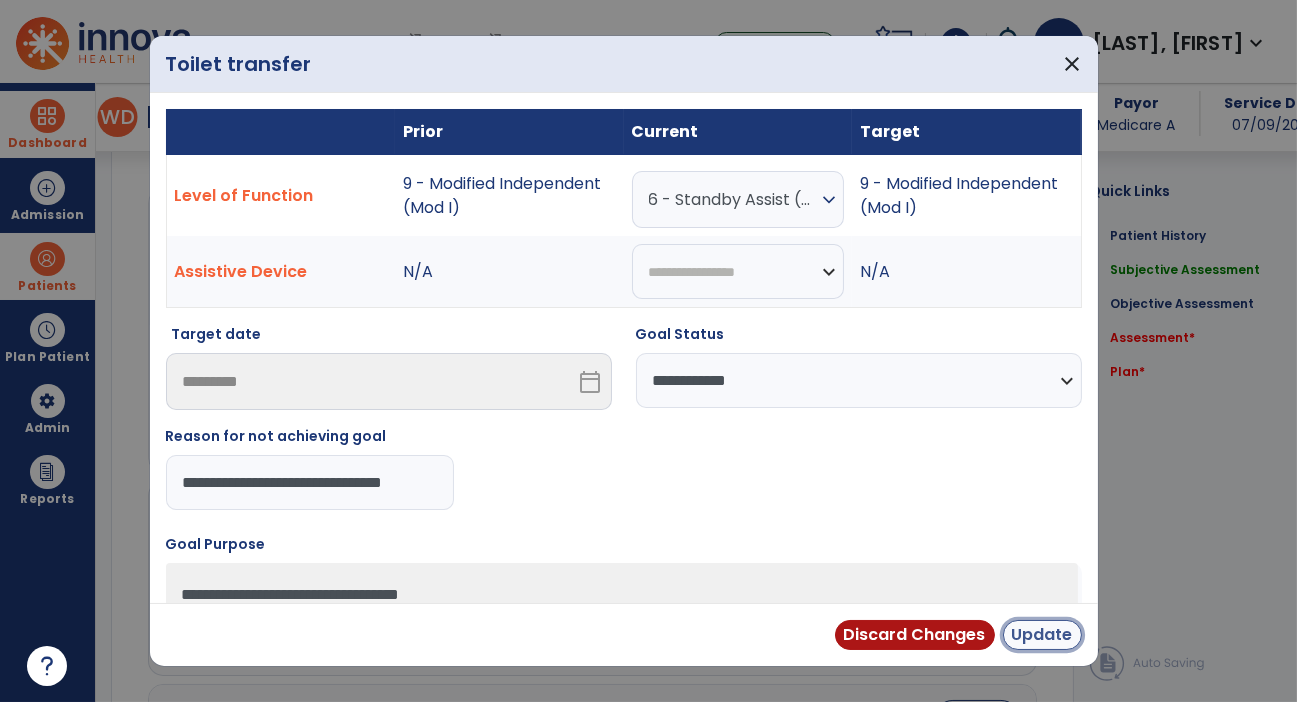 click on "Update" at bounding box center [1042, 635] 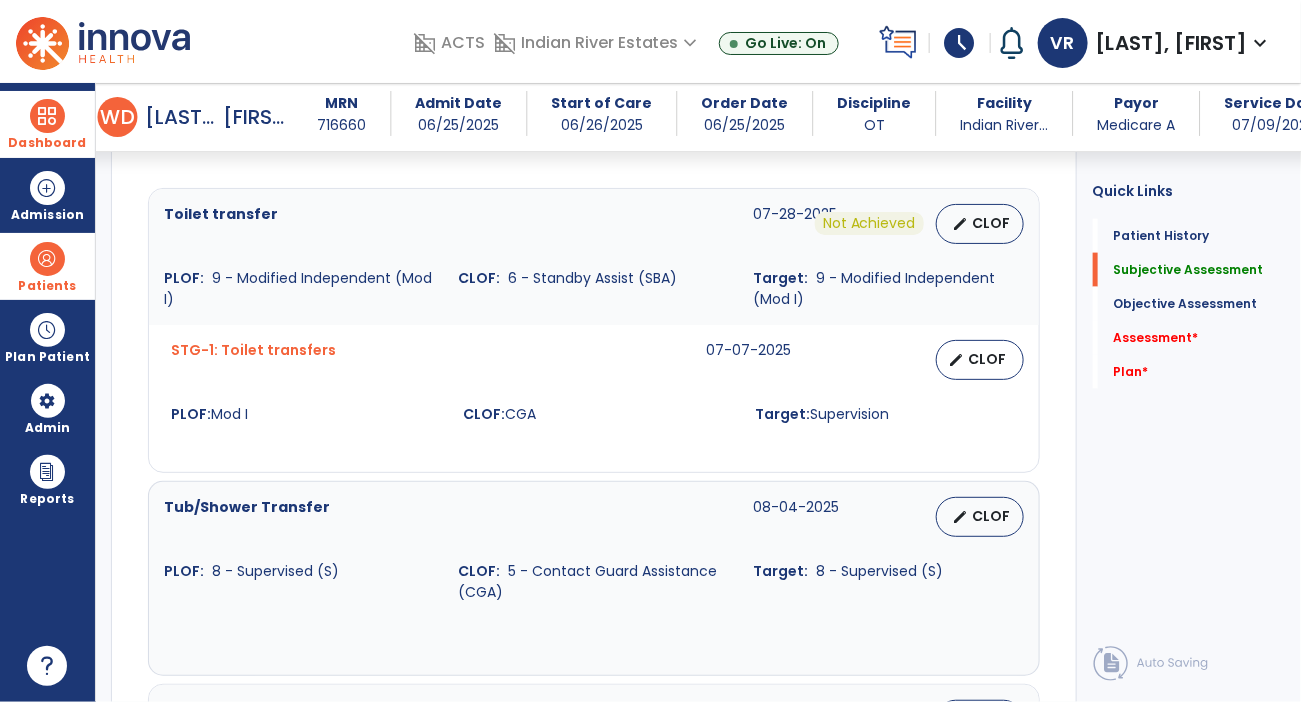 click on "CLOF" at bounding box center [988, 359] 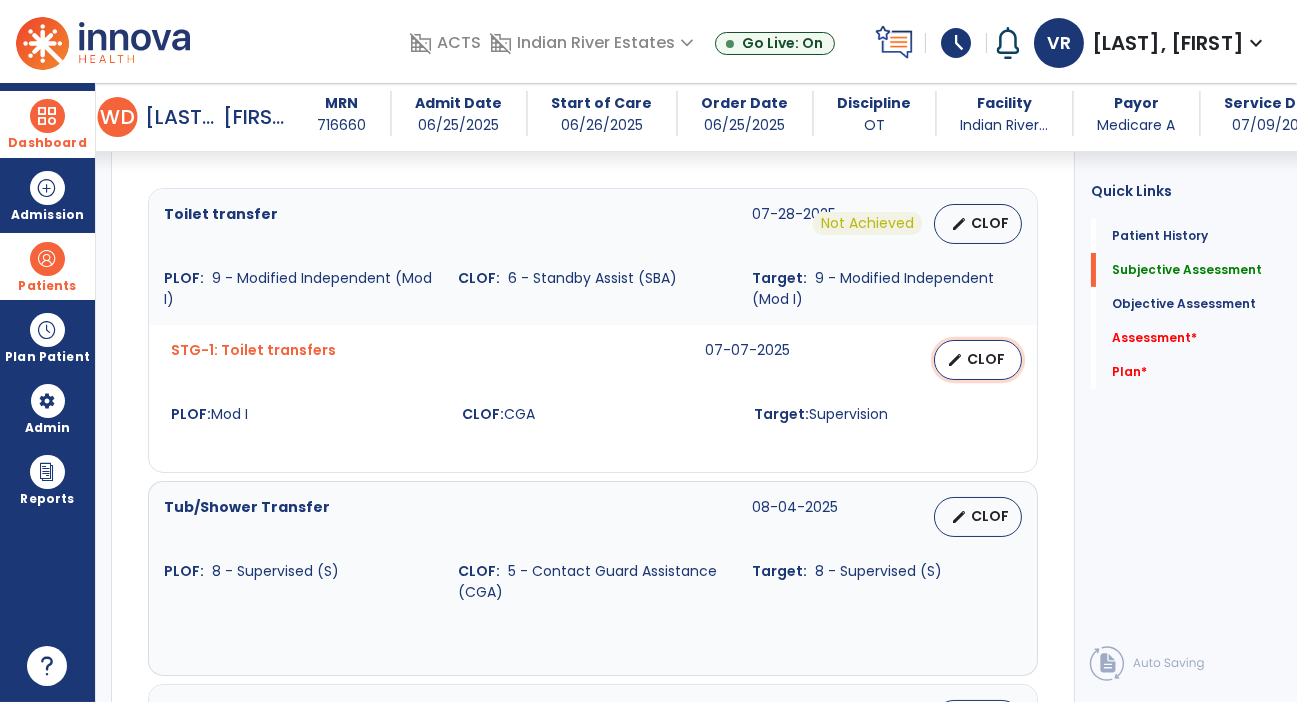 select on "********" 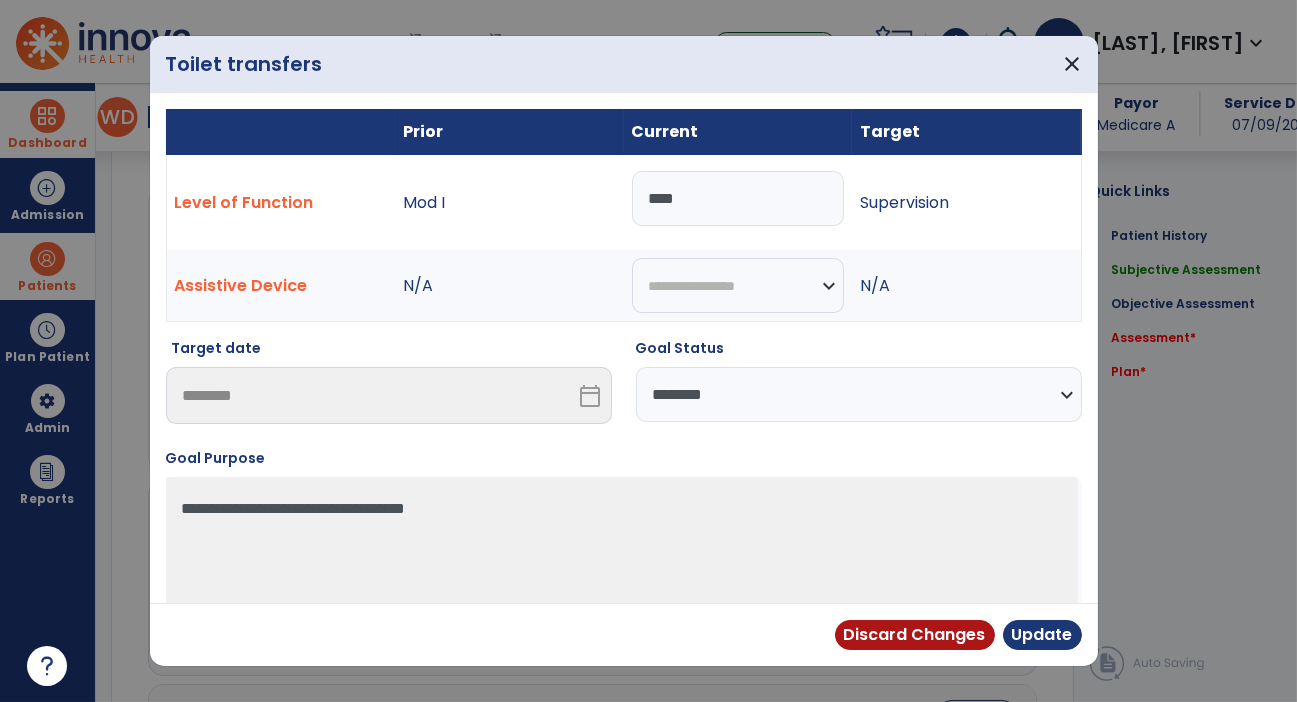 scroll, scrollTop: 836, scrollLeft: 0, axis: vertical 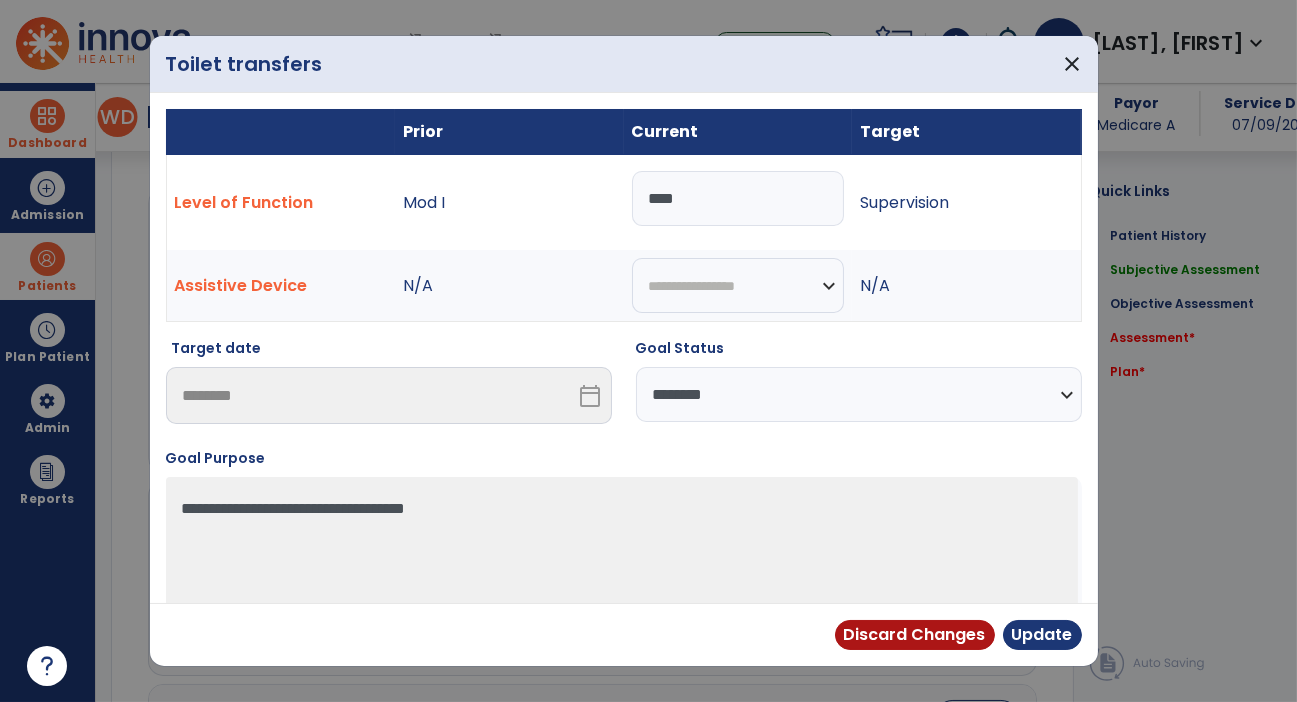 click on "***" at bounding box center (738, 198) 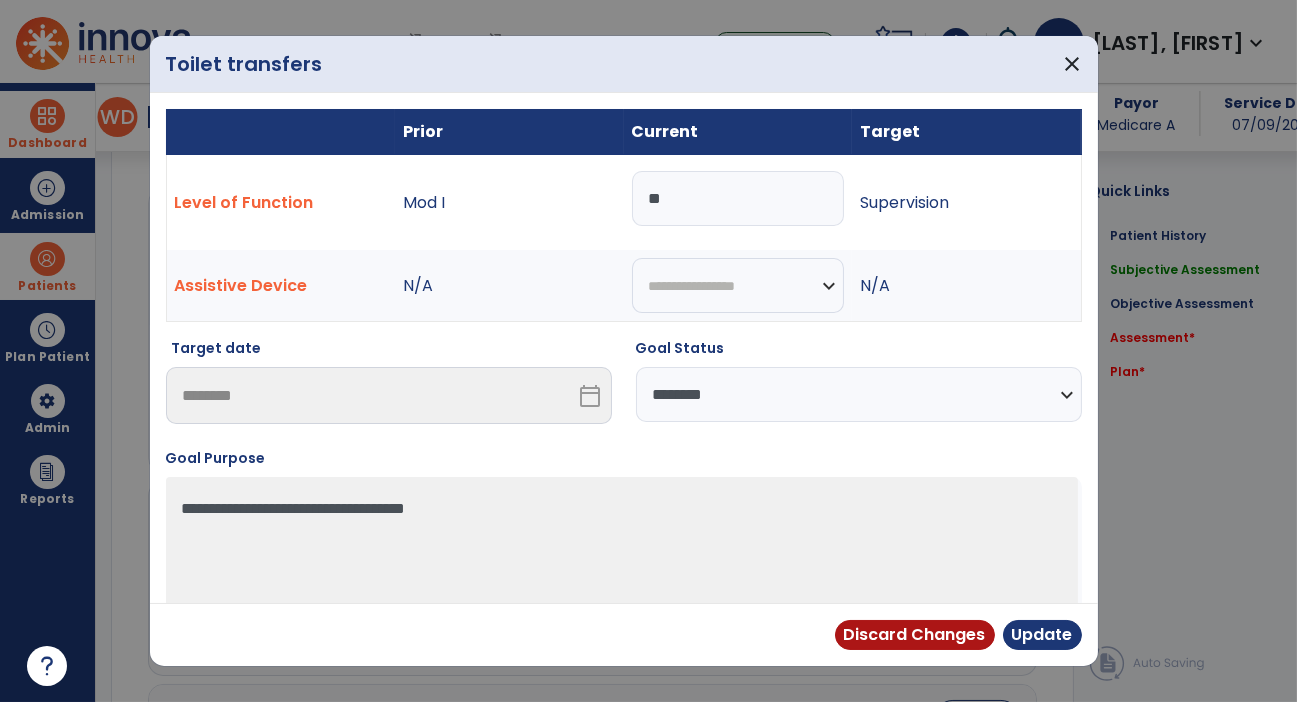 type on "*" 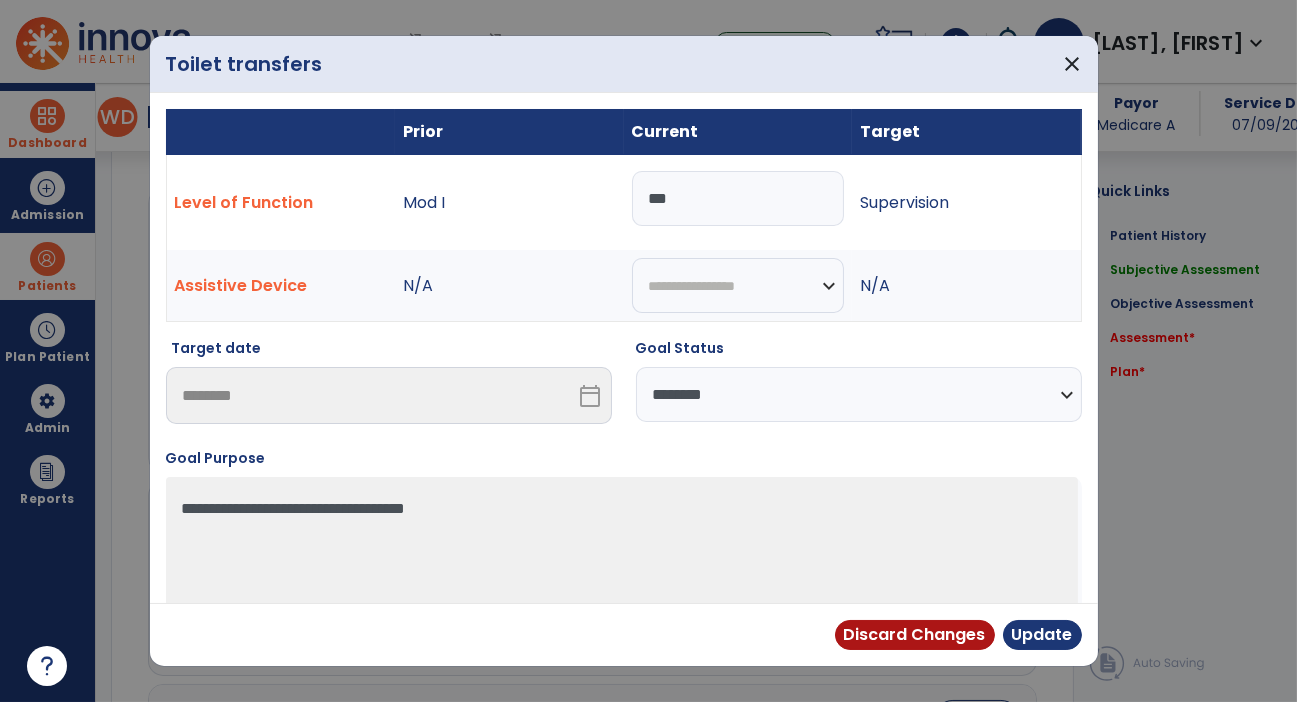 type on "***" 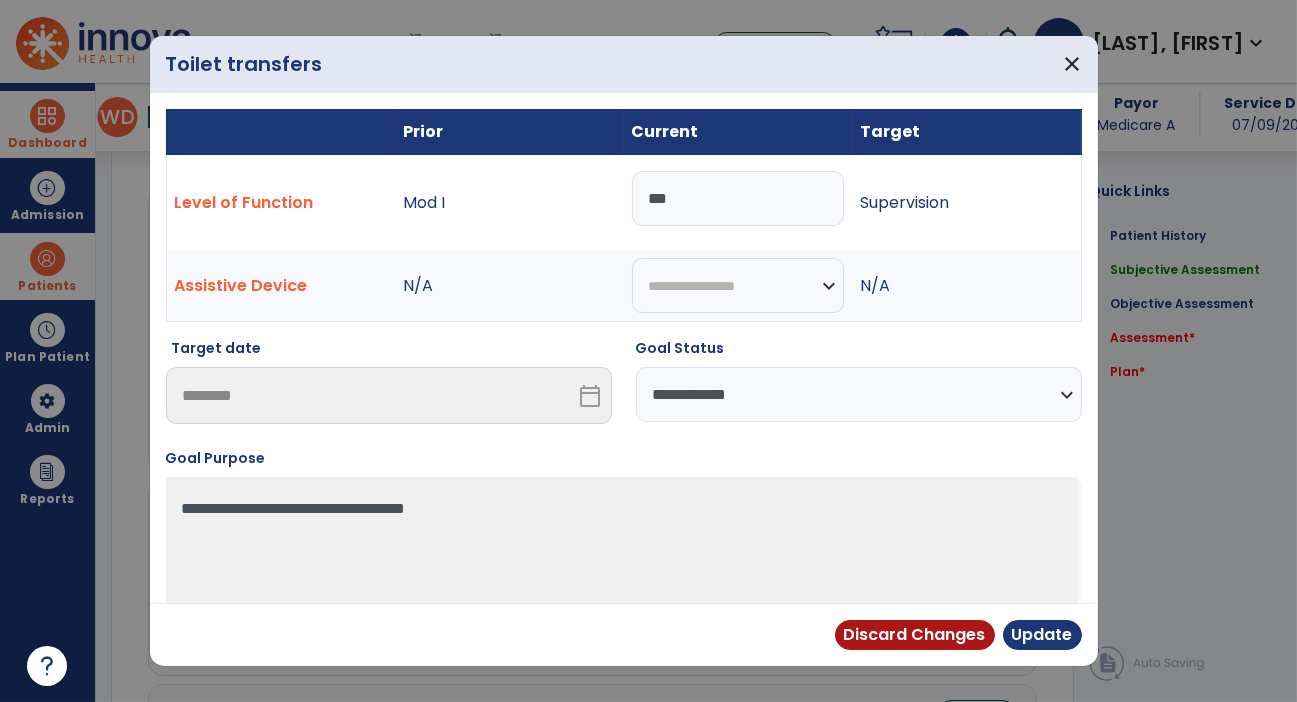 click on "**********" at bounding box center [859, 394] 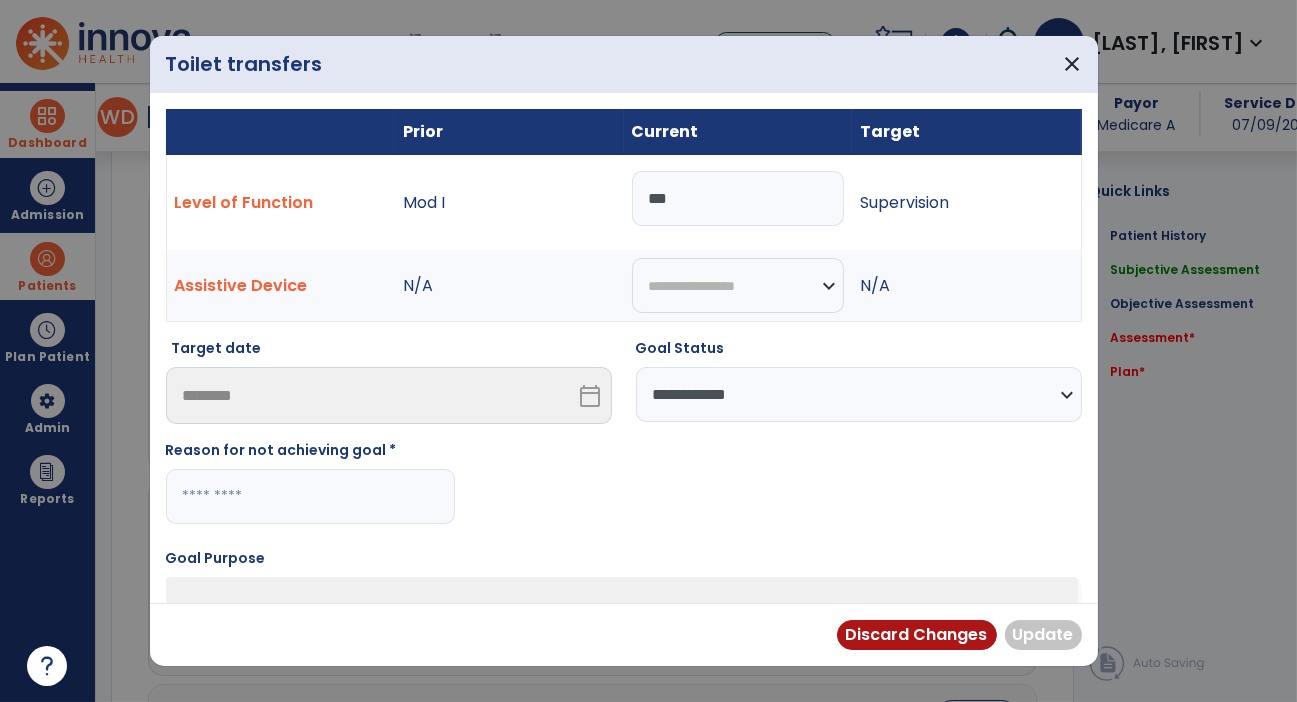 click at bounding box center [310, 496] 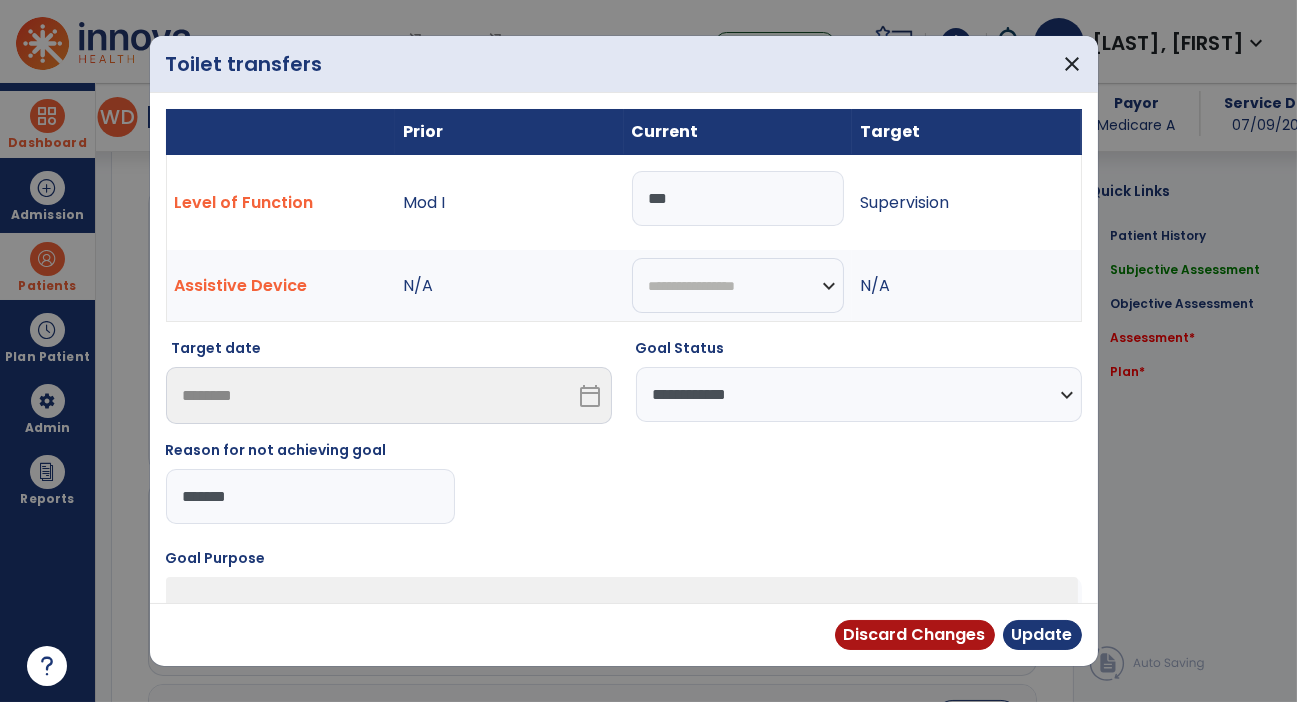 type on "********" 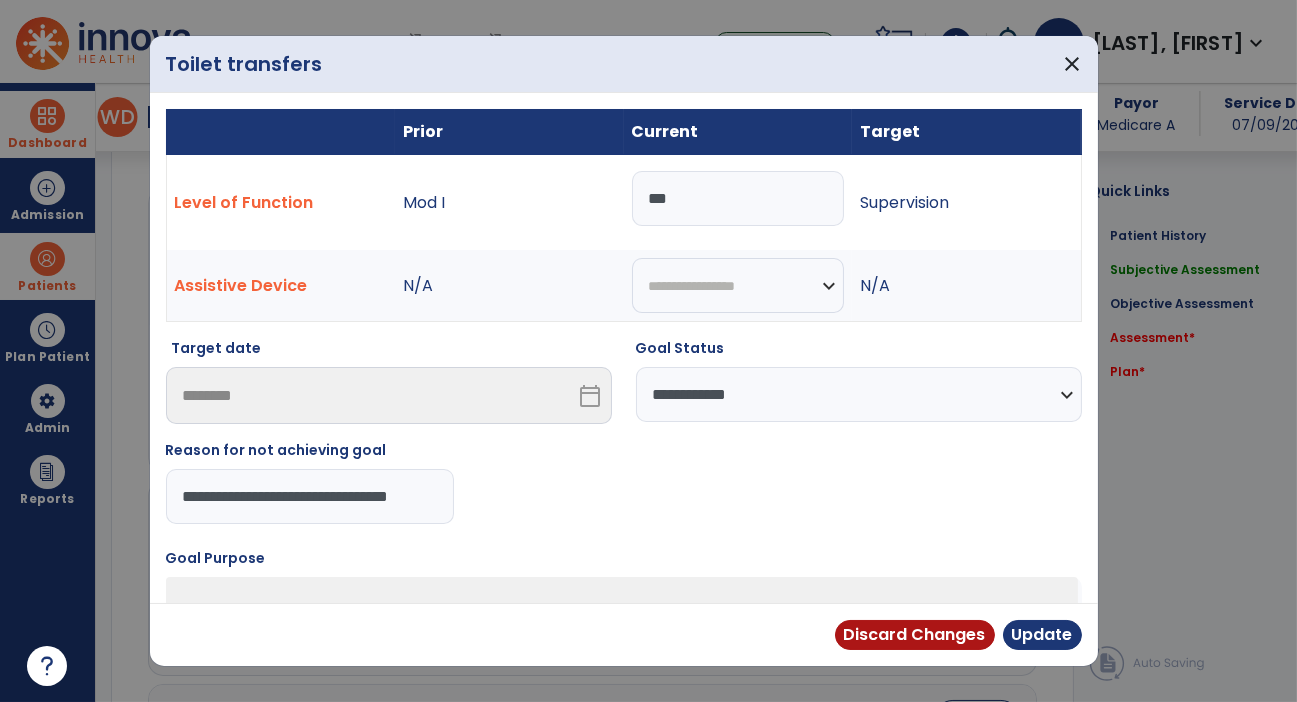 type on "**********" 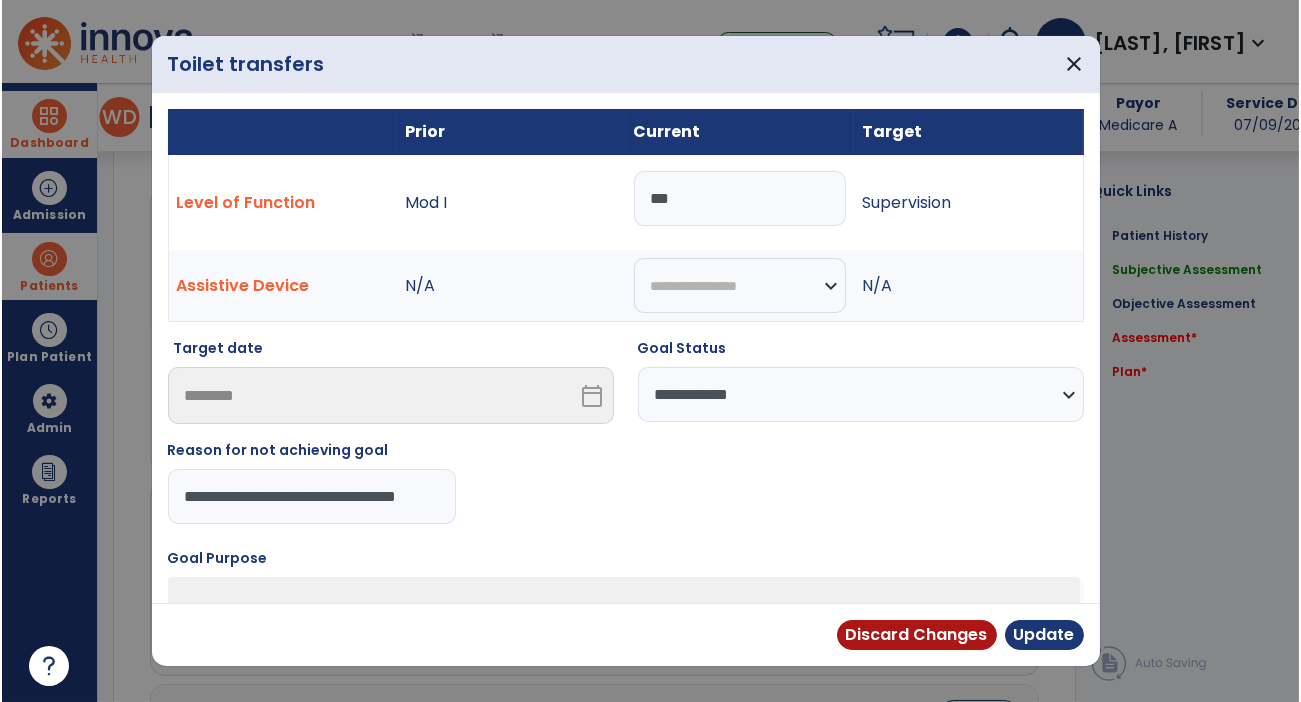 scroll, scrollTop: 0, scrollLeft: 22, axis: horizontal 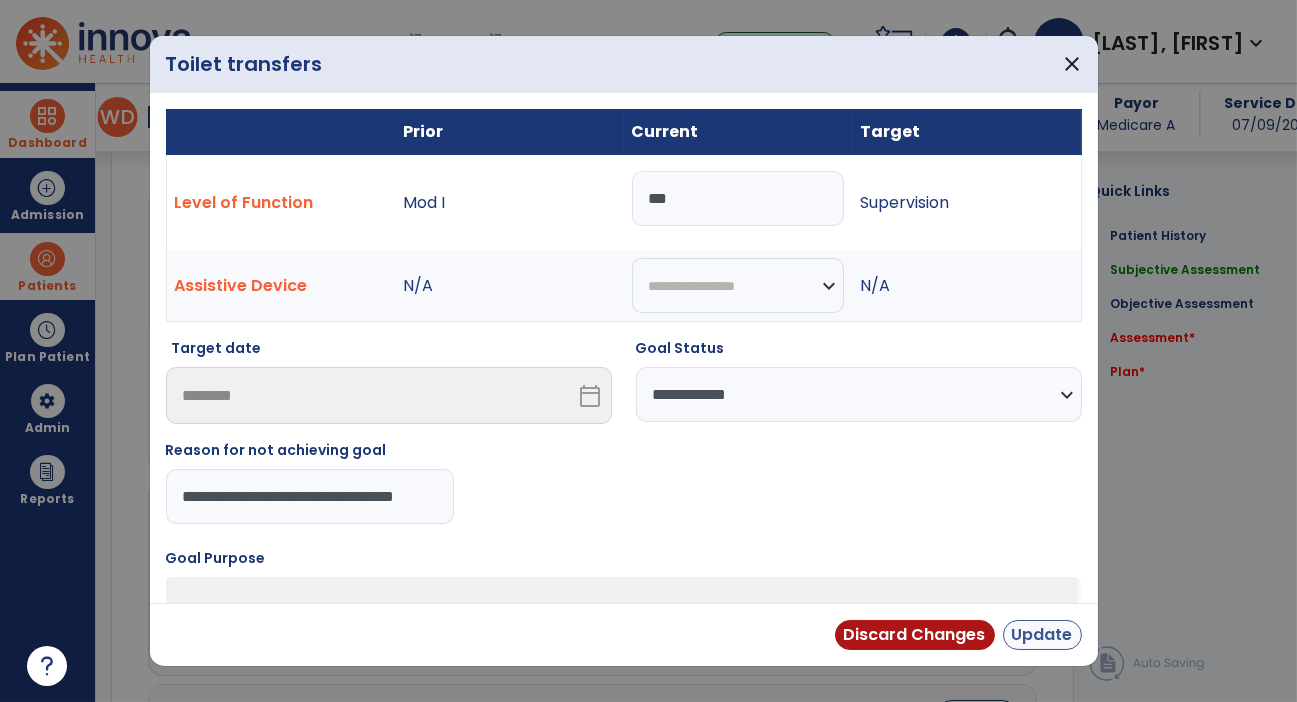 click on "Update" at bounding box center (1042, 635) 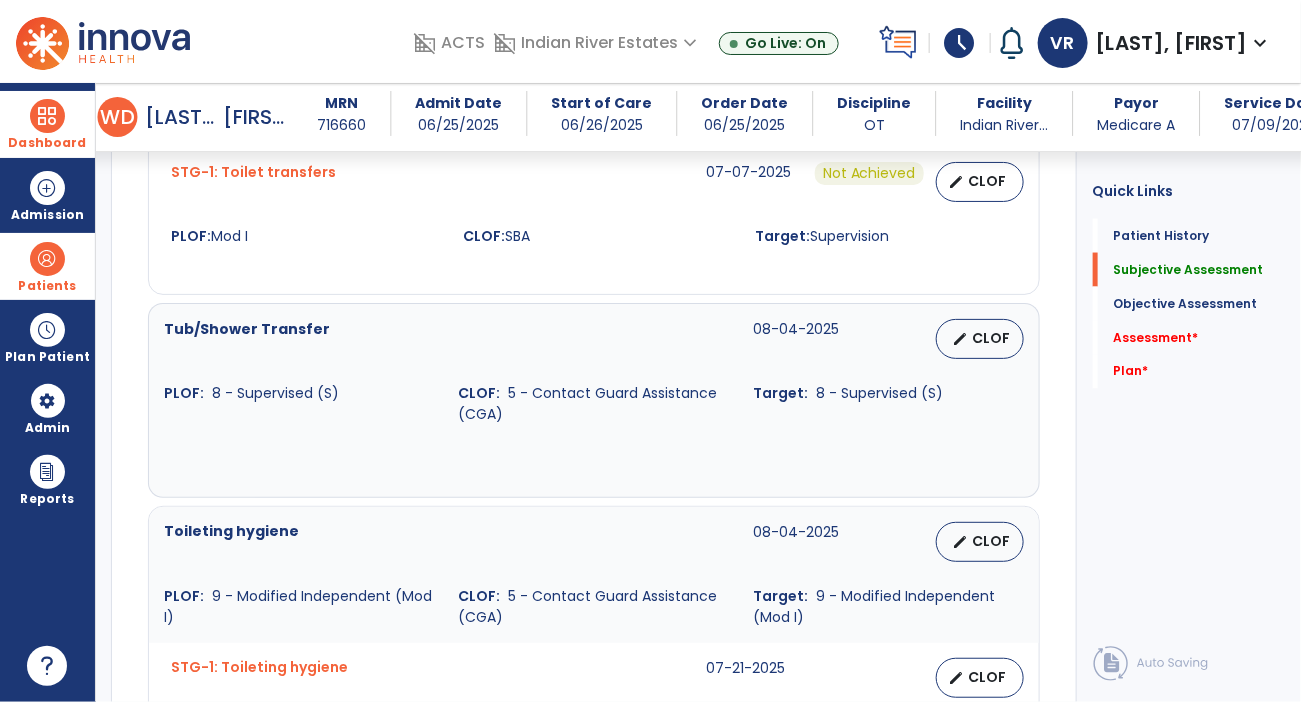 click on "CLOF" at bounding box center [992, 338] 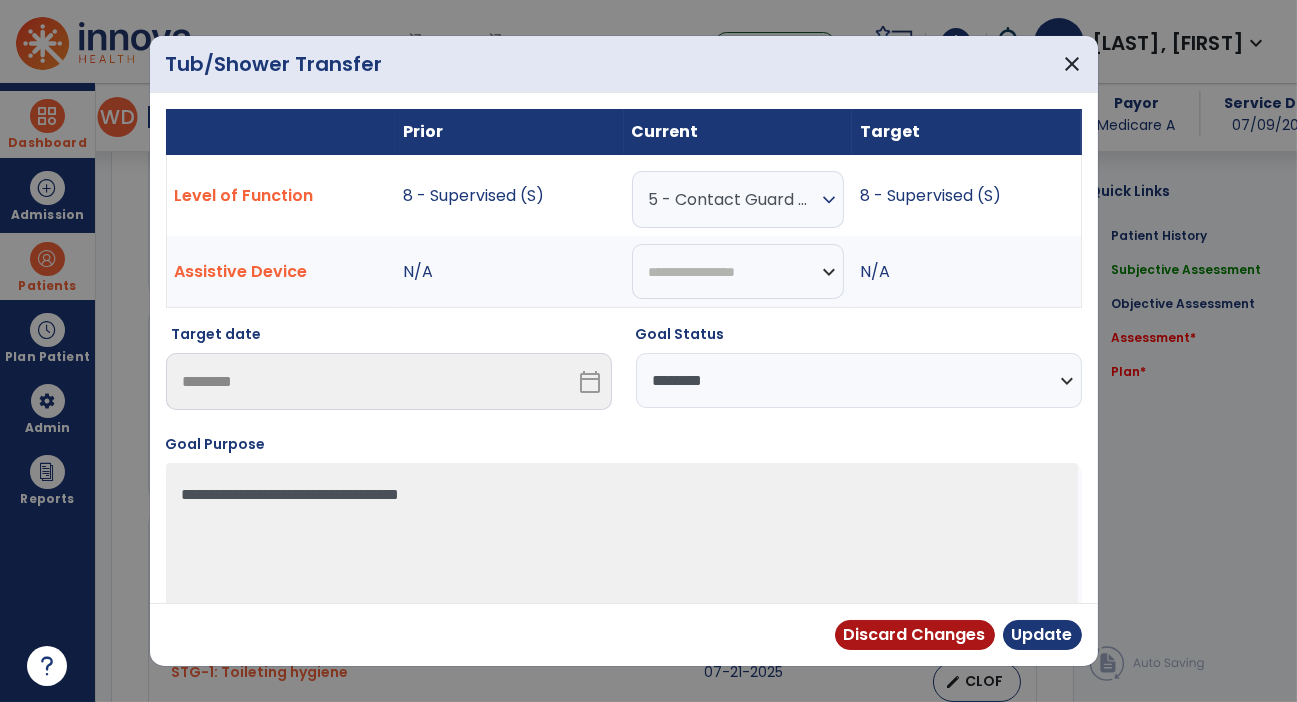 scroll, scrollTop: 1014, scrollLeft: 0, axis: vertical 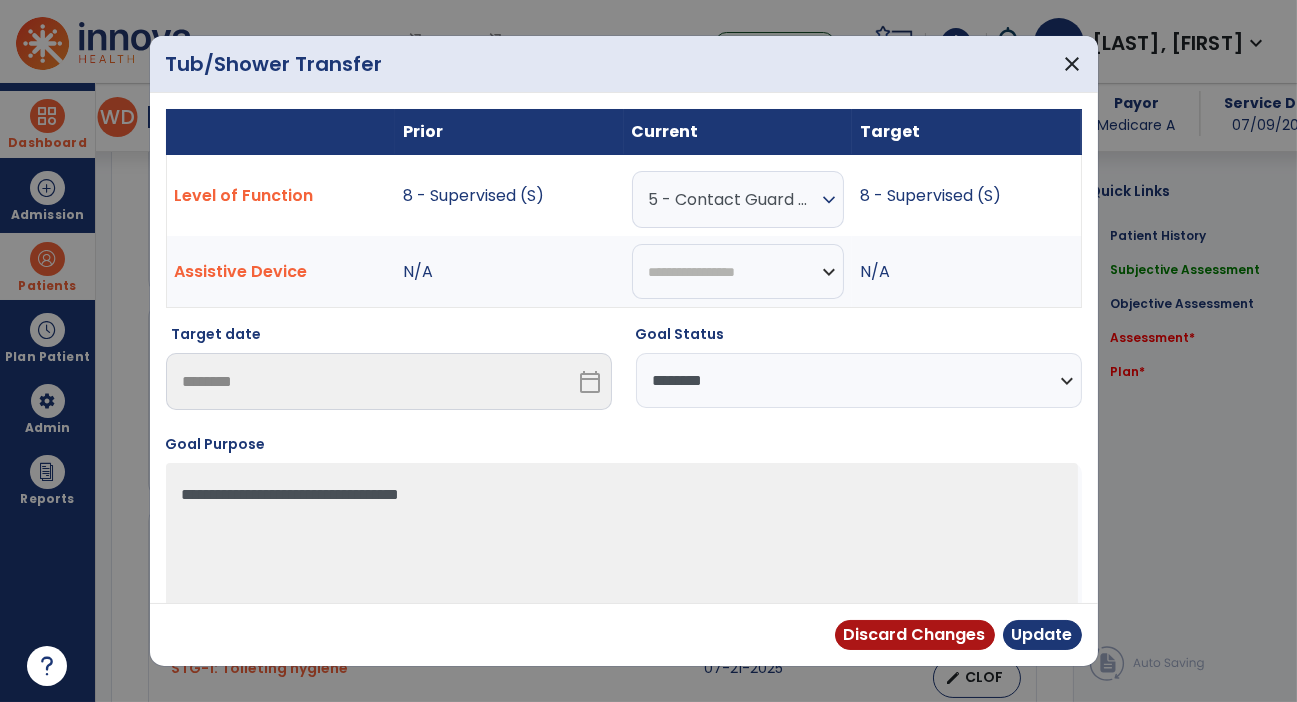 click on "**********" at bounding box center (859, 380) 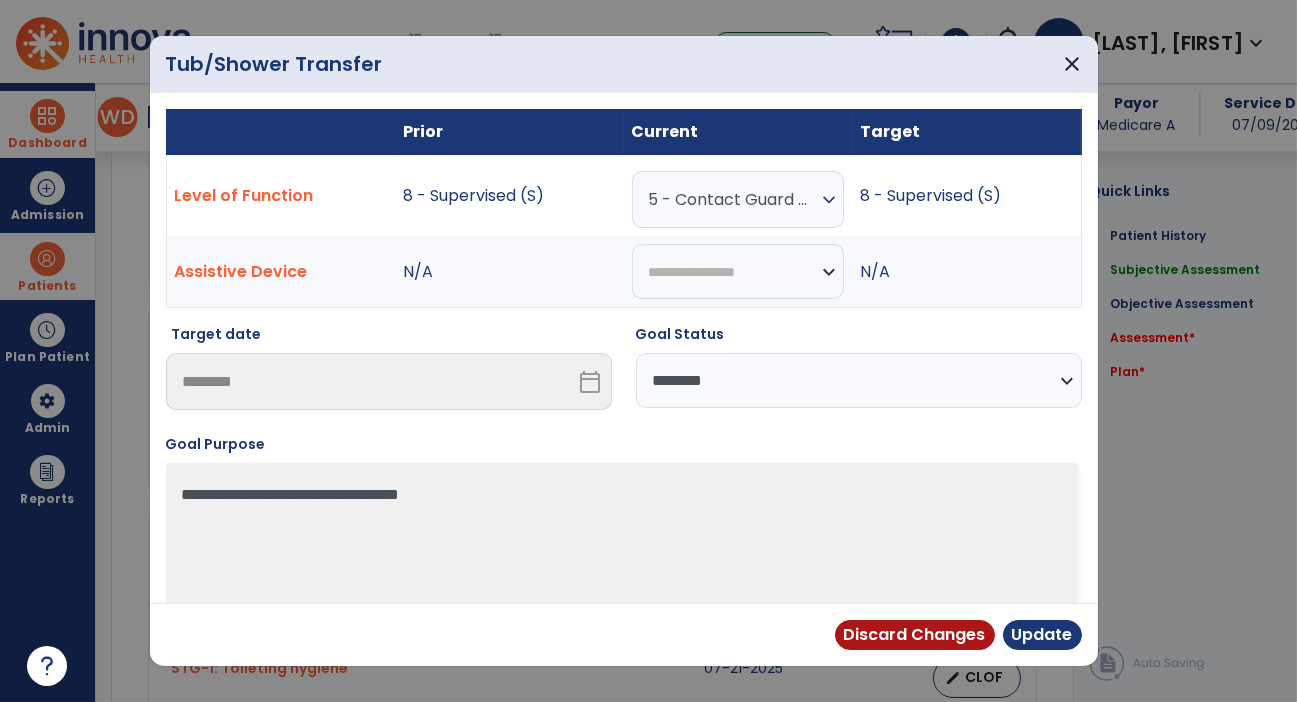 select on "**********" 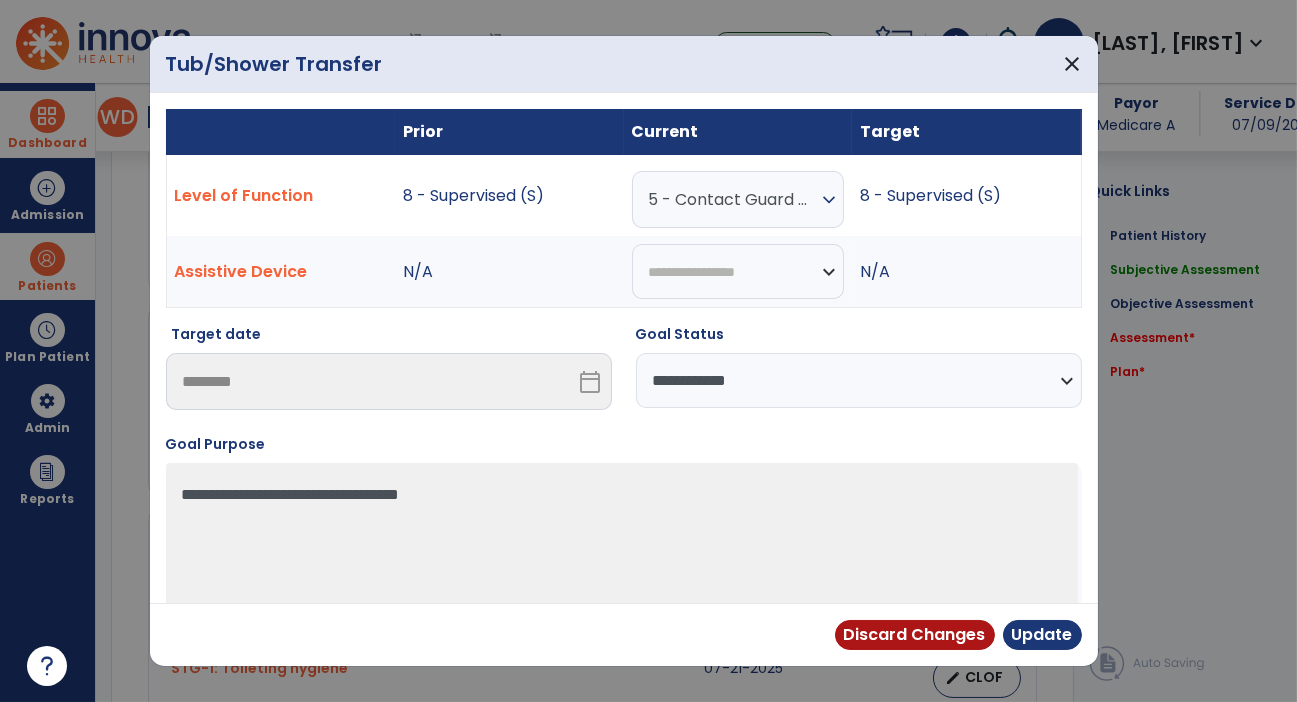click on "**********" at bounding box center [859, 380] 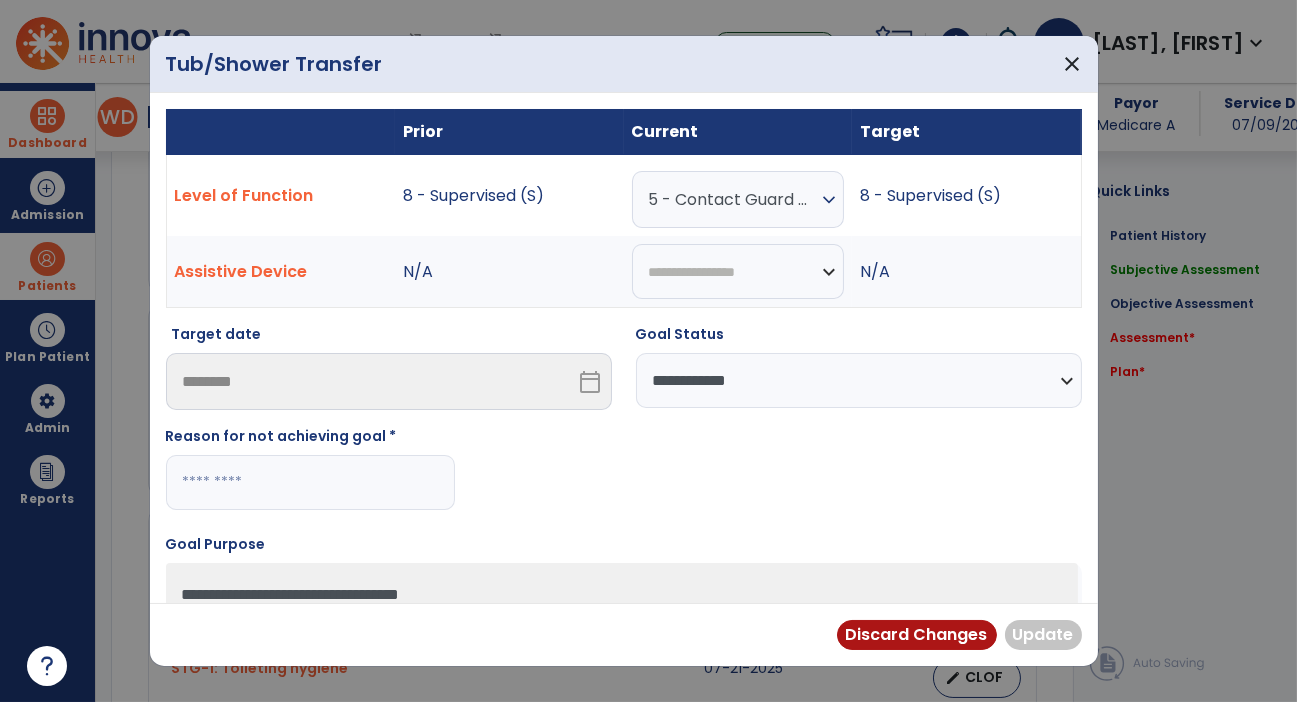 click at bounding box center [310, 482] 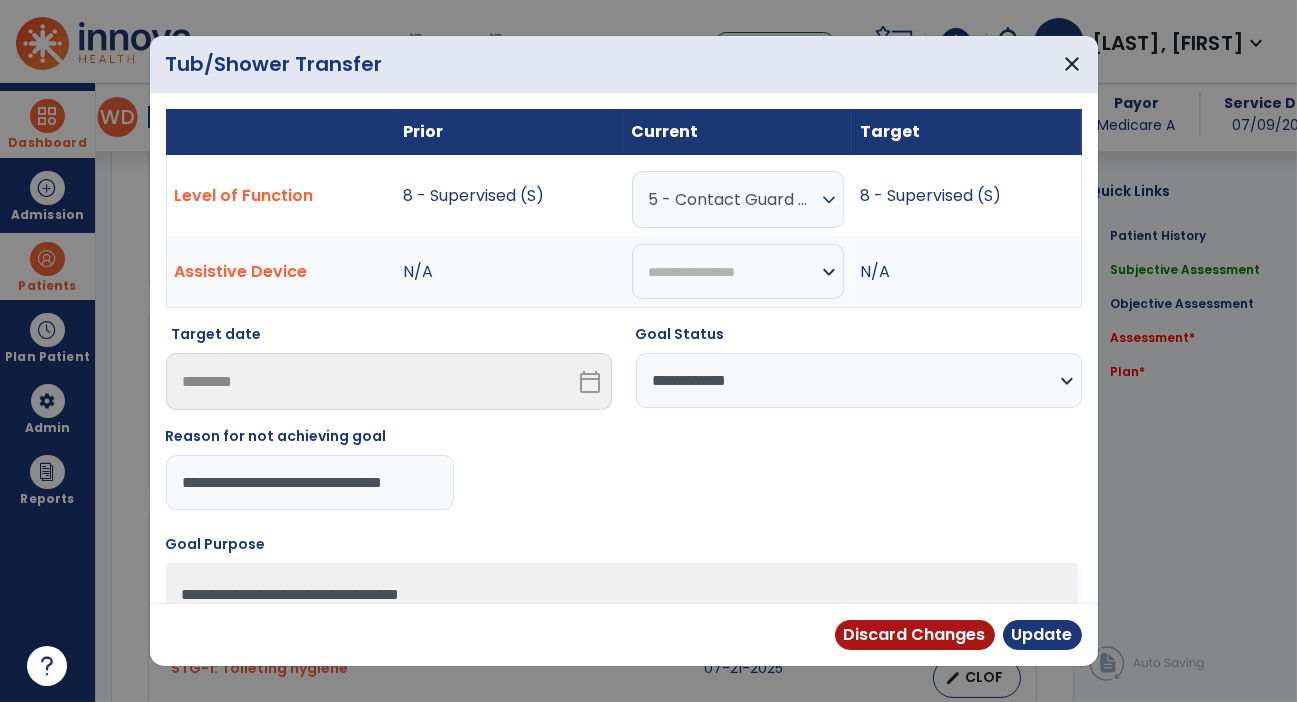 scroll, scrollTop: 0, scrollLeft: 22, axis: horizontal 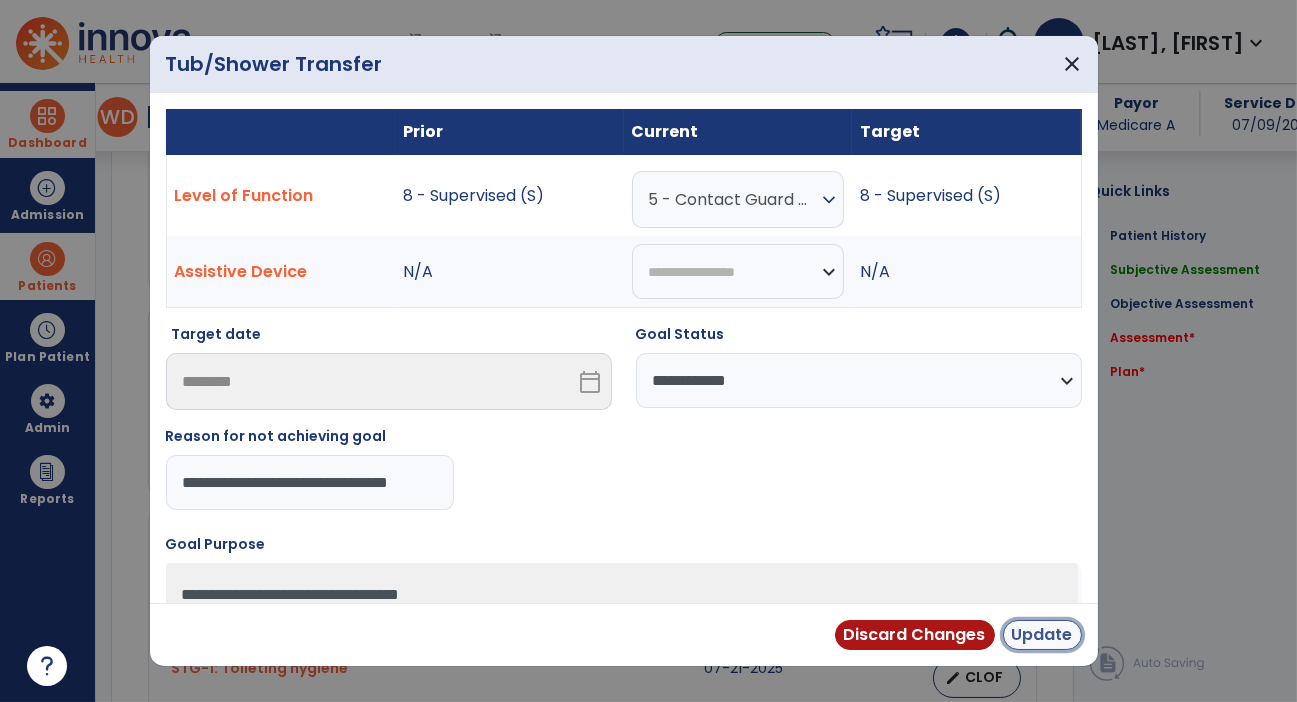 click on "Update" at bounding box center (1042, 635) 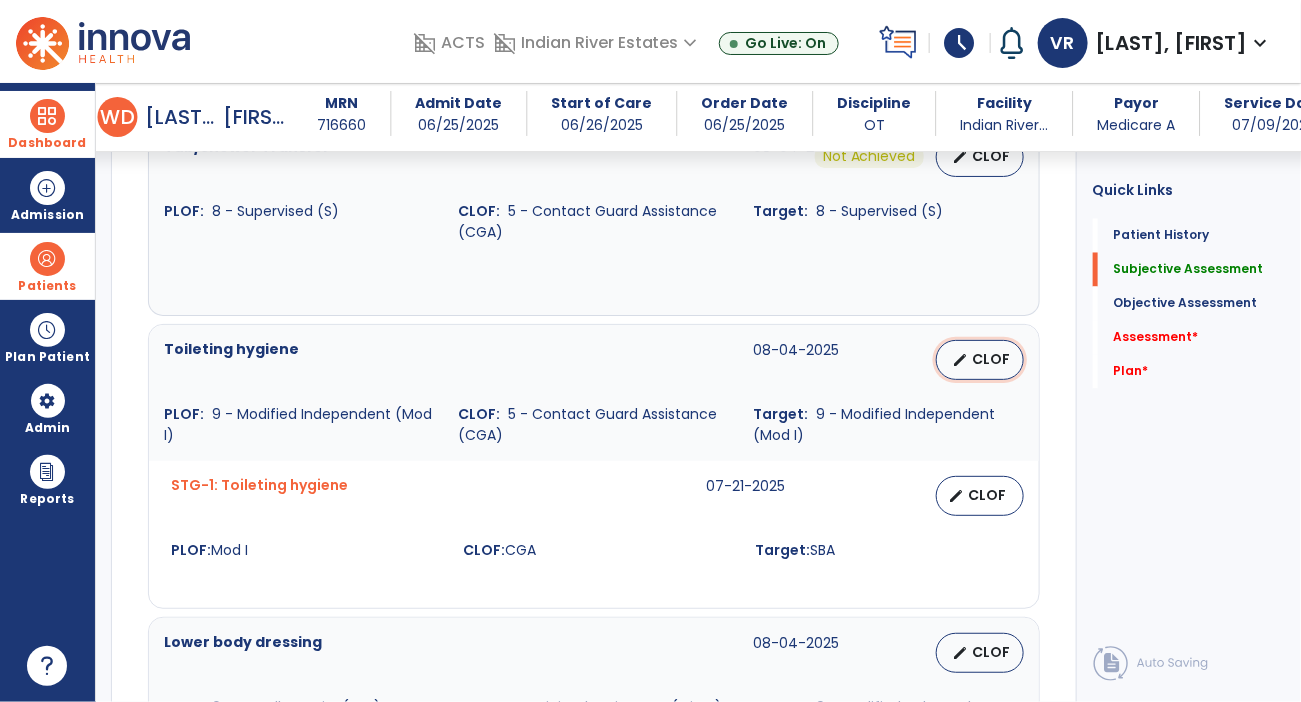 click on "CLOF" at bounding box center [992, 359] 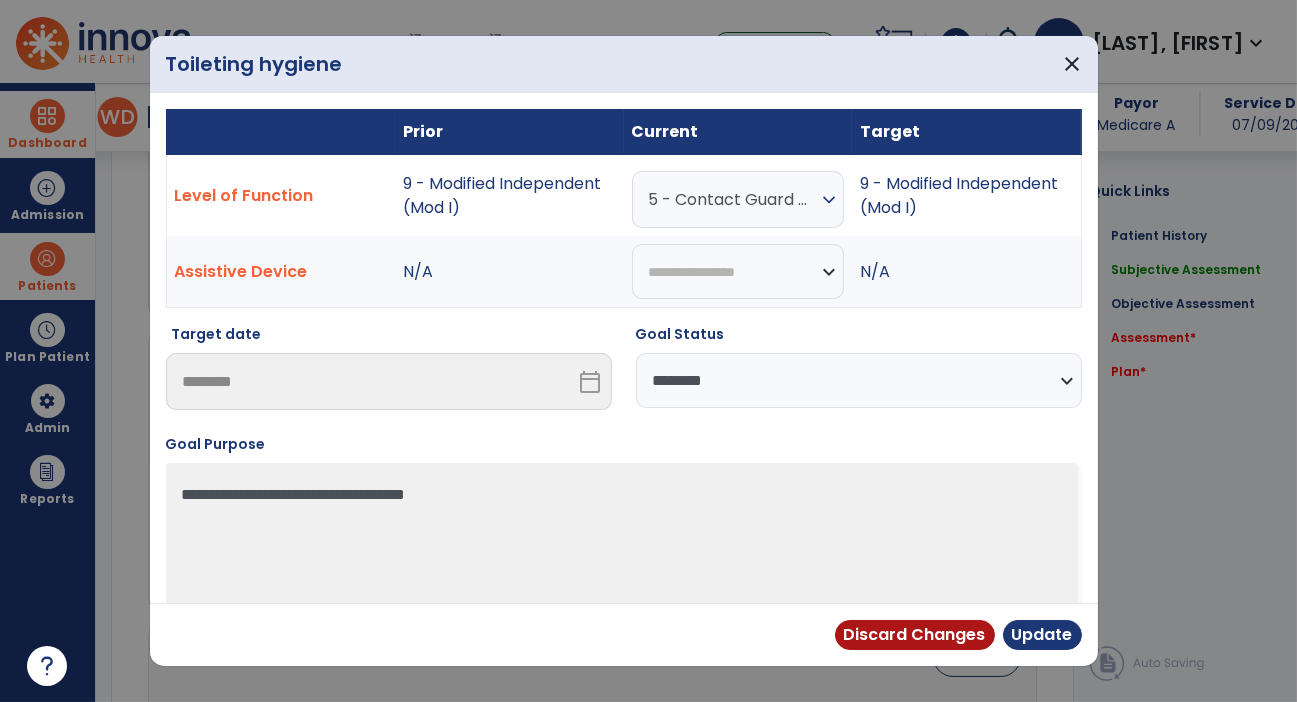 scroll, scrollTop: 1196, scrollLeft: 0, axis: vertical 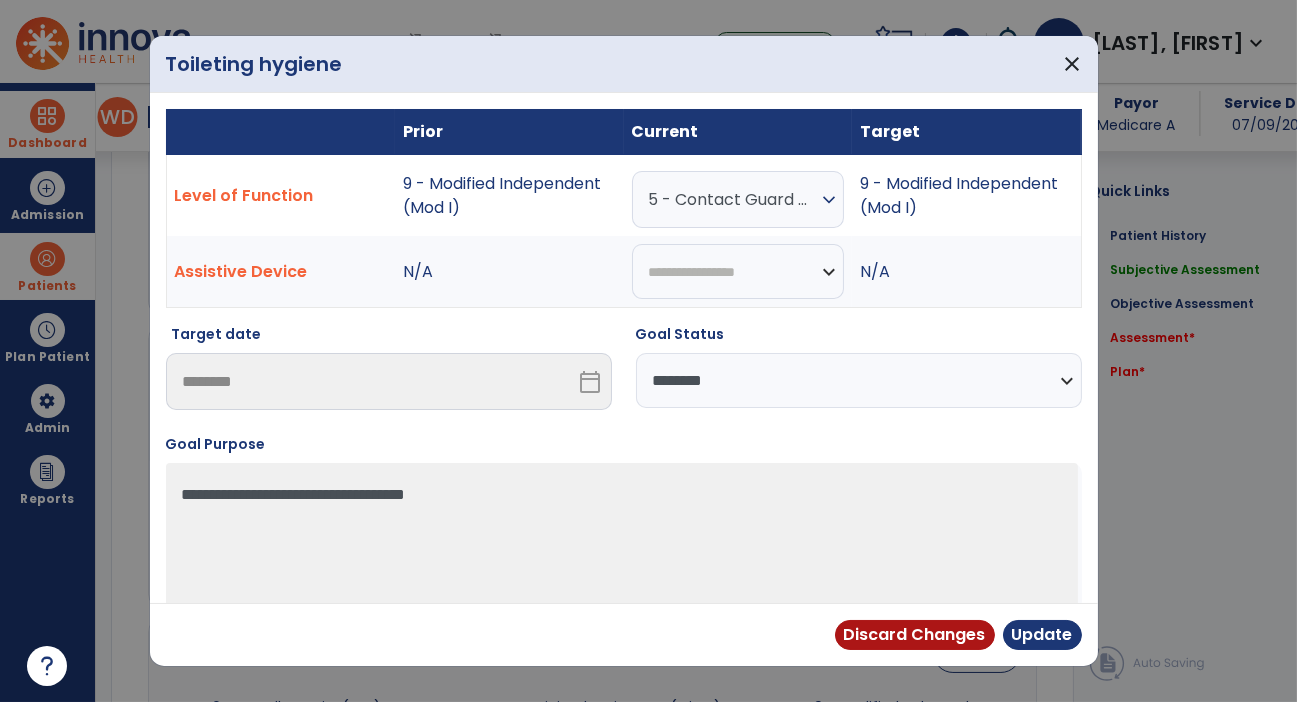 click on "**********" at bounding box center (859, 380) 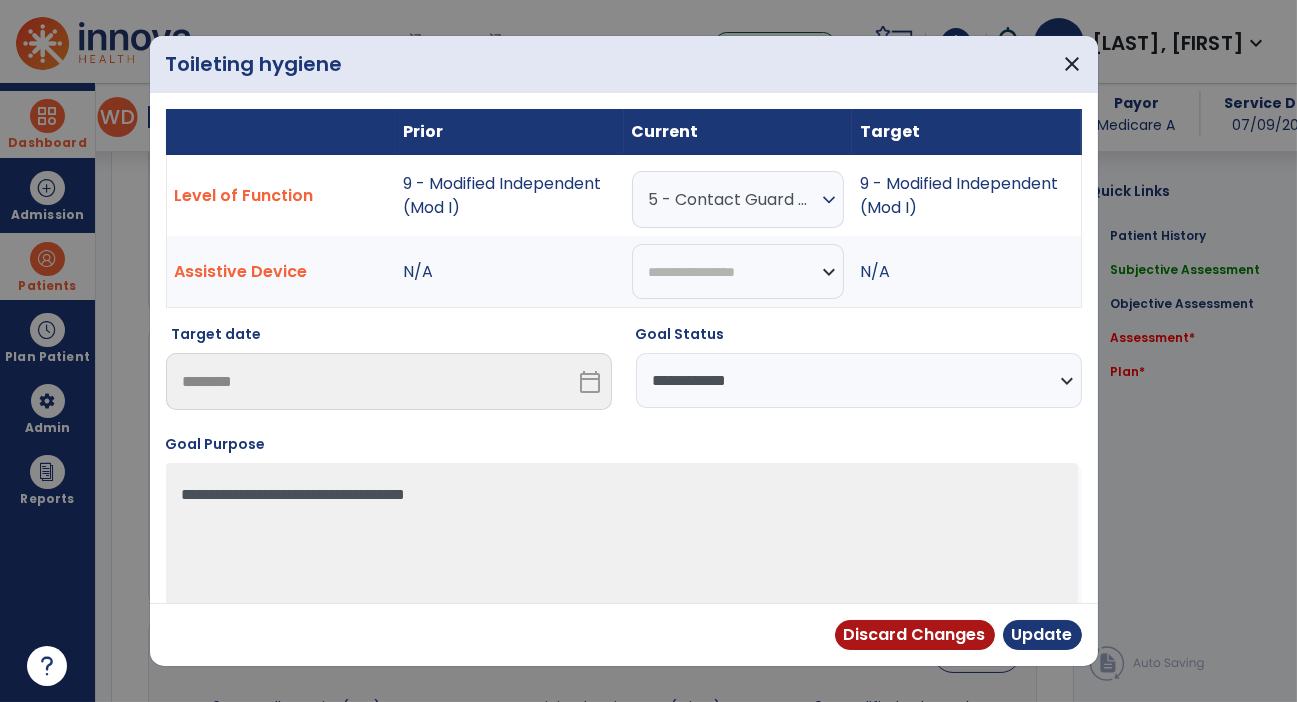 click on "**********" at bounding box center (859, 380) 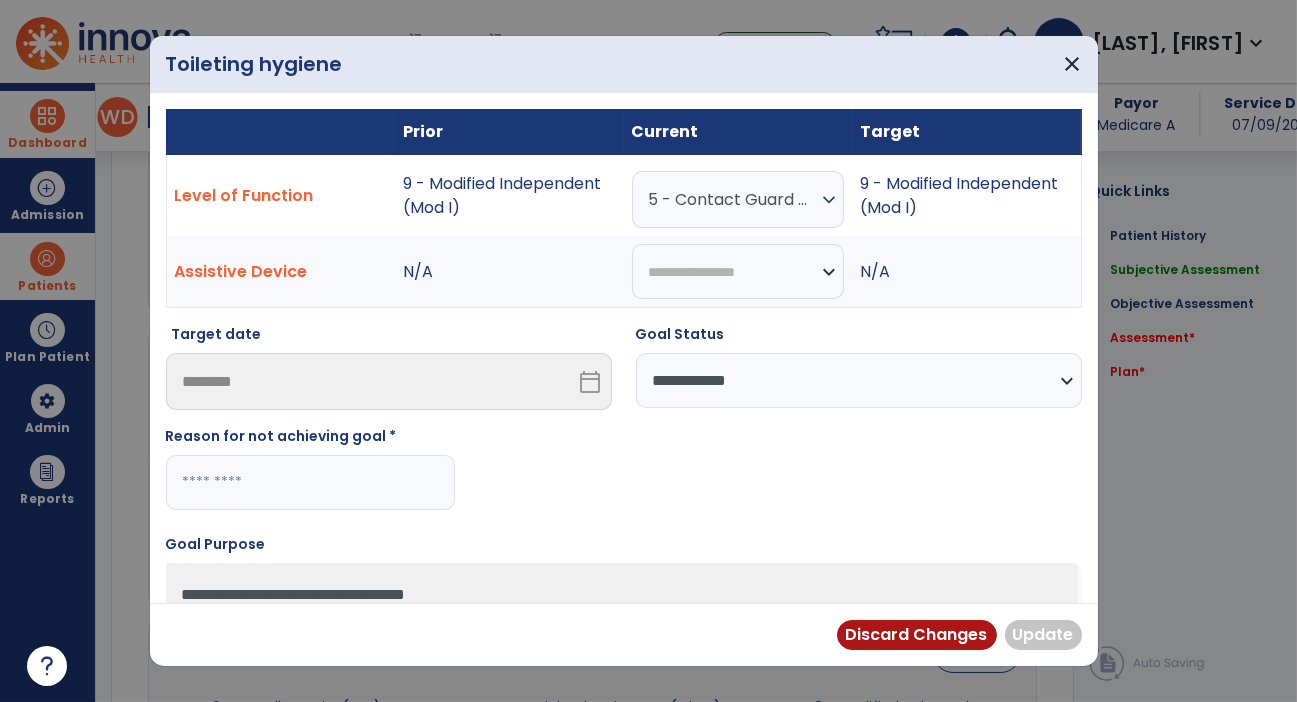 click at bounding box center (310, 482) 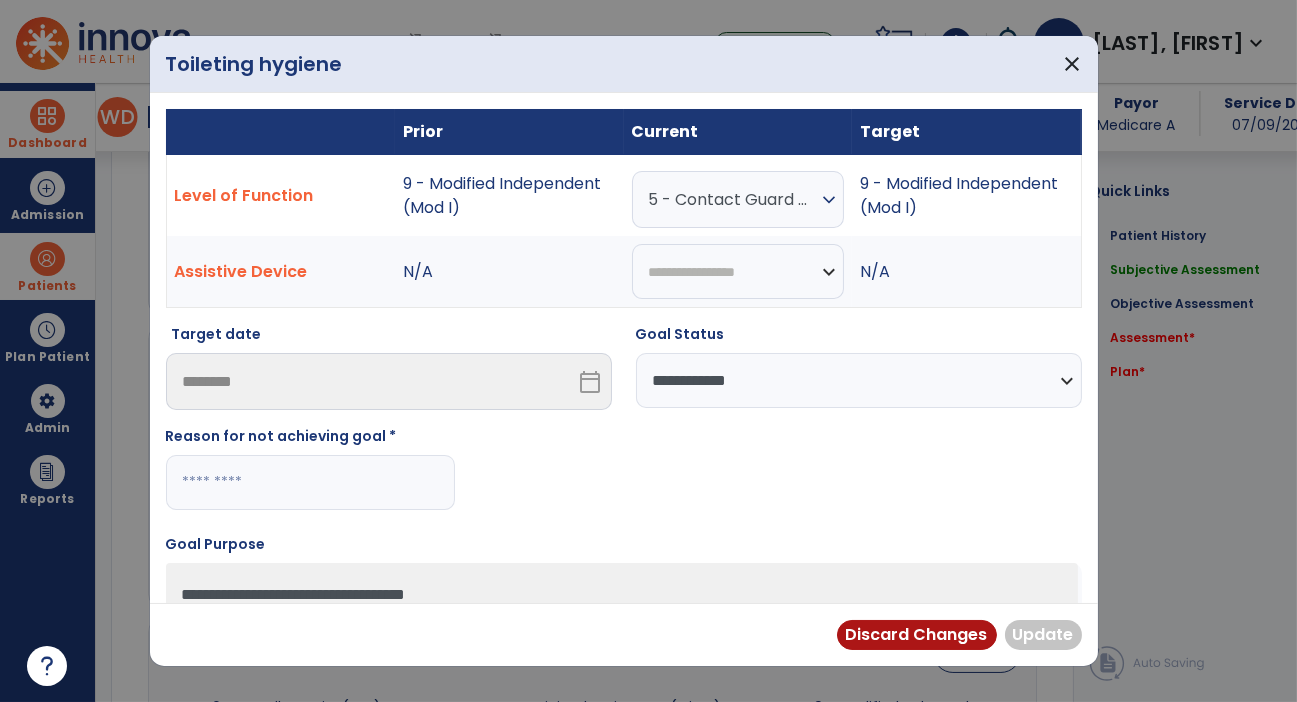 click on "5 - Contact Guard Assistance (CGA)" at bounding box center (733, 199) 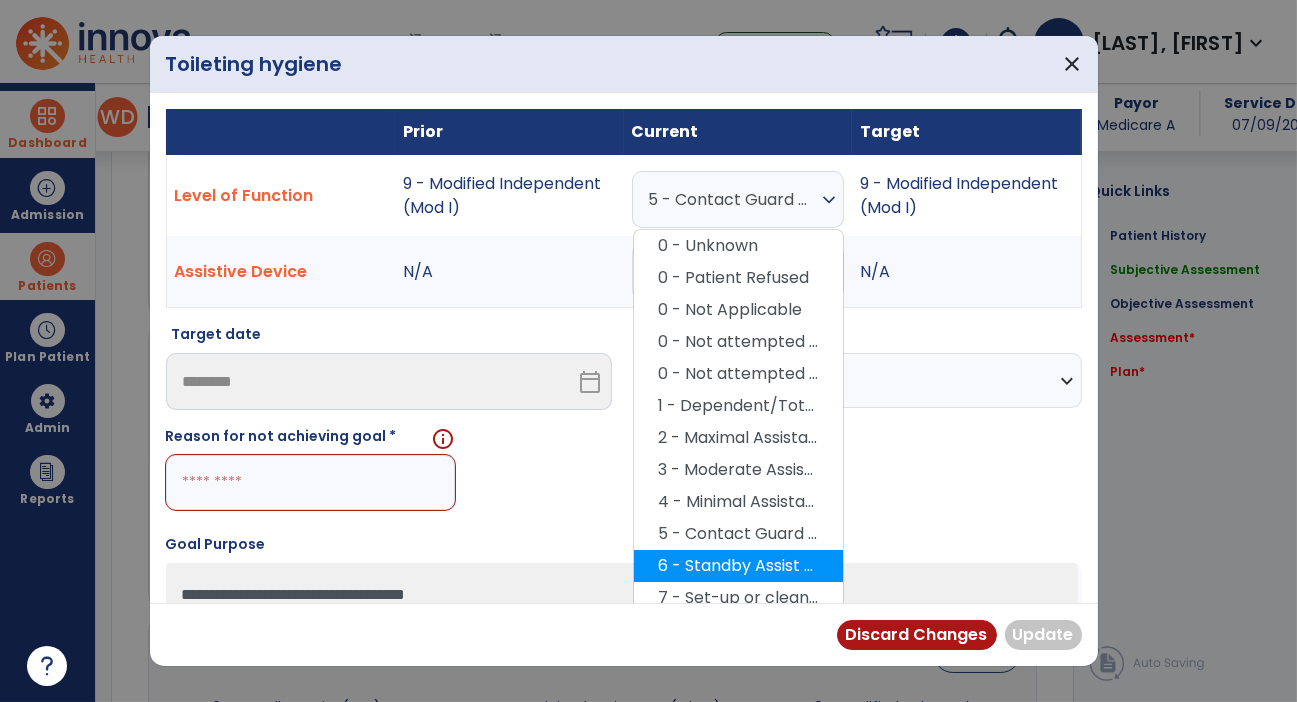 click on "6 - Standby Assist (SBA)" at bounding box center [738, 566] 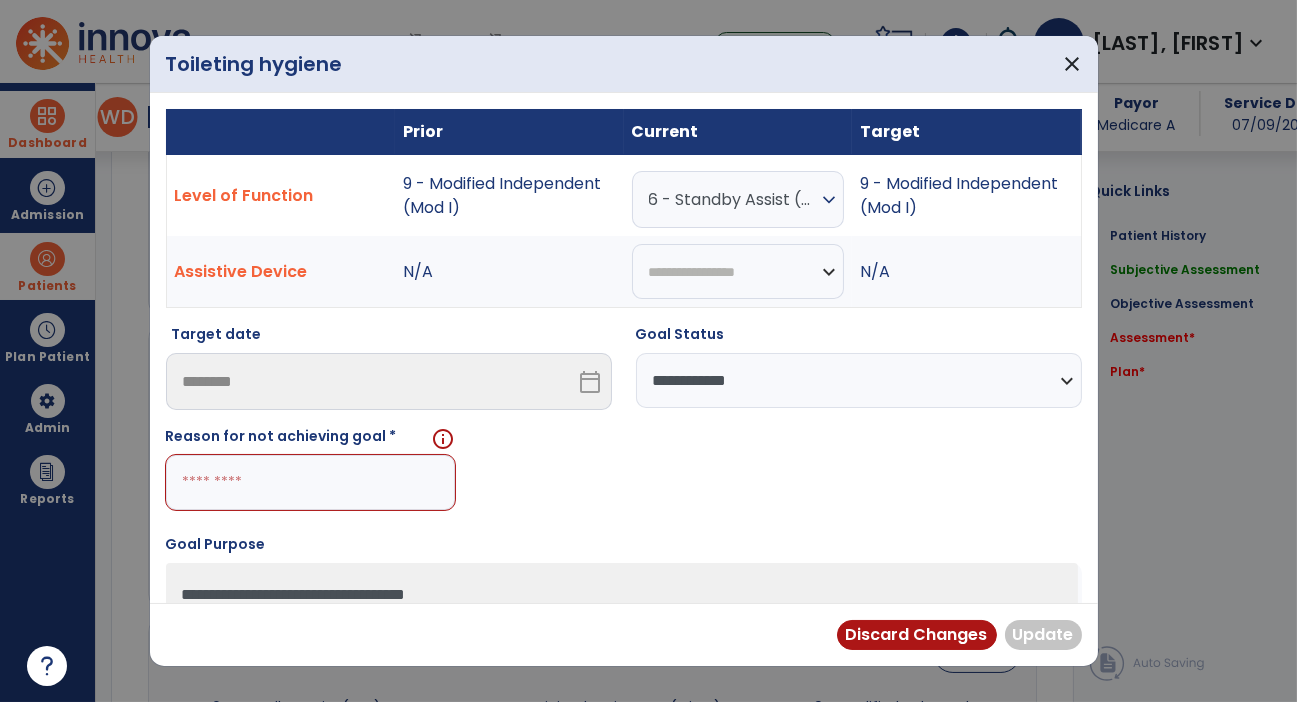 click at bounding box center (310, 482) 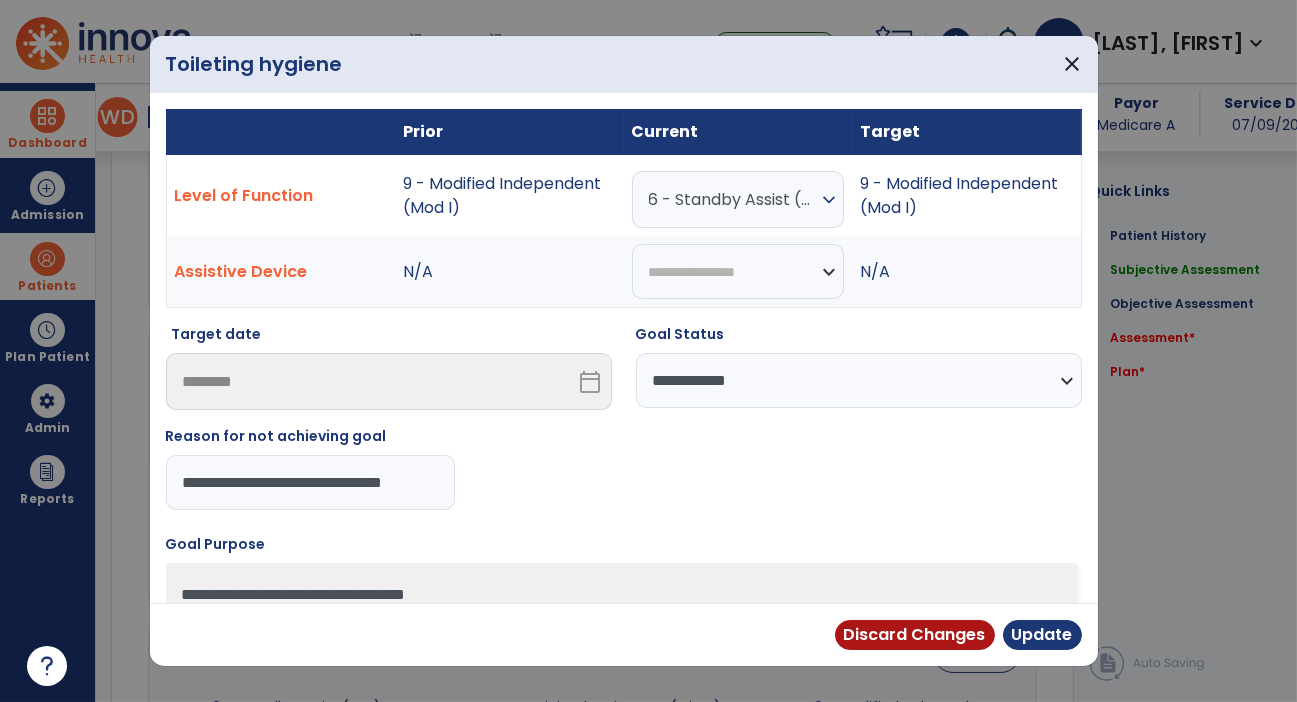 type on "**********" 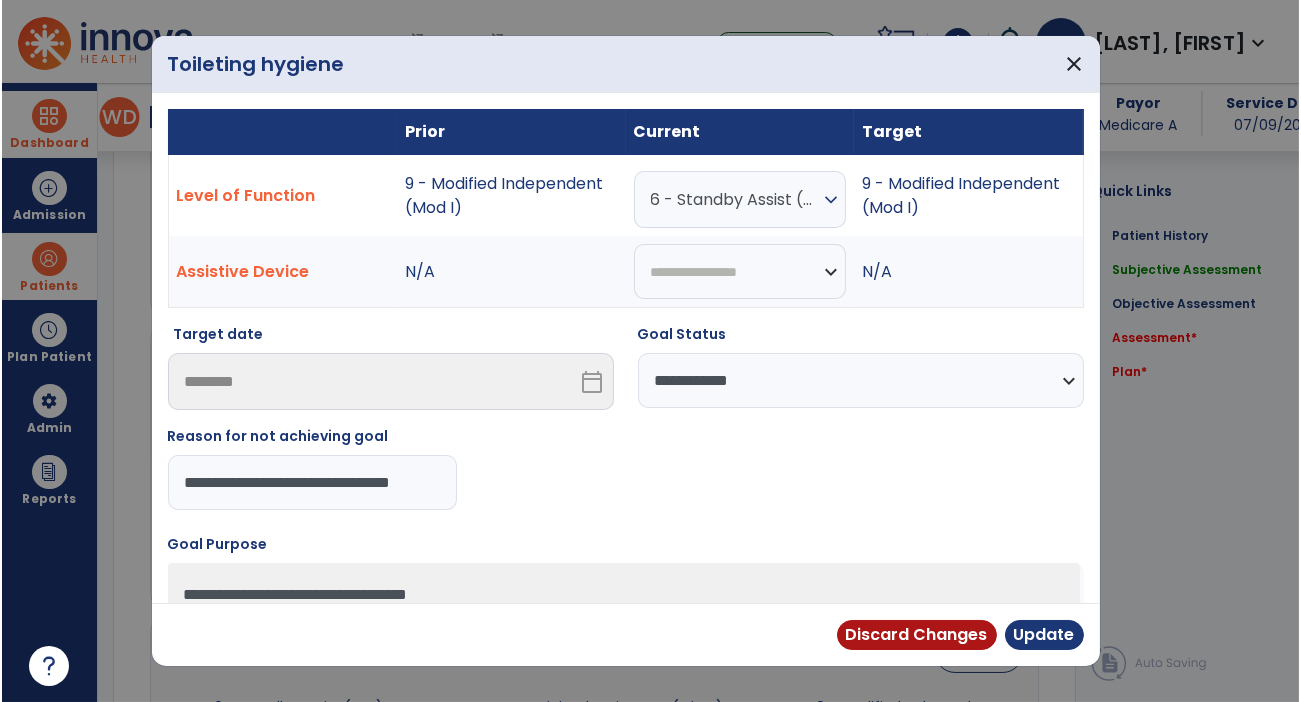 scroll, scrollTop: 0, scrollLeft: 19, axis: horizontal 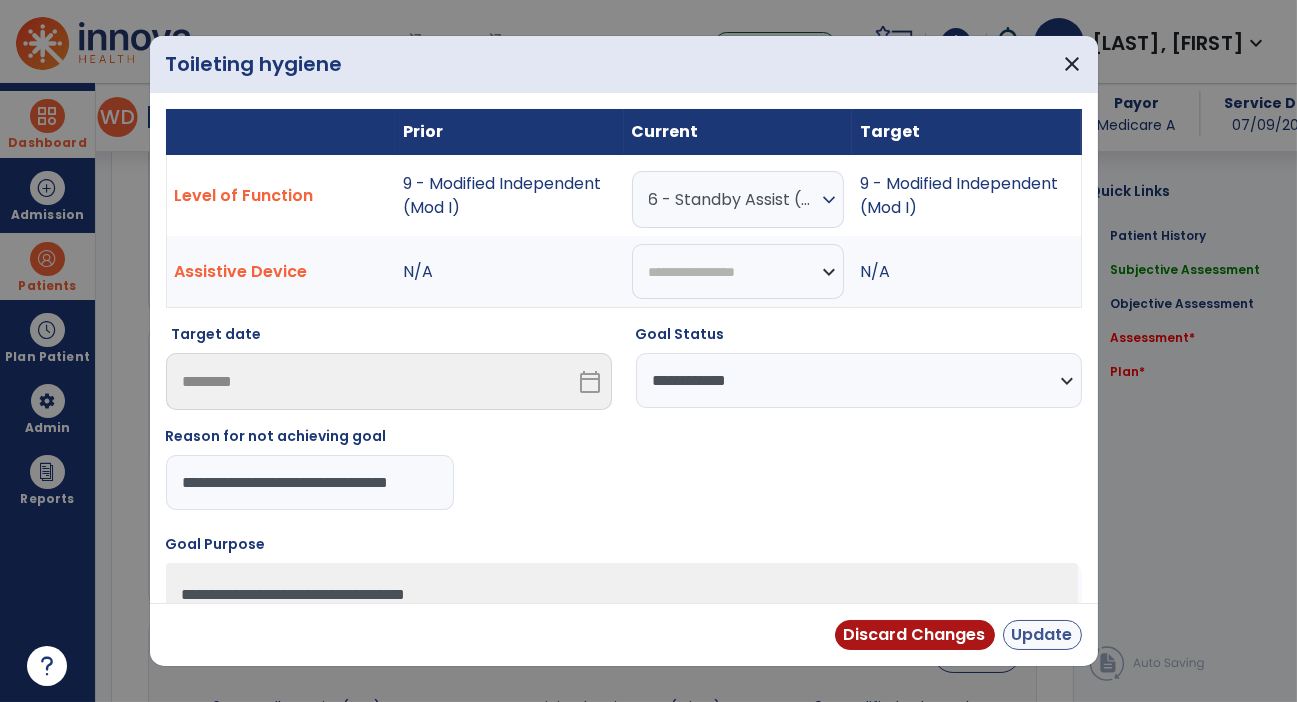 click on "Update" at bounding box center (1042, 635) 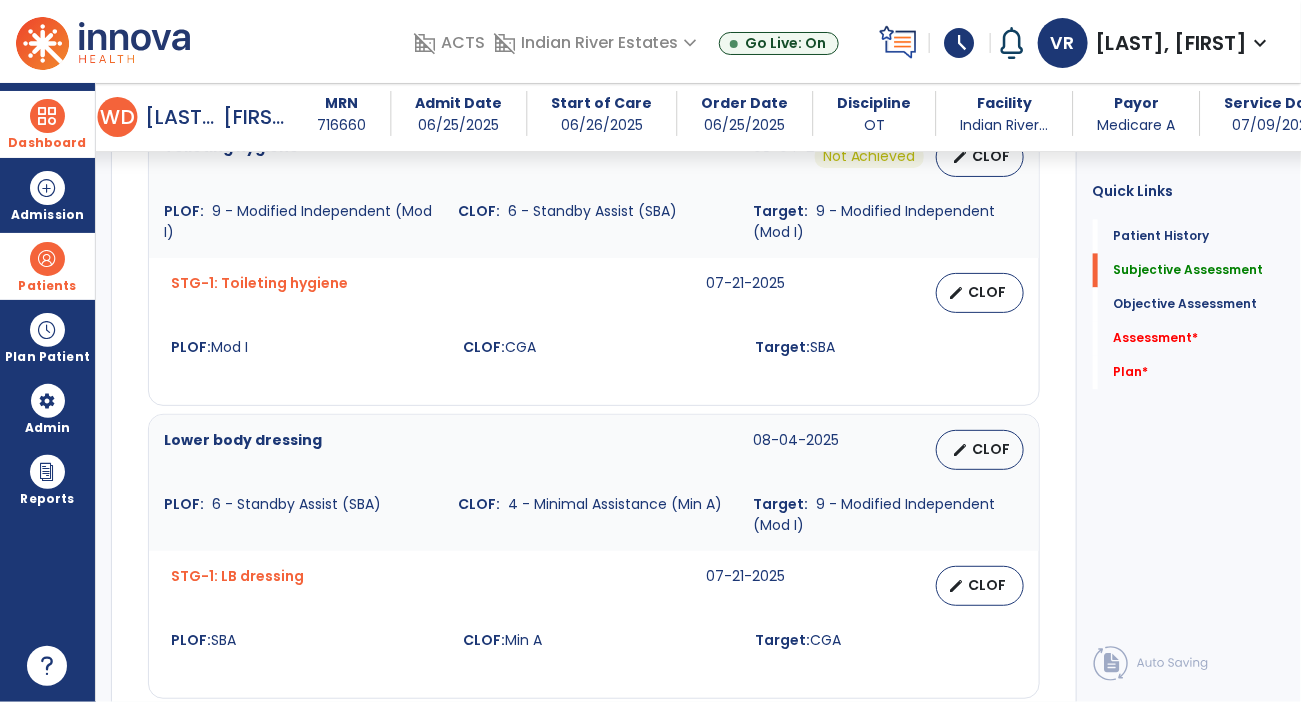 click on "CLOF" at bounding box center (988, 292) 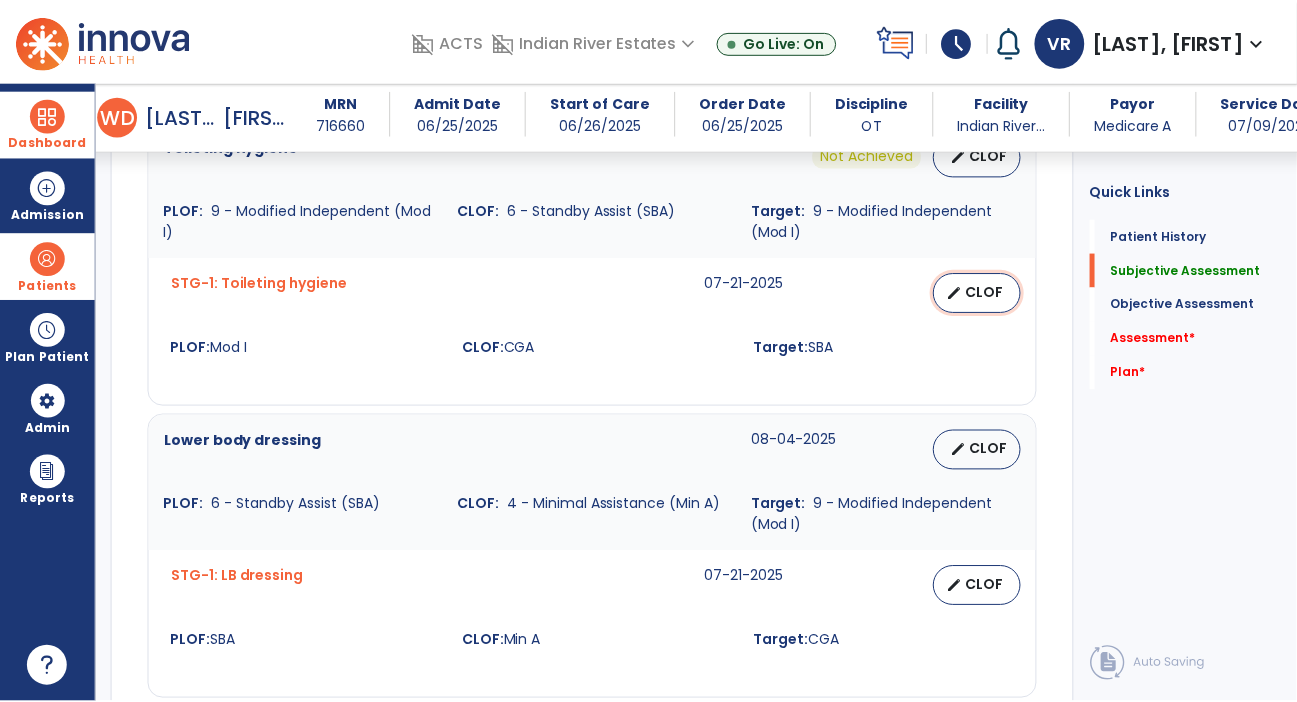 select on "********" 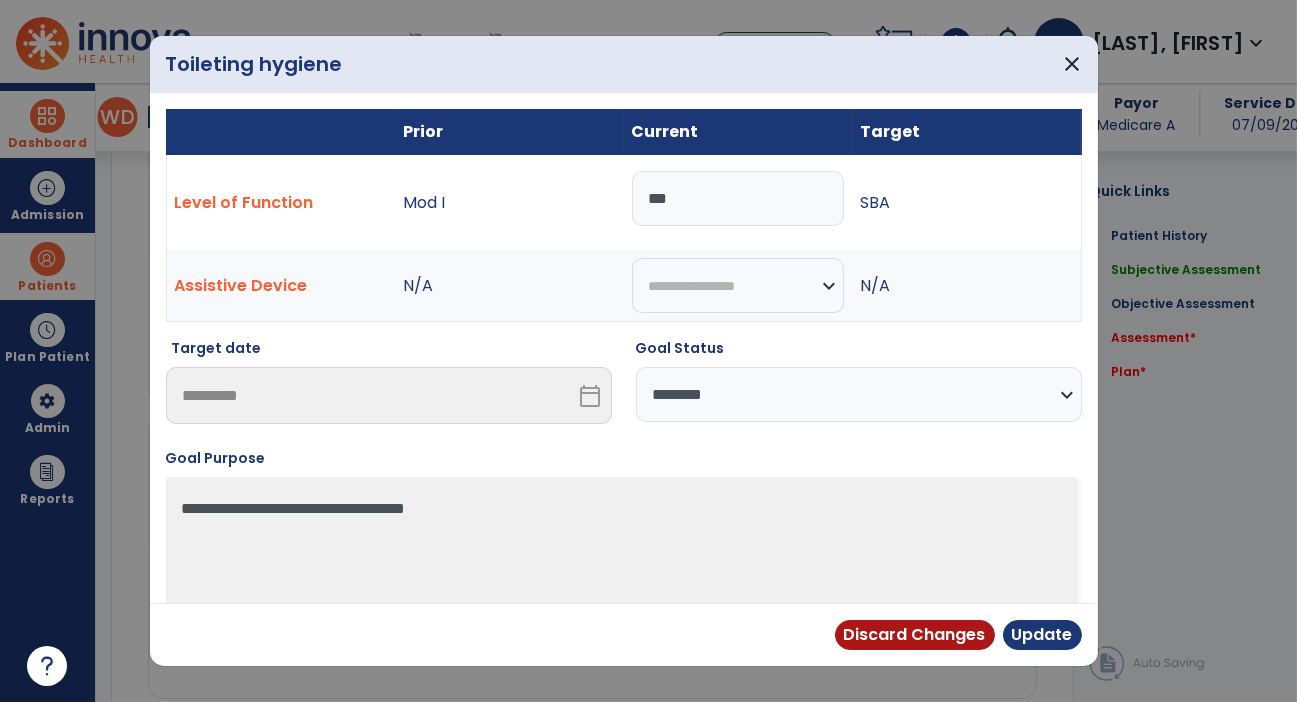 scroll, scrollTop: 1399, scrollLeft: 0, axis: vertical 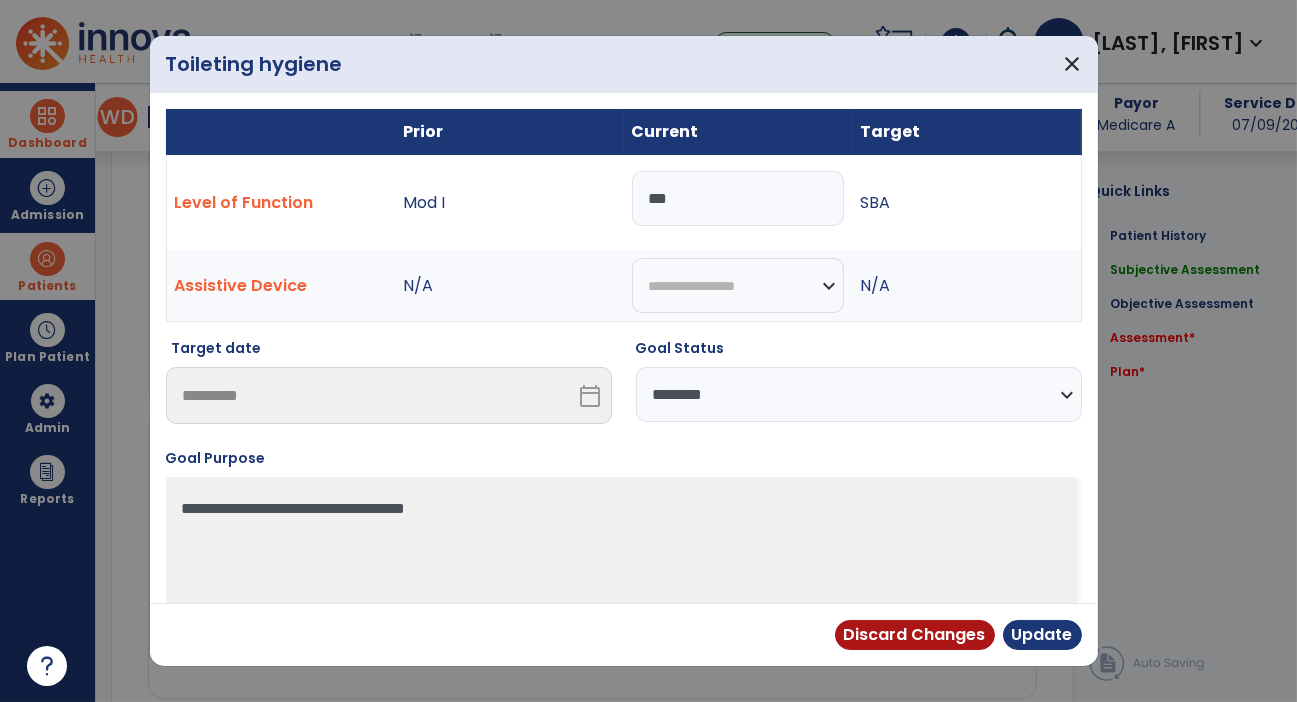 click on "***" at bounding box center [738, 198] 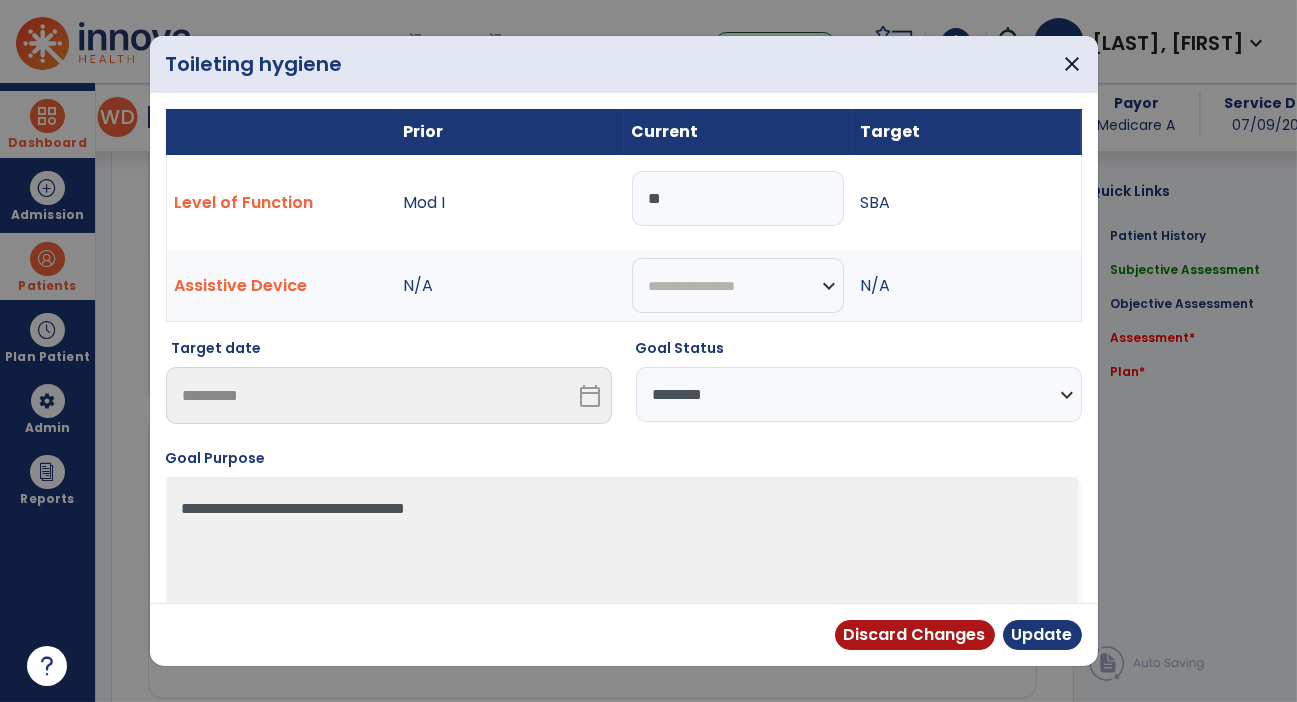 type on "*" 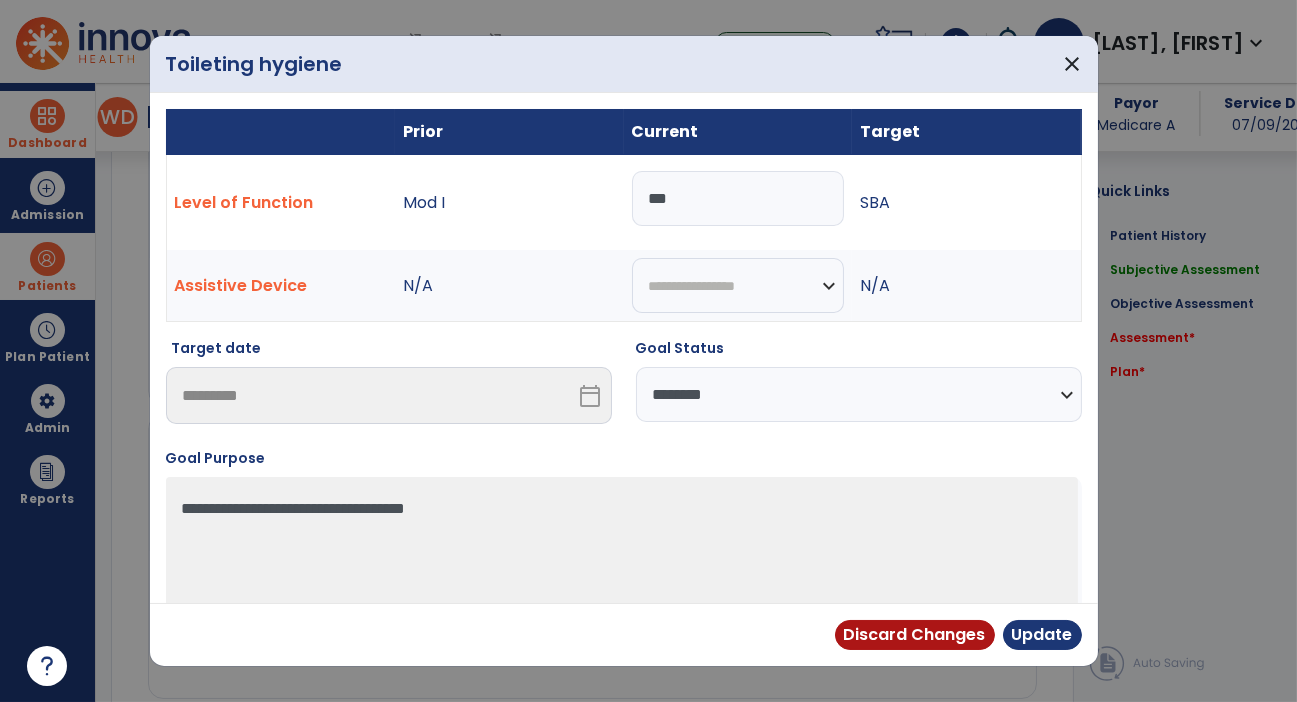 type on "***" 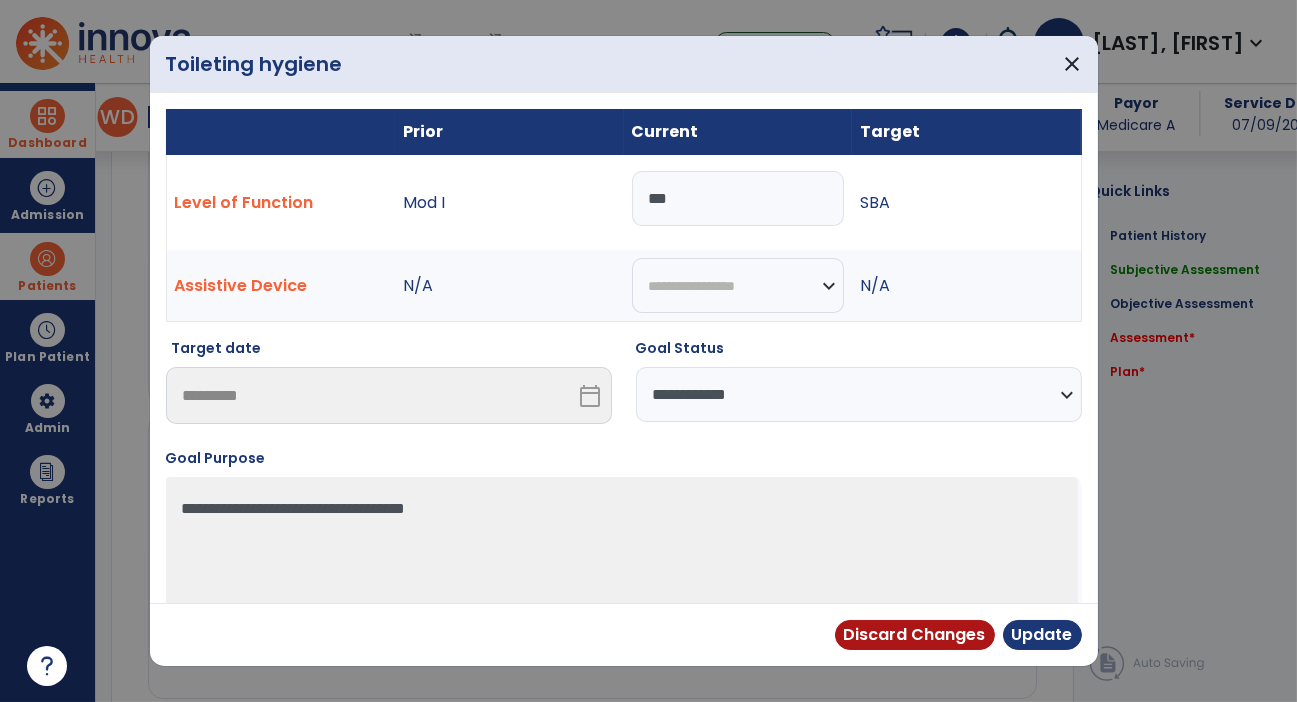 click on "**********" at bounding box center [859, 394] 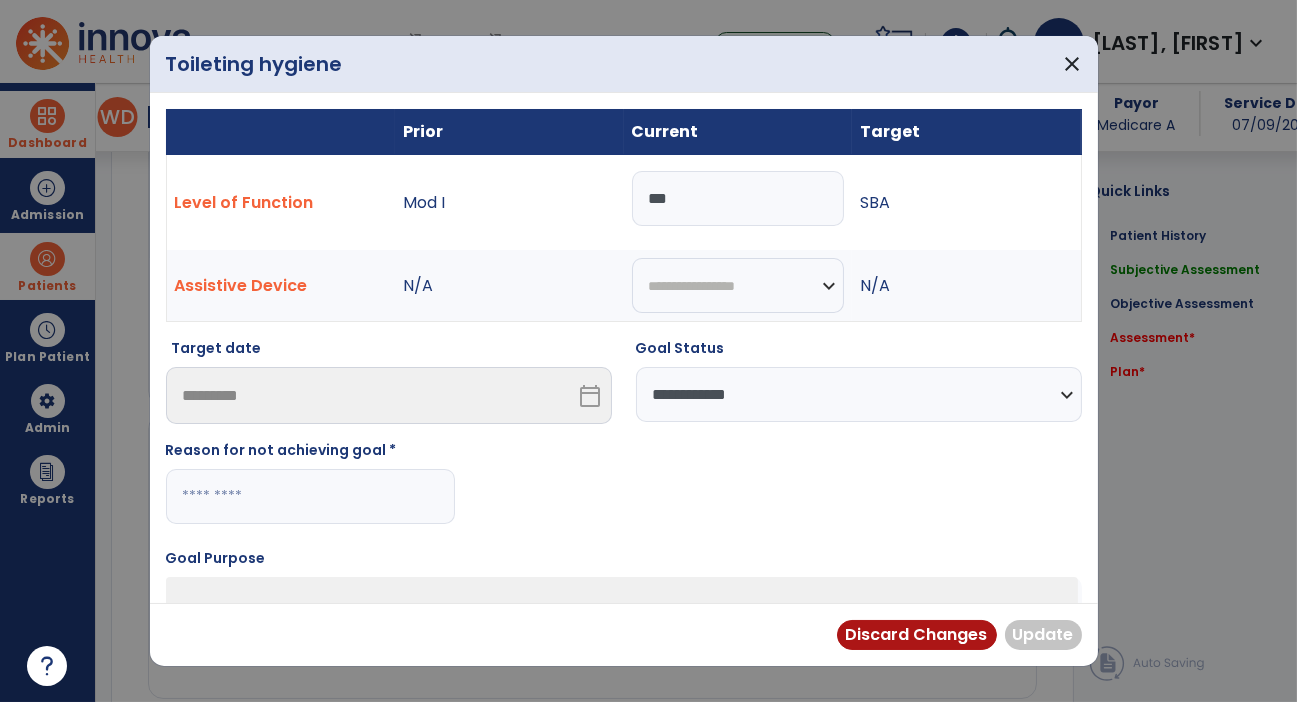 click at bounding box center (310, 496) 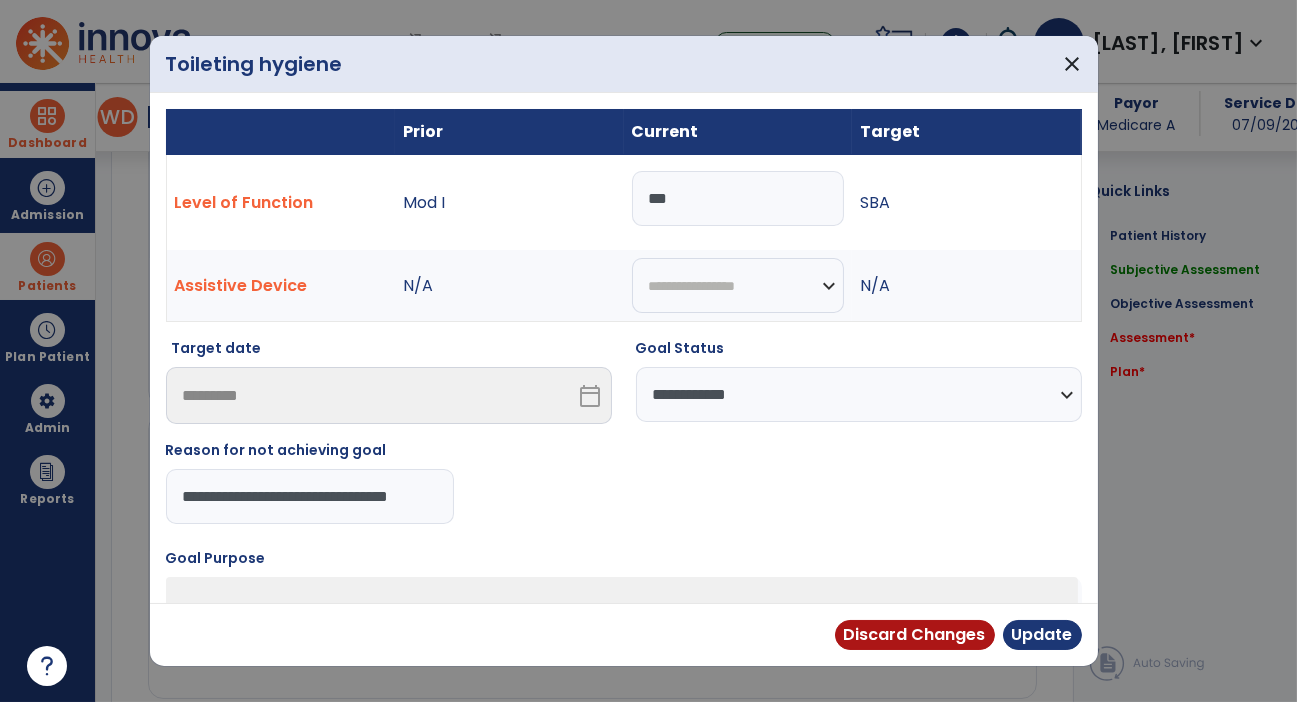 type on "**********" 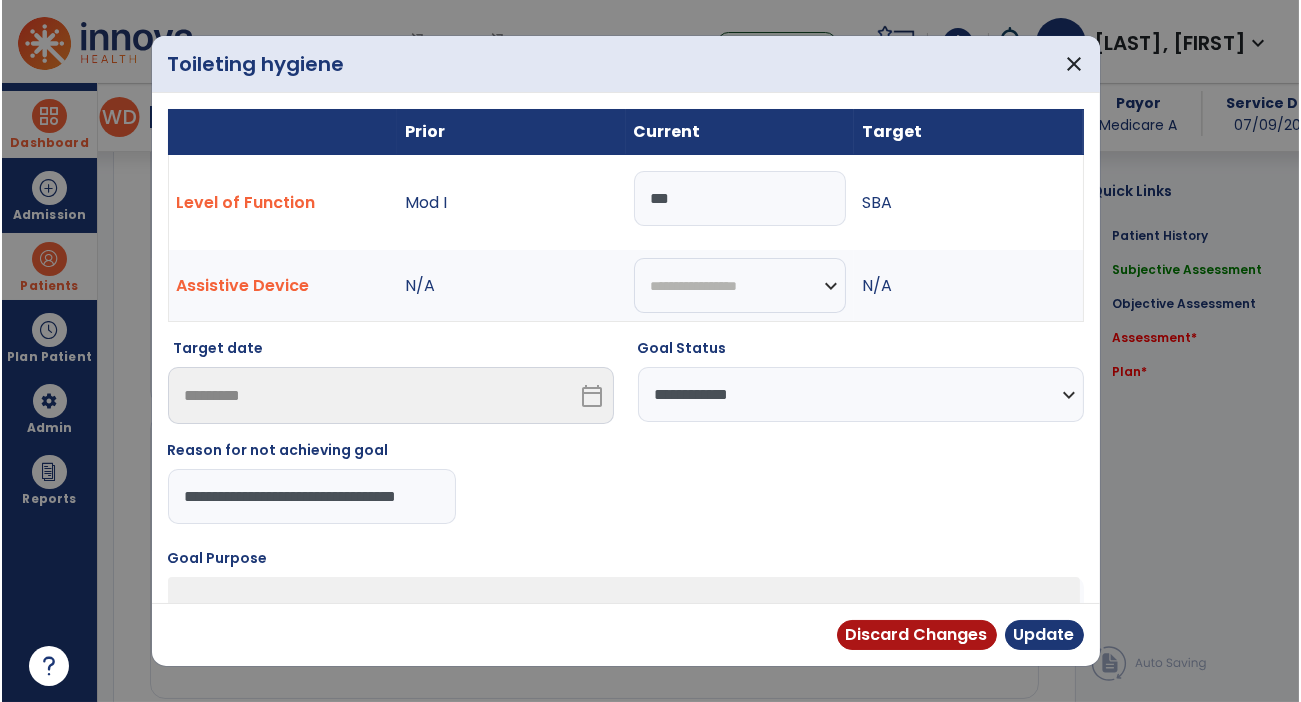 scroll, scrollTop: 0, scrollLeft: 22, axis: horizontal 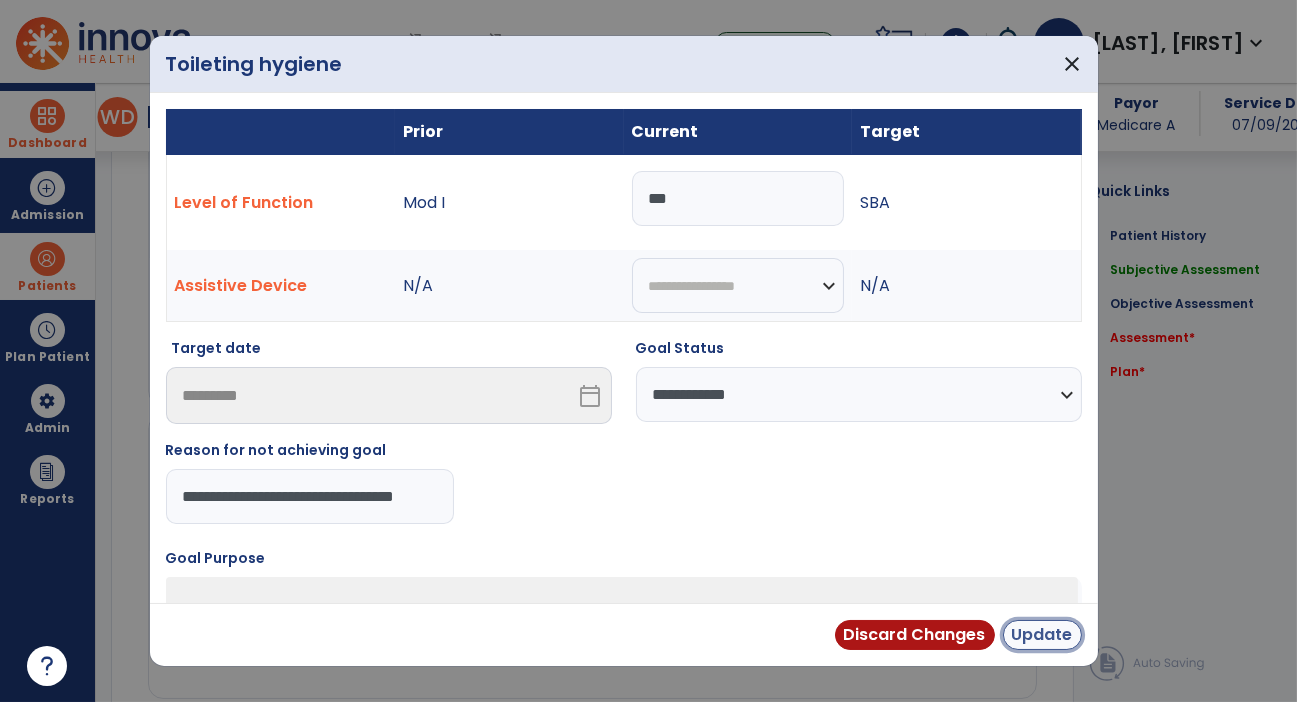 click on "Update" at bounding box center [1042, 635] 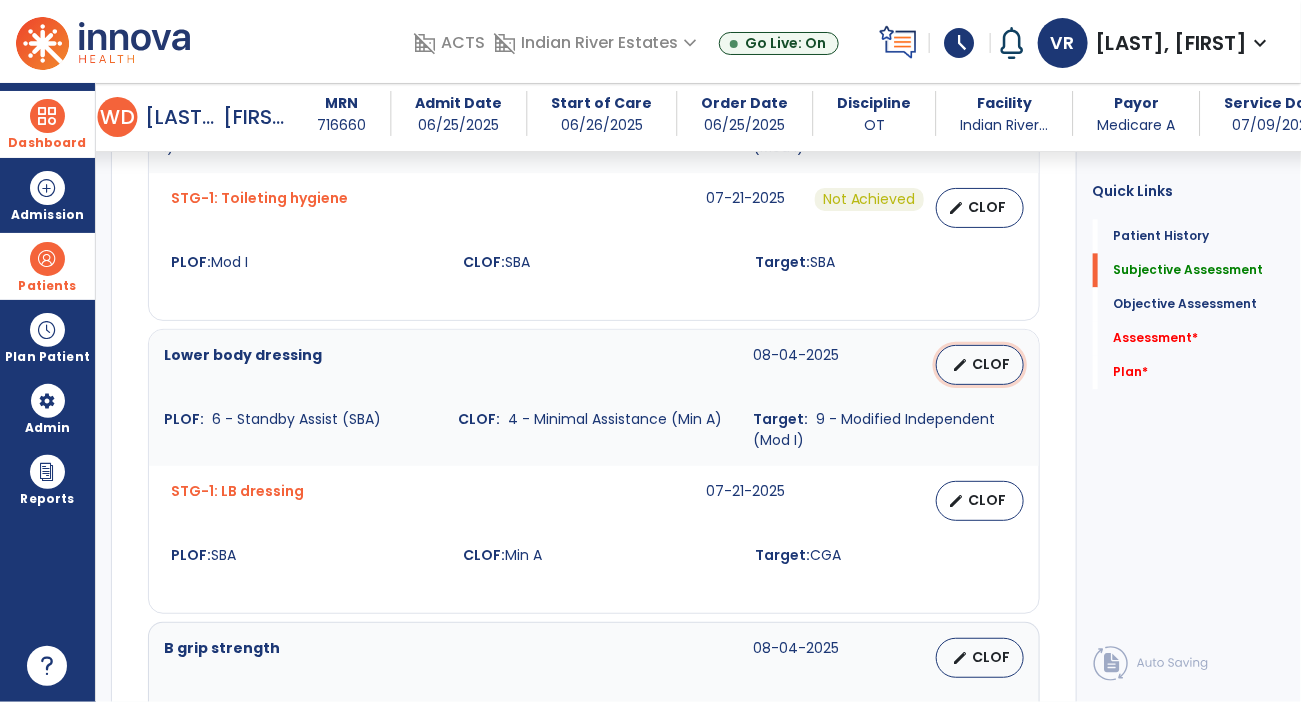 click on "CLOF" at bounding box center [992, 364] 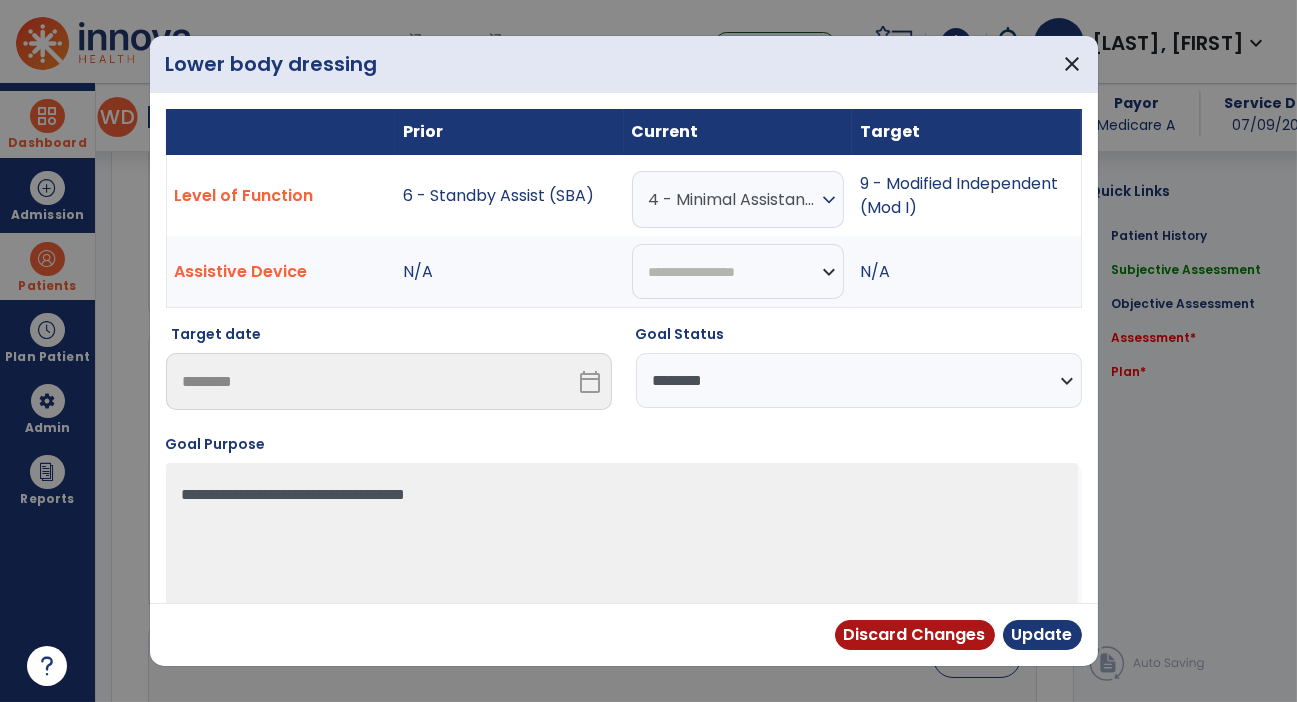 scroll, scrollTop: 1484, scrollLeft: 0, axis: vertical 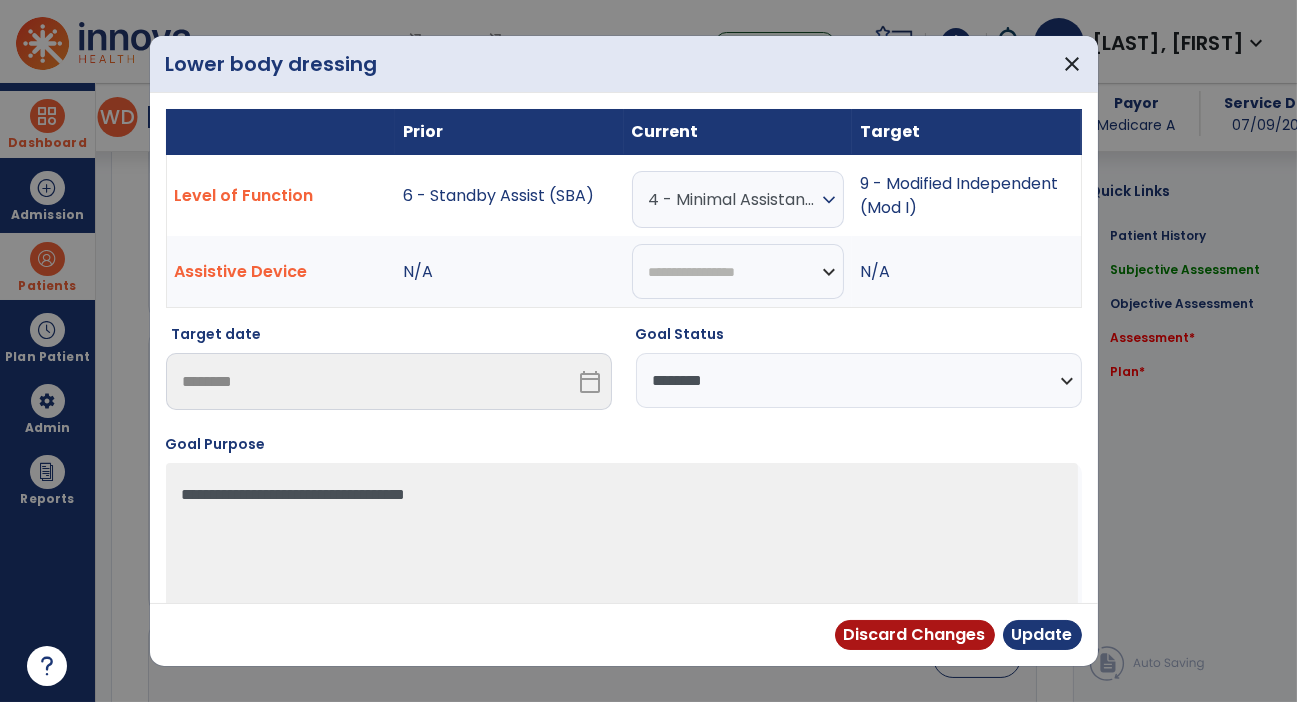 select on "**********" 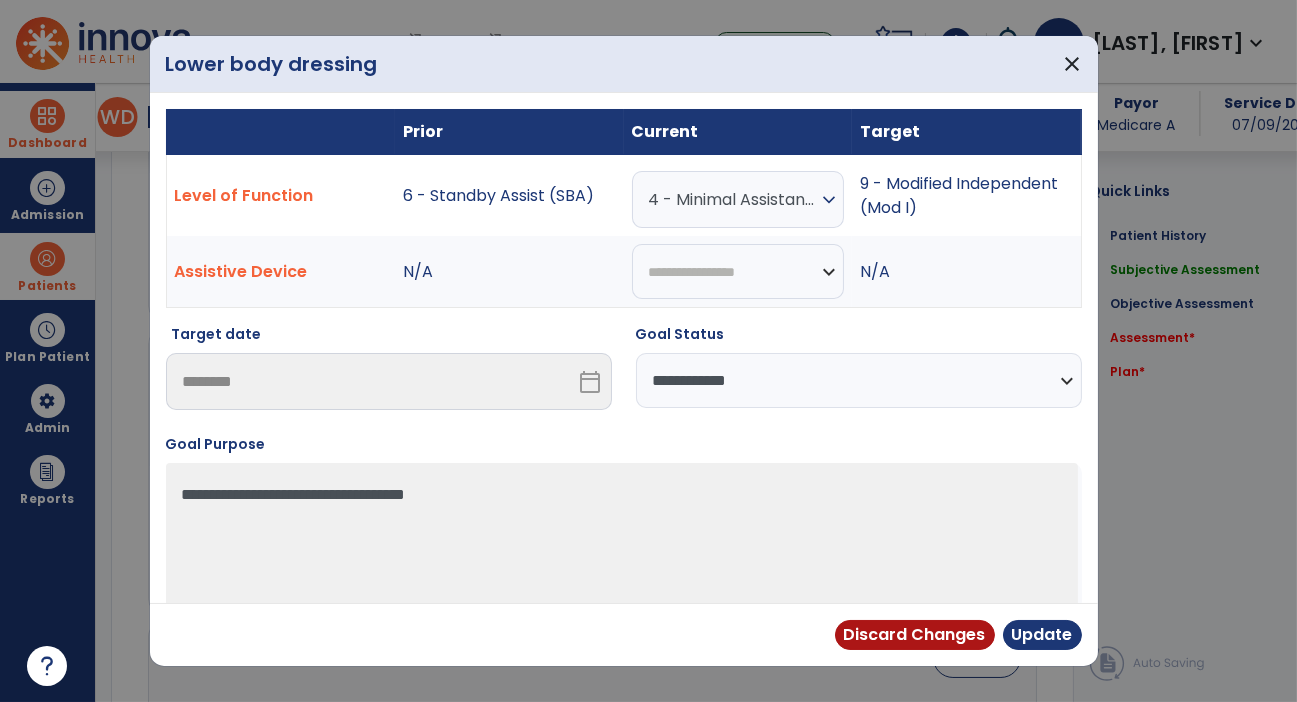 click on "**********" at bounding box center (859, 380) 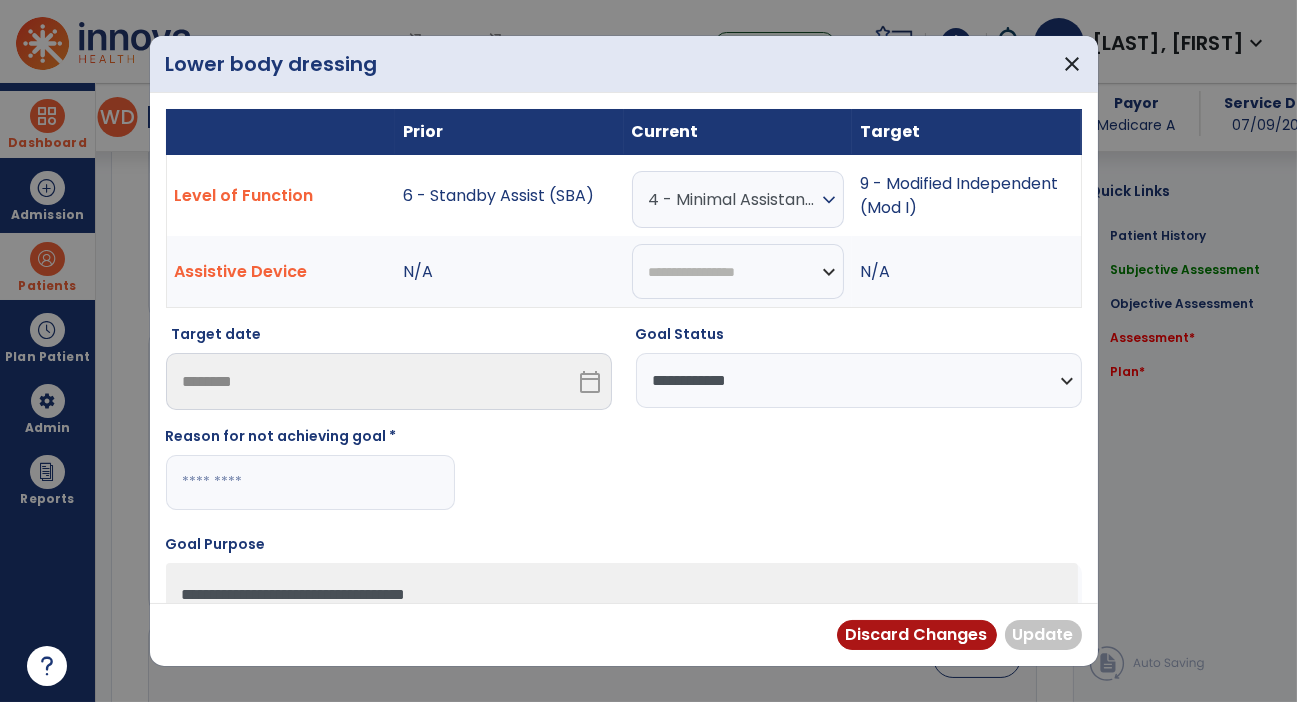 click at bounding box center (310, 482) 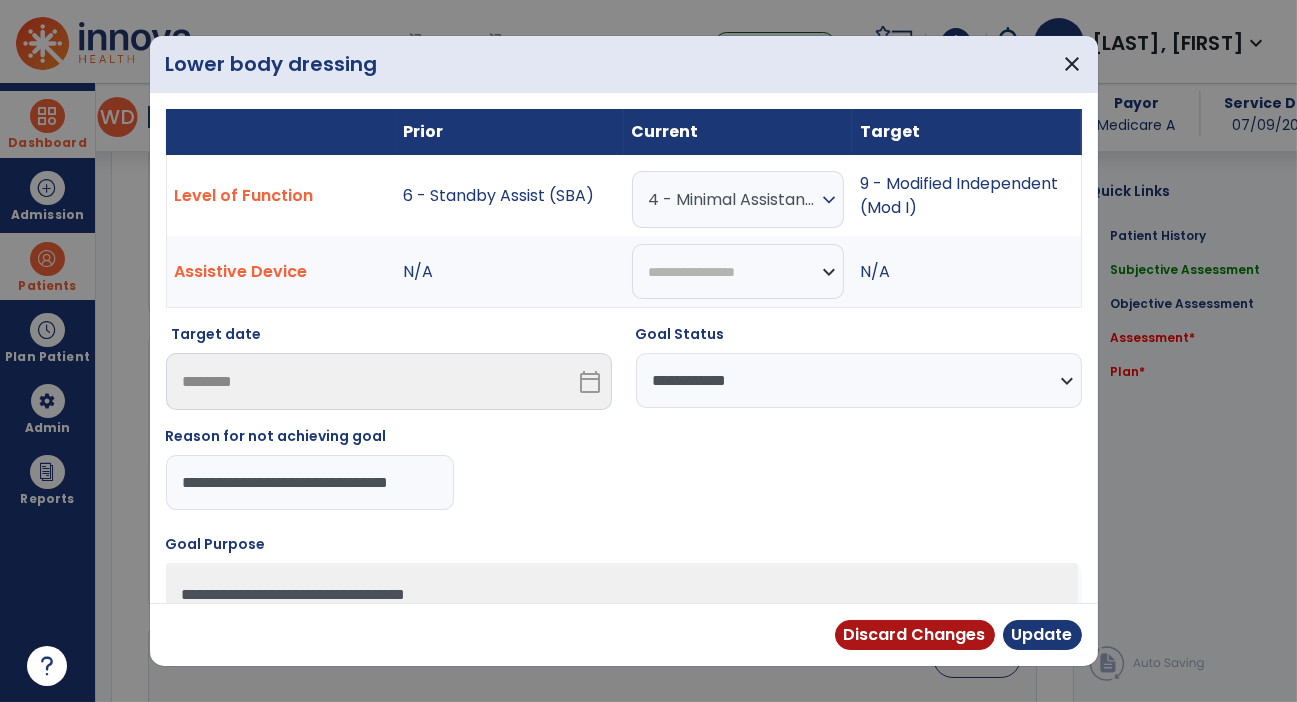 type on "**********" 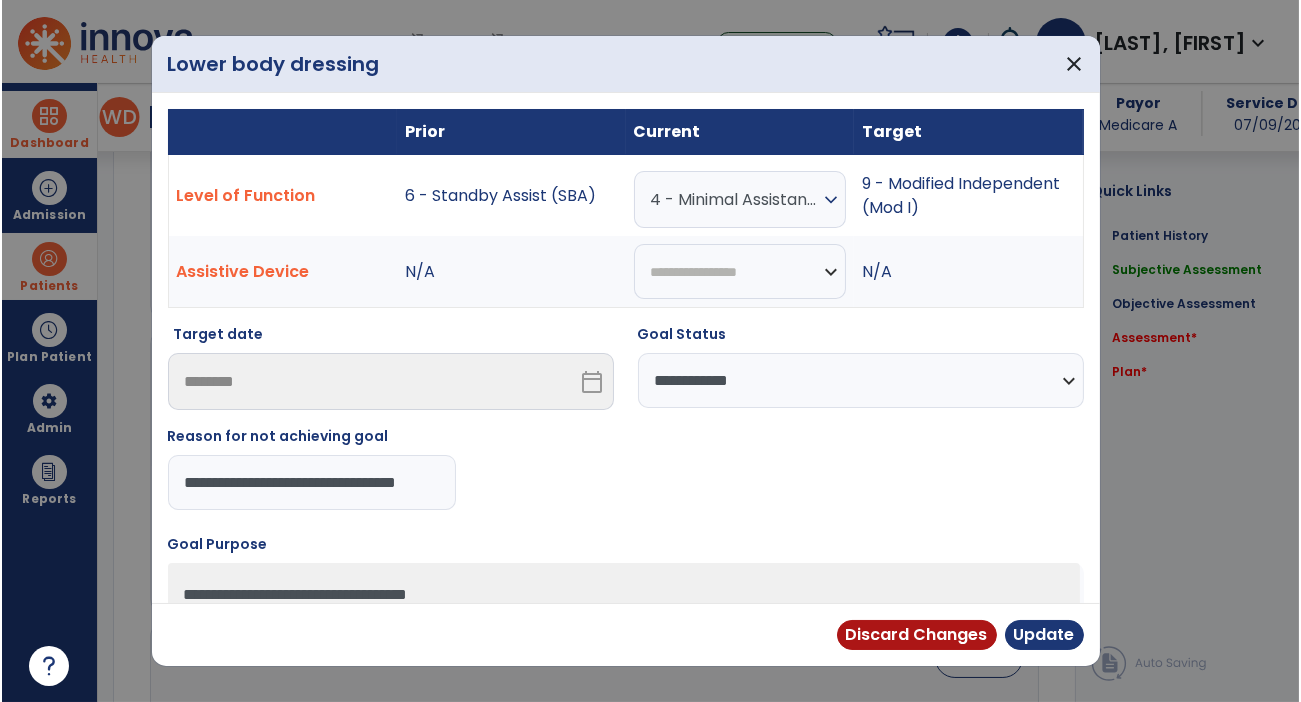 scroll, scrollTop: 0, scrollLeft: 22, axis: horizontal 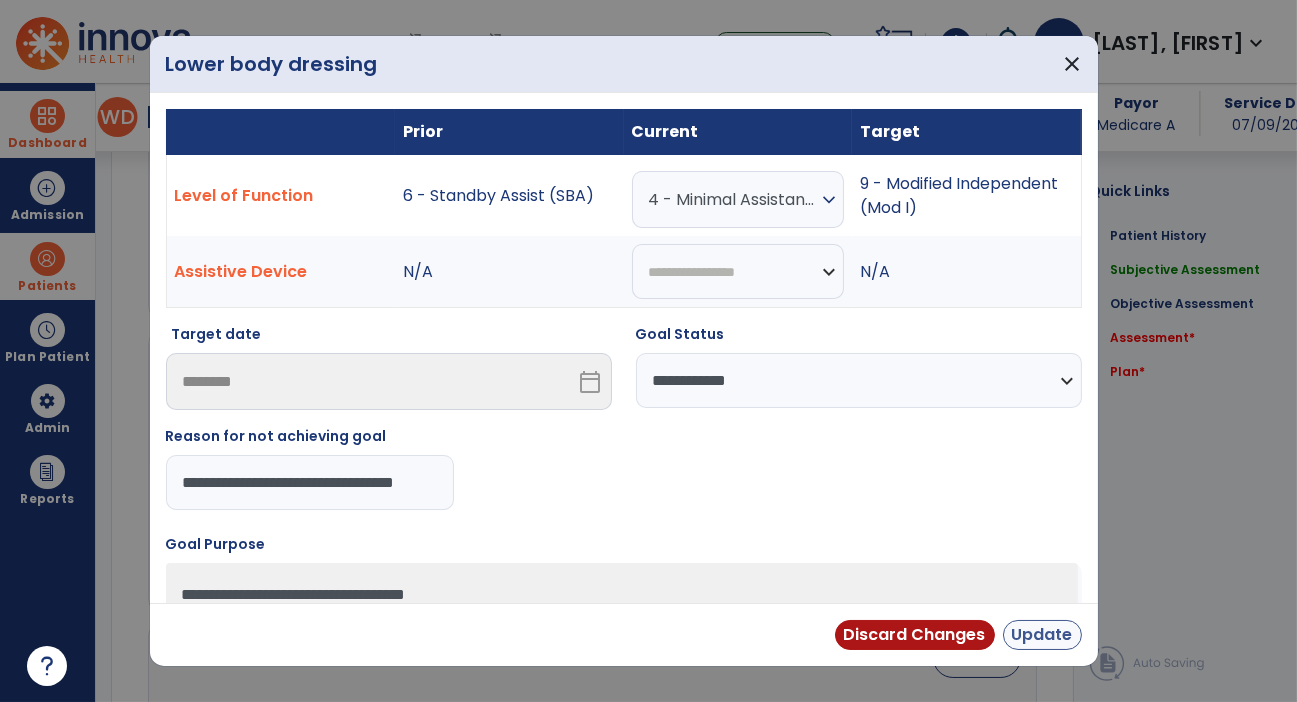 click on "Update" at bounding box center [1042, 635] 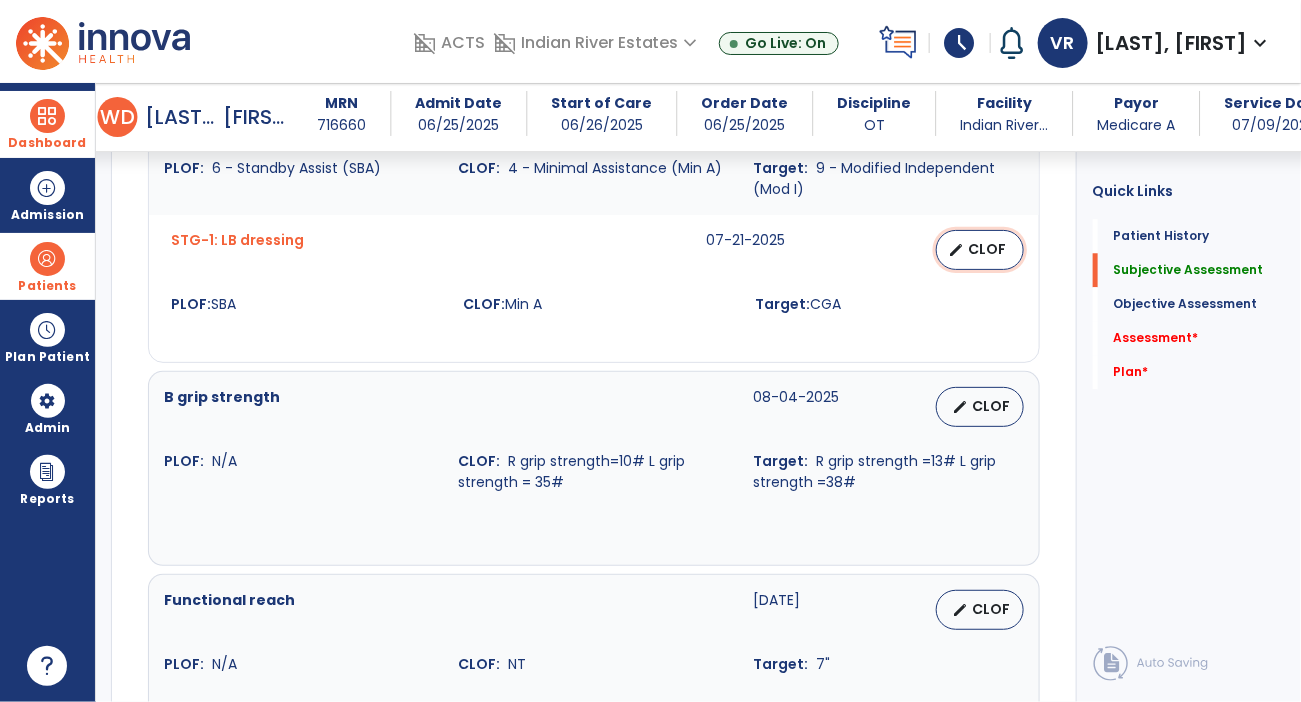 click on "CLOF" at bounding box center (988, 249) 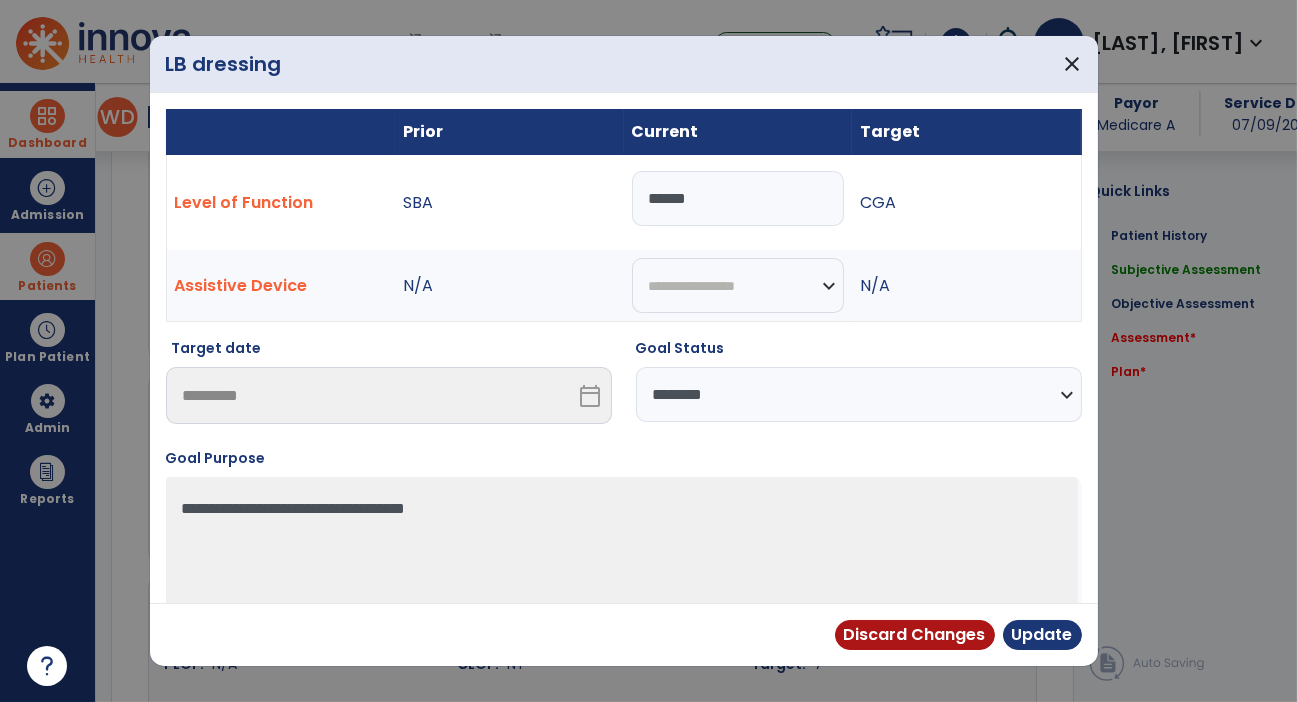 scroll, scrollTop: 1735, scrollLeft: 0, axis: vertical 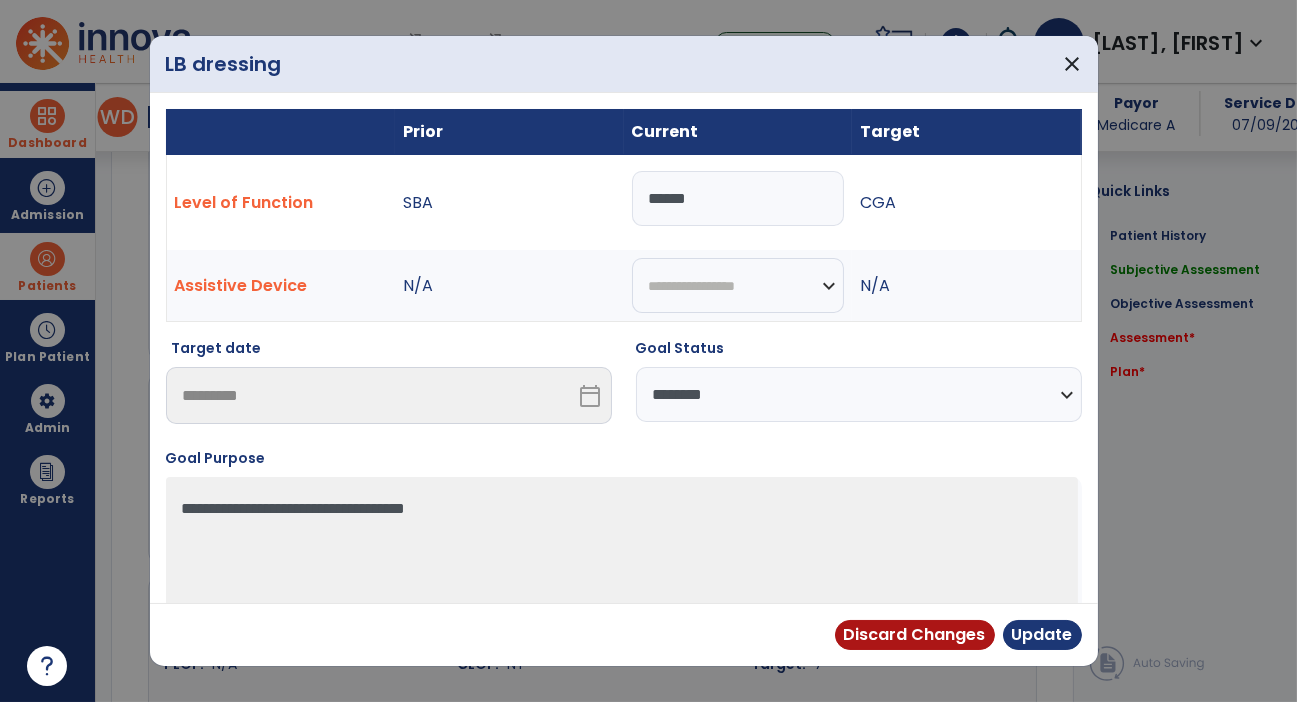 click on "**********" at bounding box center [859, 394] 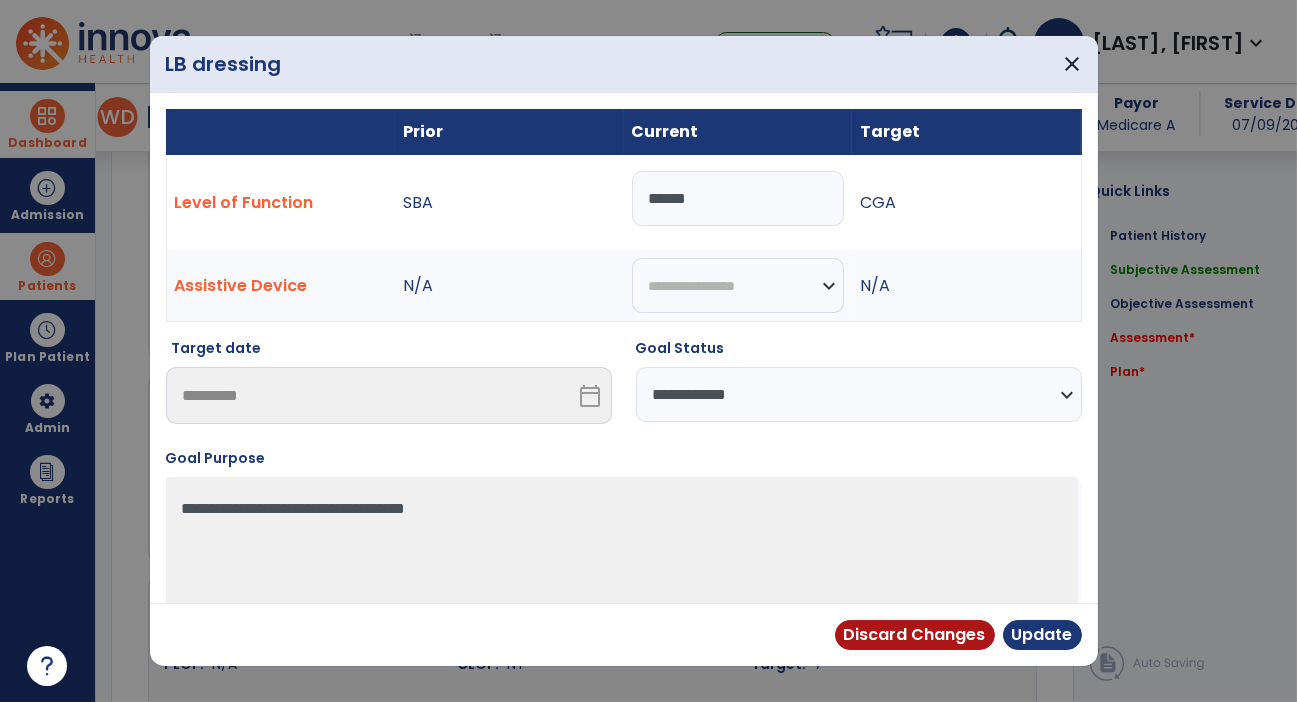 click on "**********" at bounding box center (859, 394) 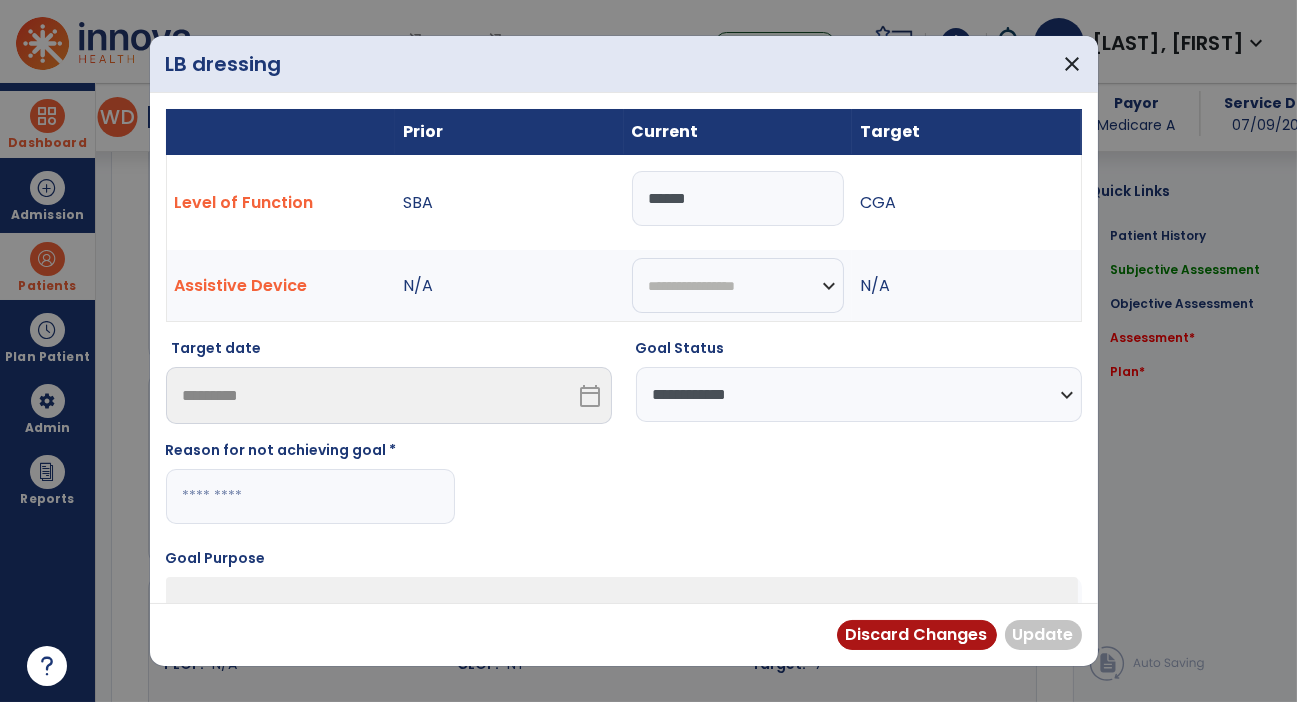 click at bounding box center [310, 496] 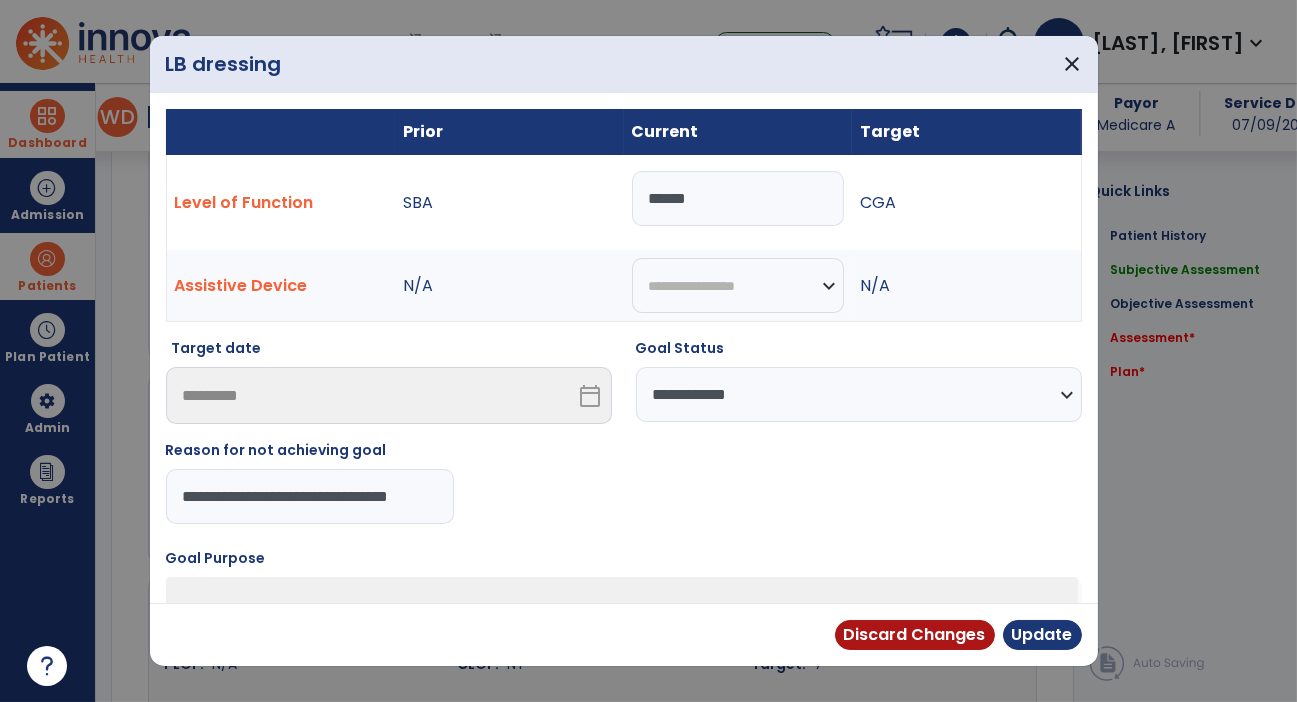 type on "**********" 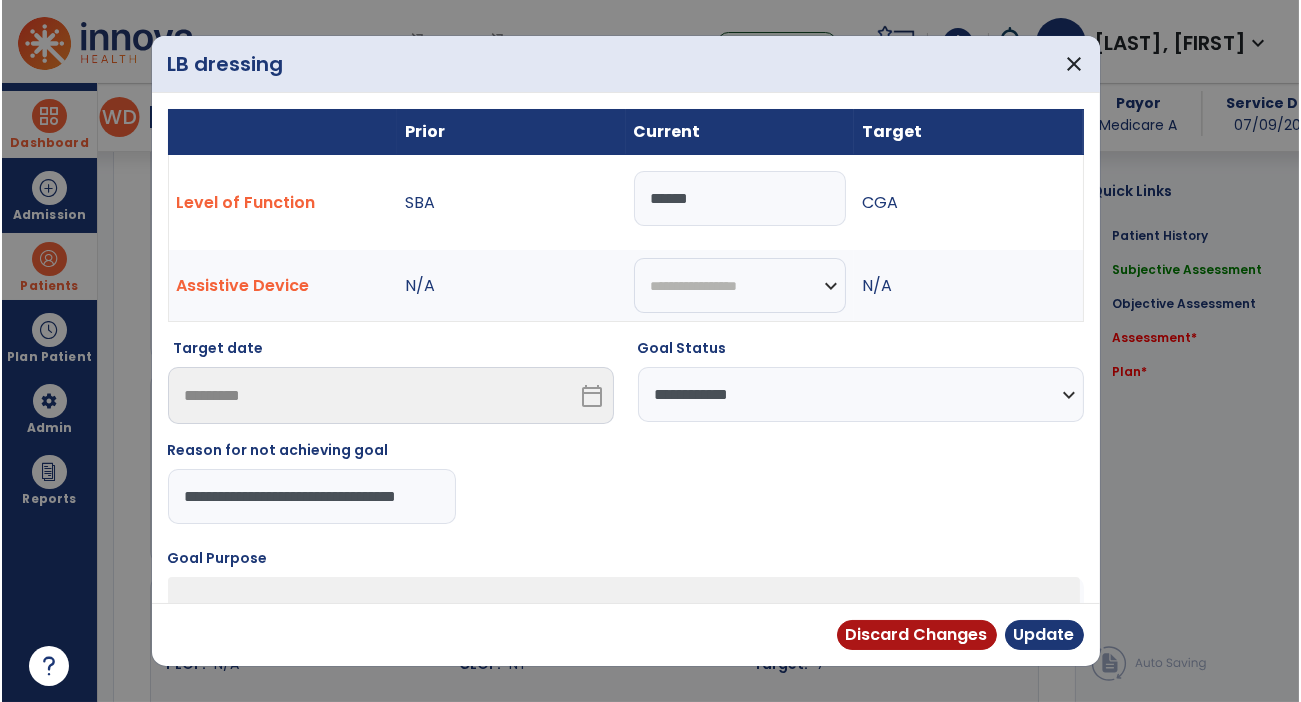 scroll, scrollTop: 0, scrollLeft: 22, axis: horizontal 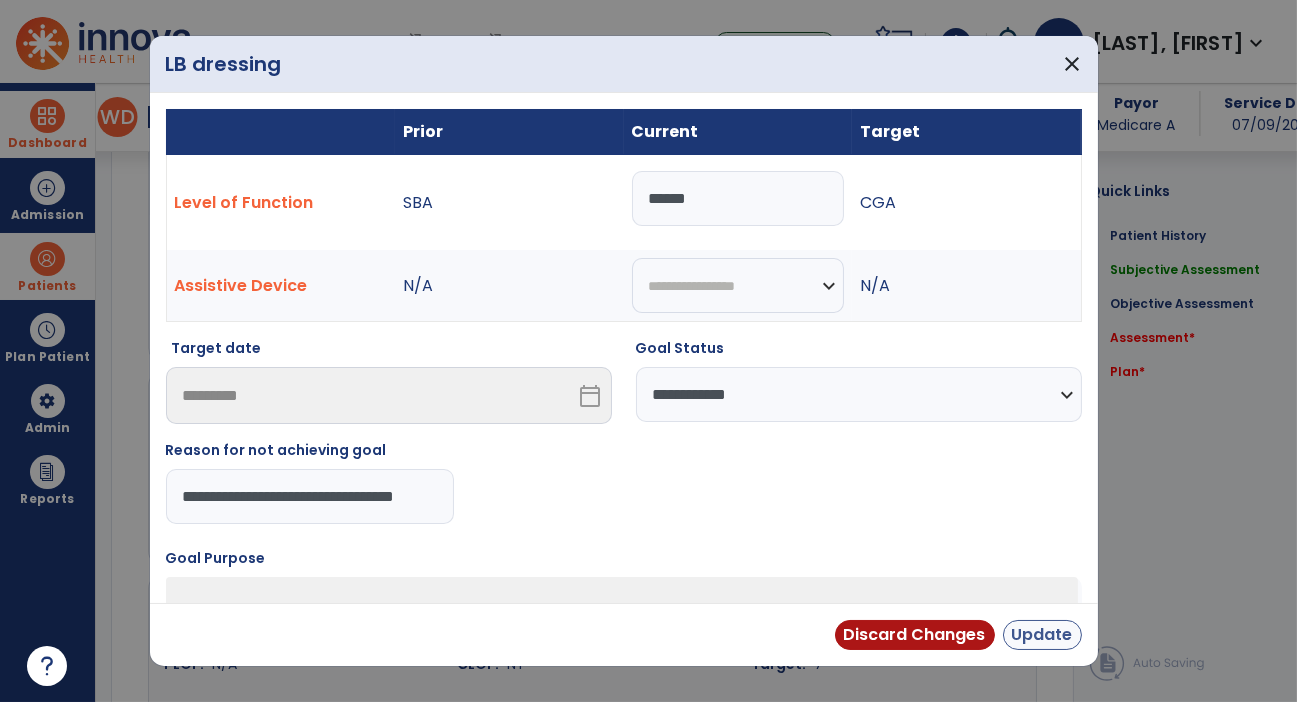 click on "Update" at bounding box center [1042, 635] 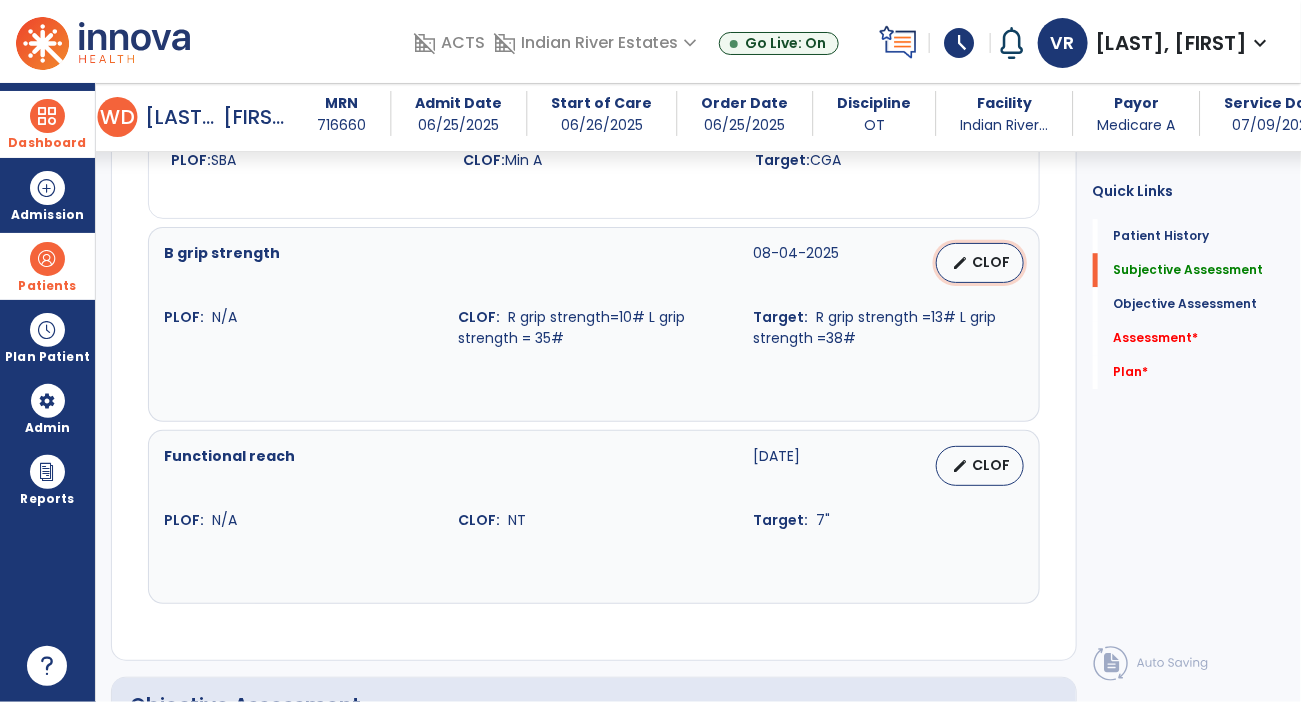 click on "edit   CLOF" at bounding box center (980, 263) 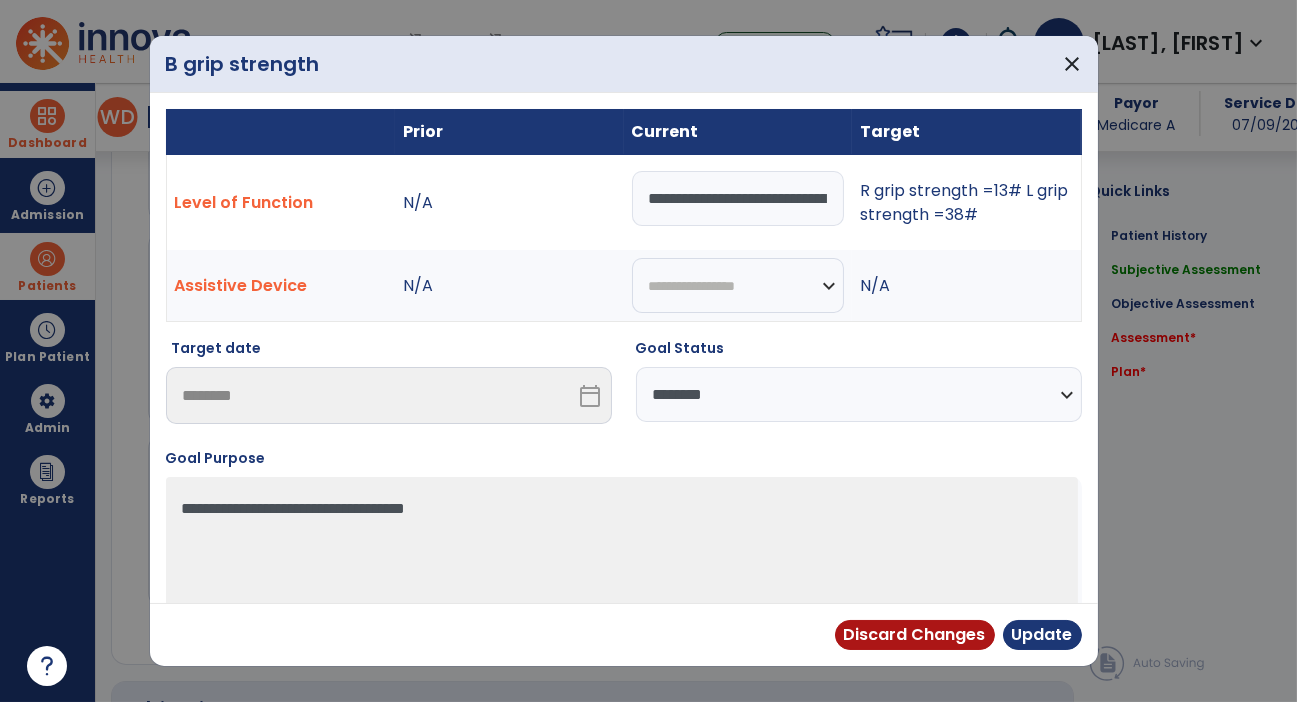 scroll, scrollTop: 1879, scrollLeft: 0, axis: vertical 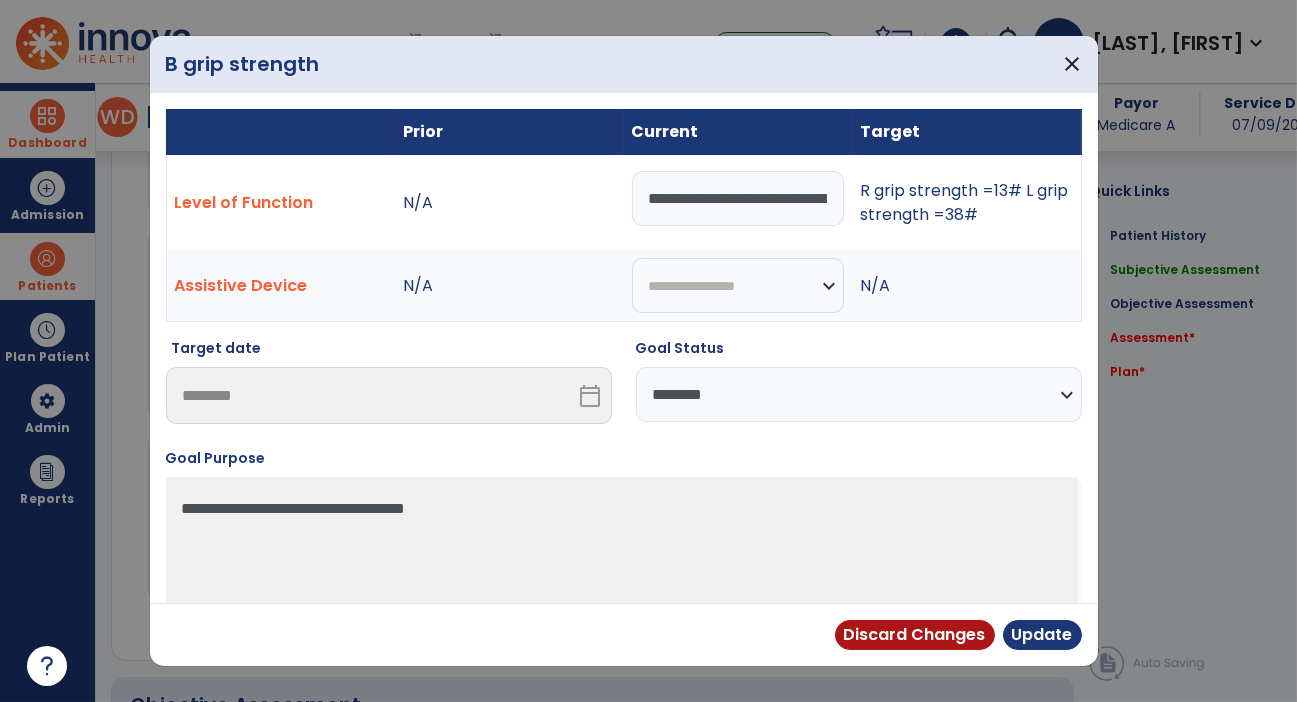 click on "**********" at bounding box center (859, 394) 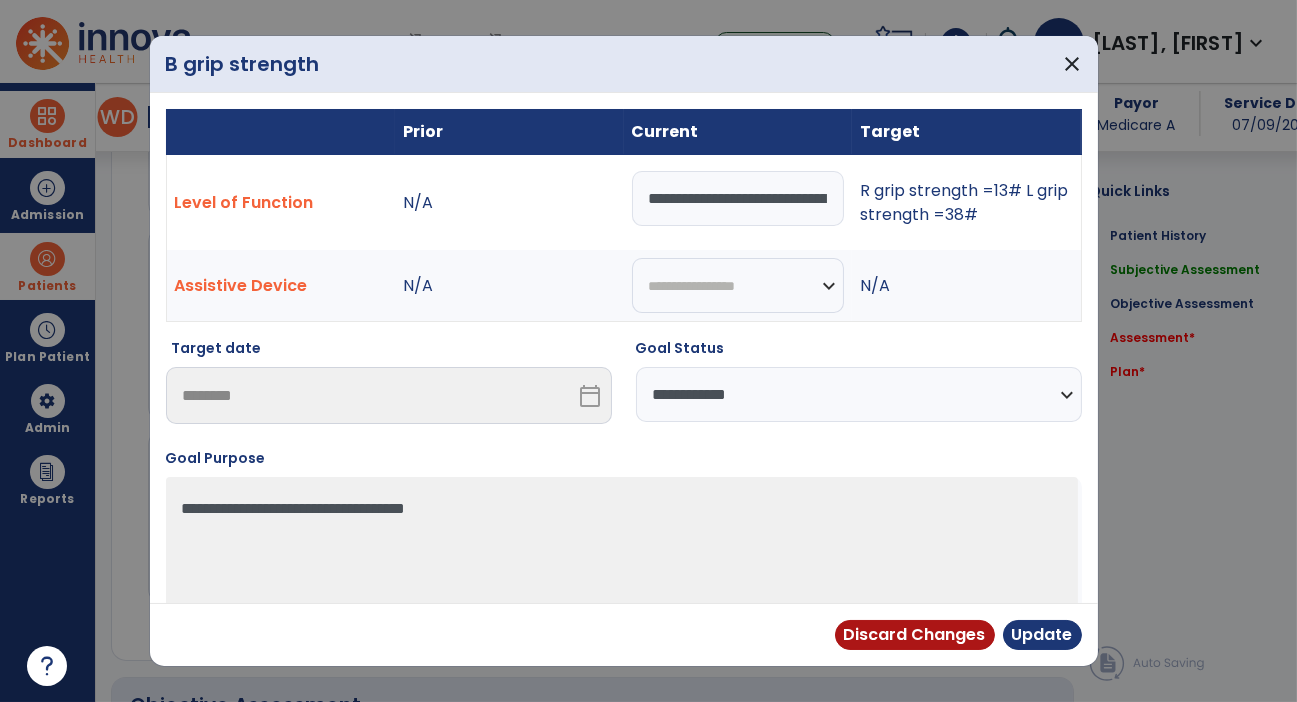 click on "**********" at bounding box center [859, 394] 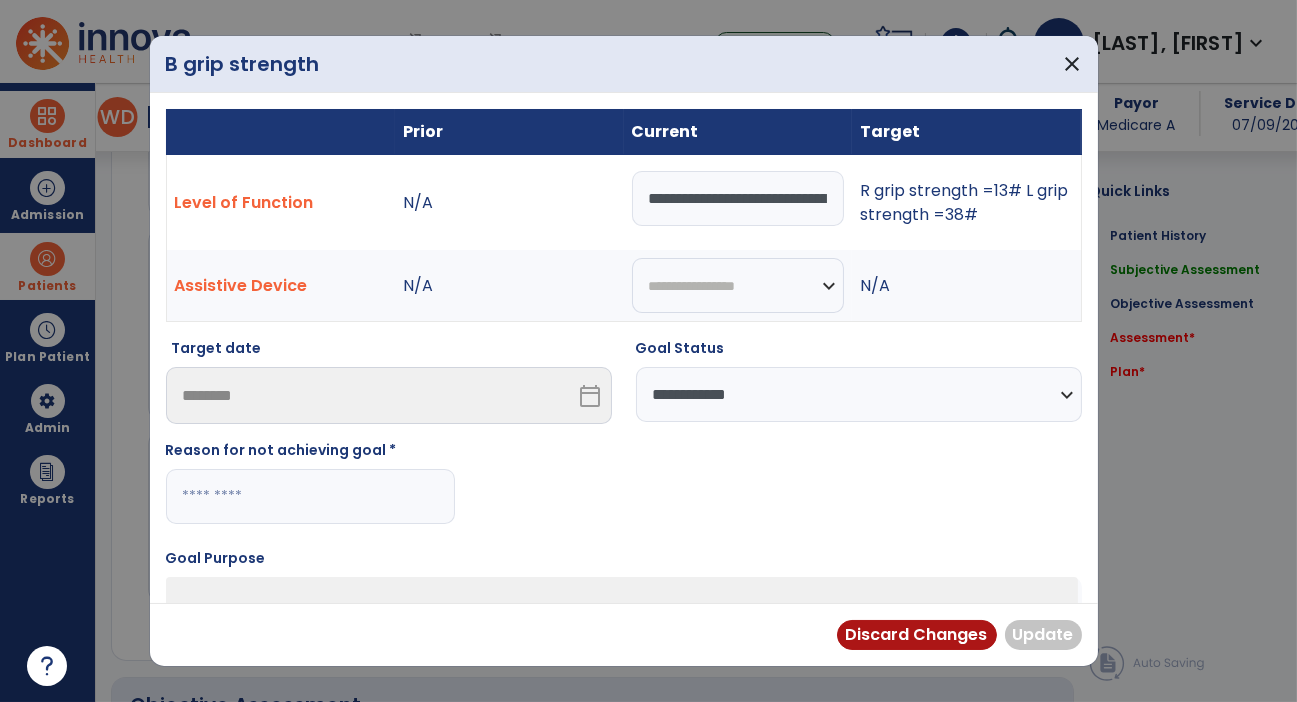 click at bounding box center (310, 496) 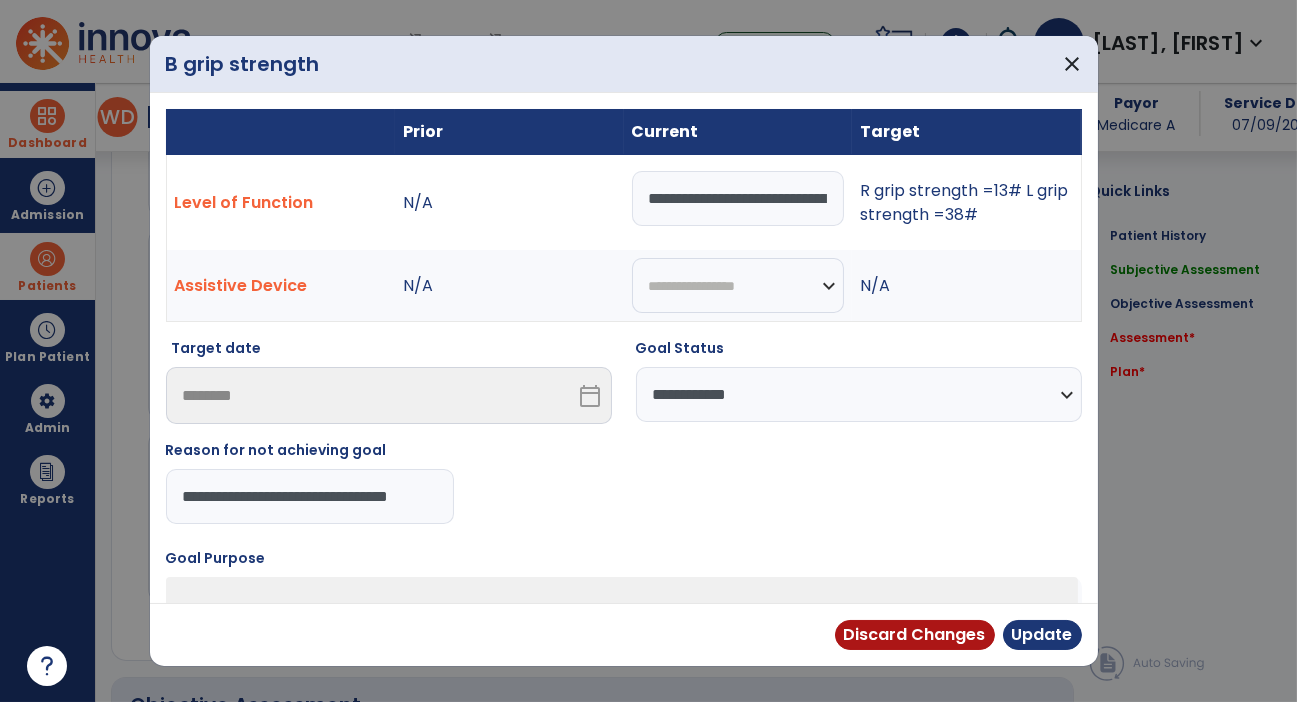 type on "**********" 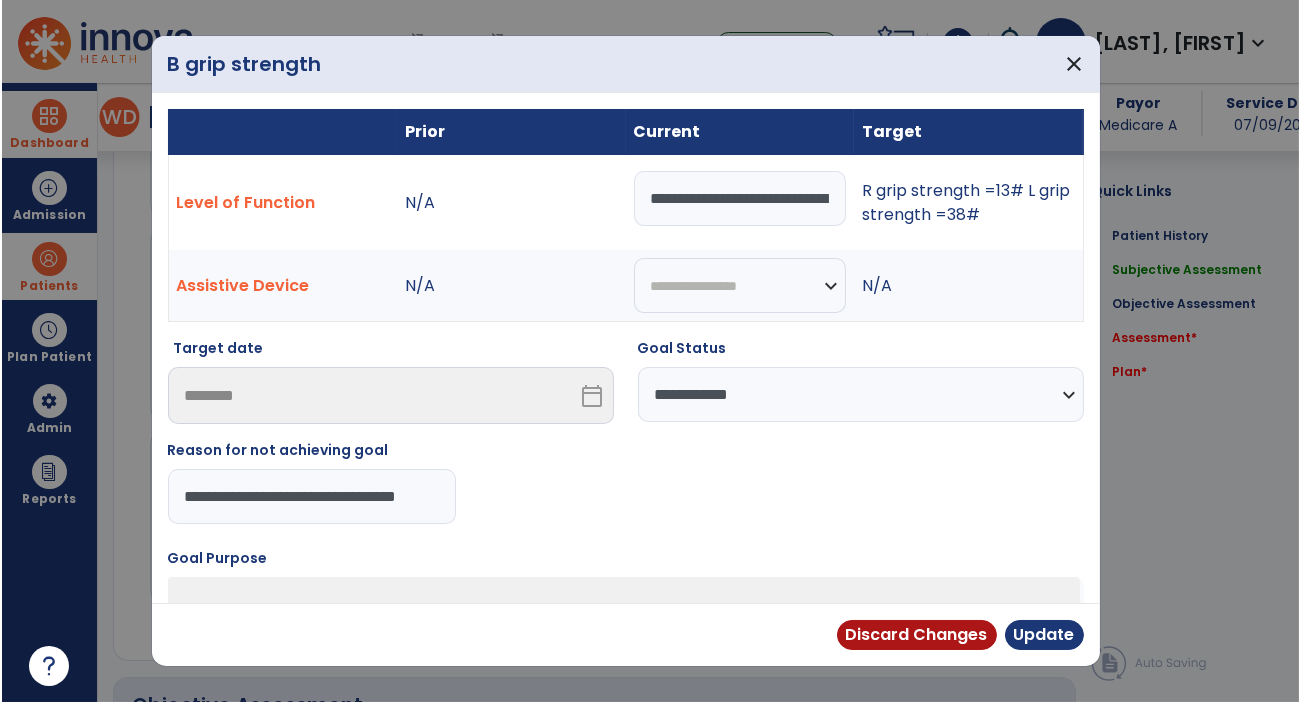 scroll, scrollTop: 0, scrollLeft: 22, axis: horizontal 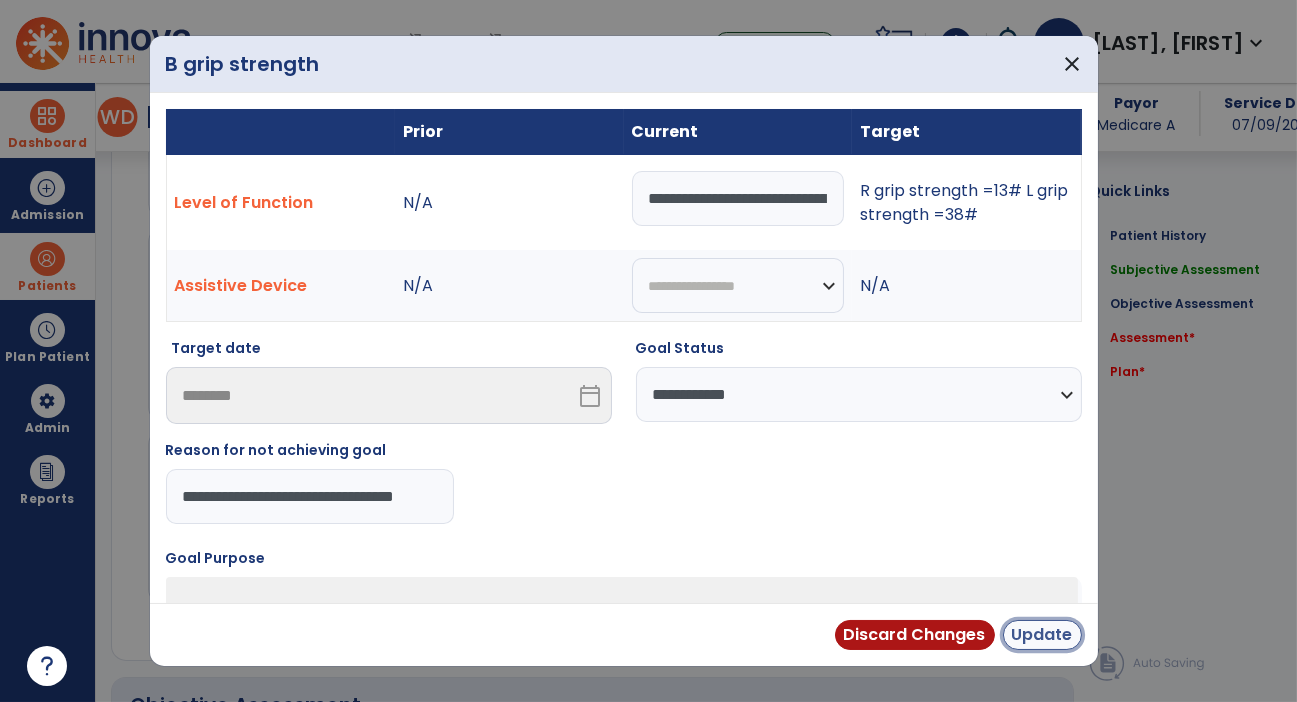 click on "Update" at bounding box center [1042, 635] 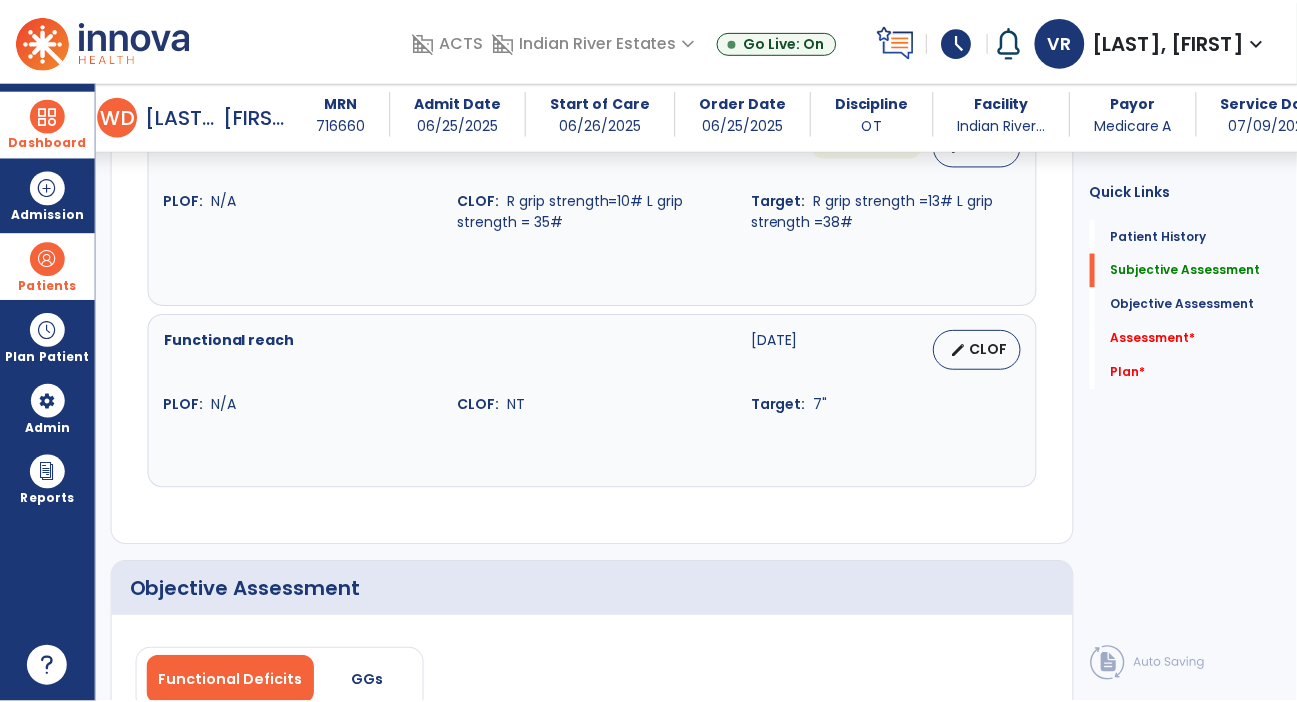scroll, scrollTop: 1996, scrollLeft: 0, axis: vertical 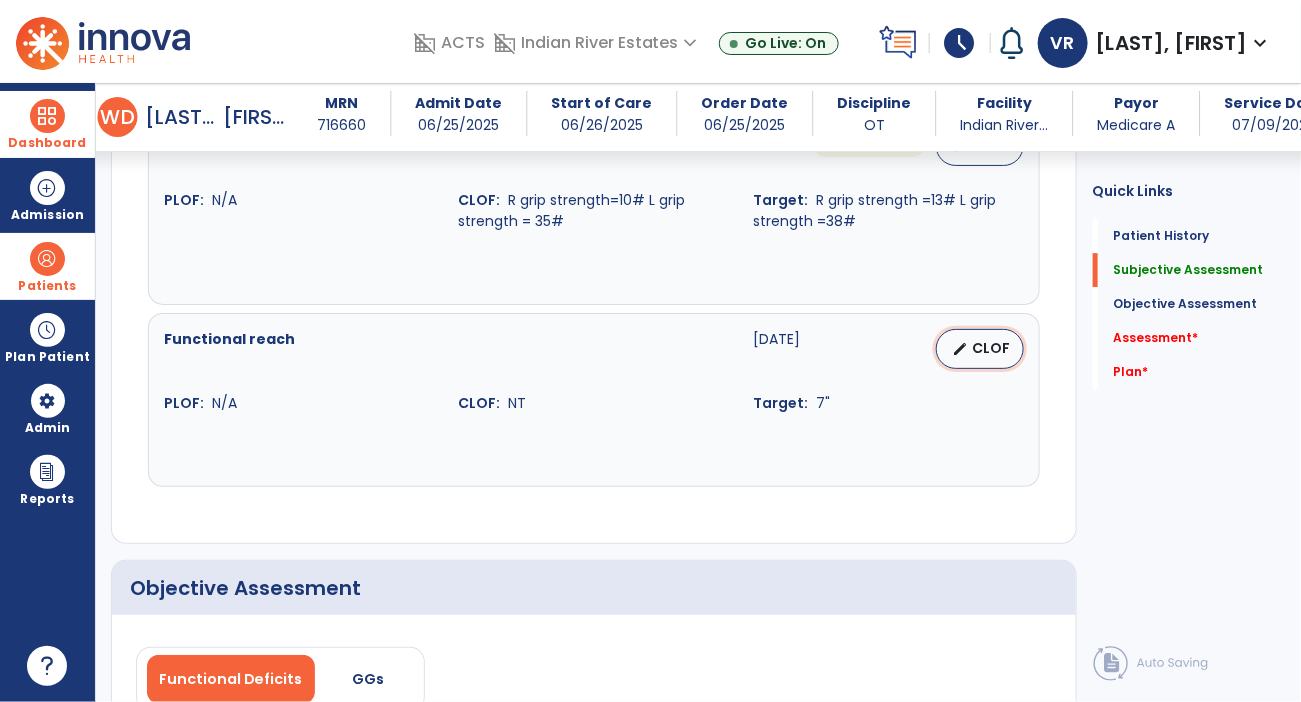 click on "CLOF" at bounding box center (992, 348) 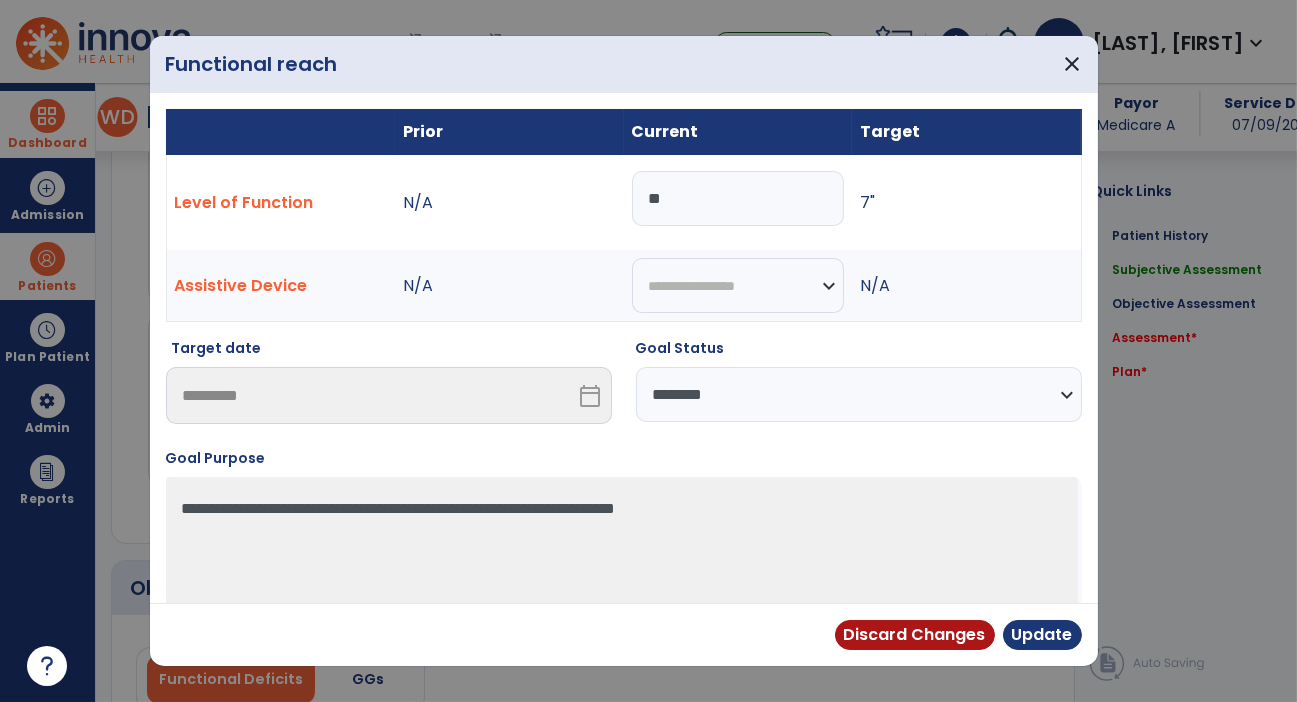scroll, scrollTop: 1996, scrollLeft: 0, axis: vertical 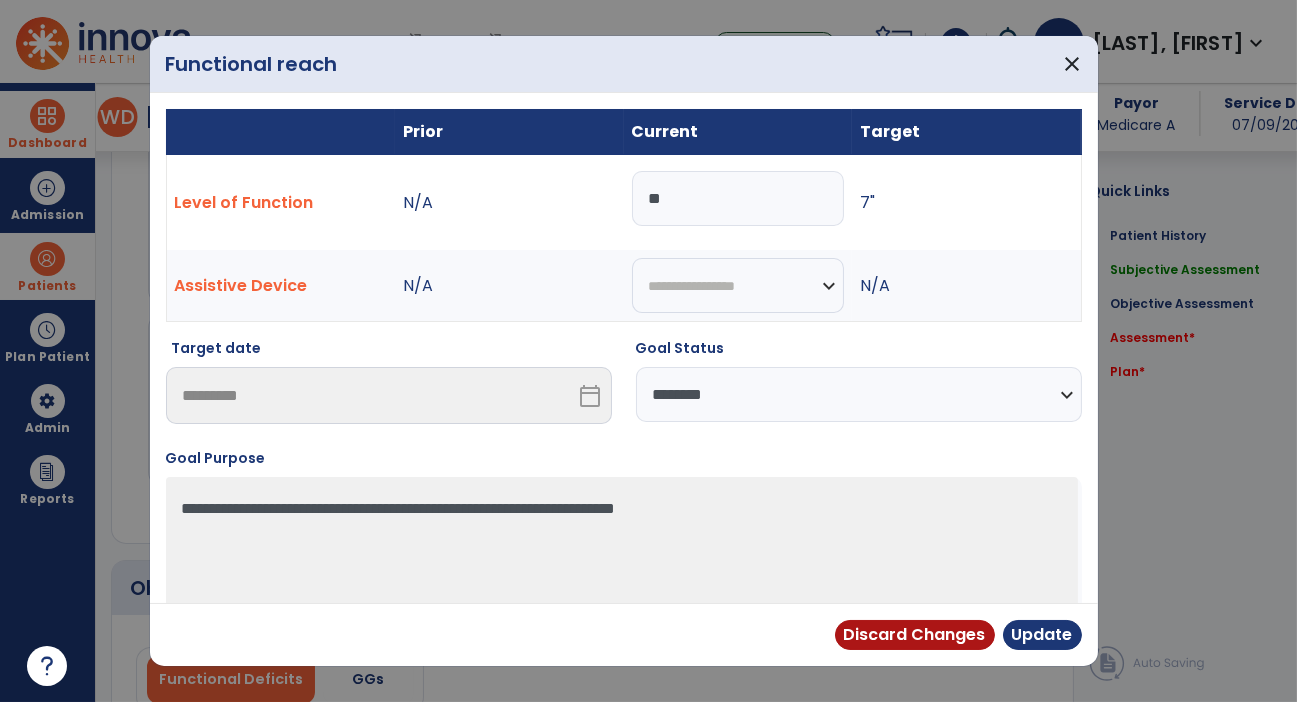 click on "**********" at bounding box center (859, 394) 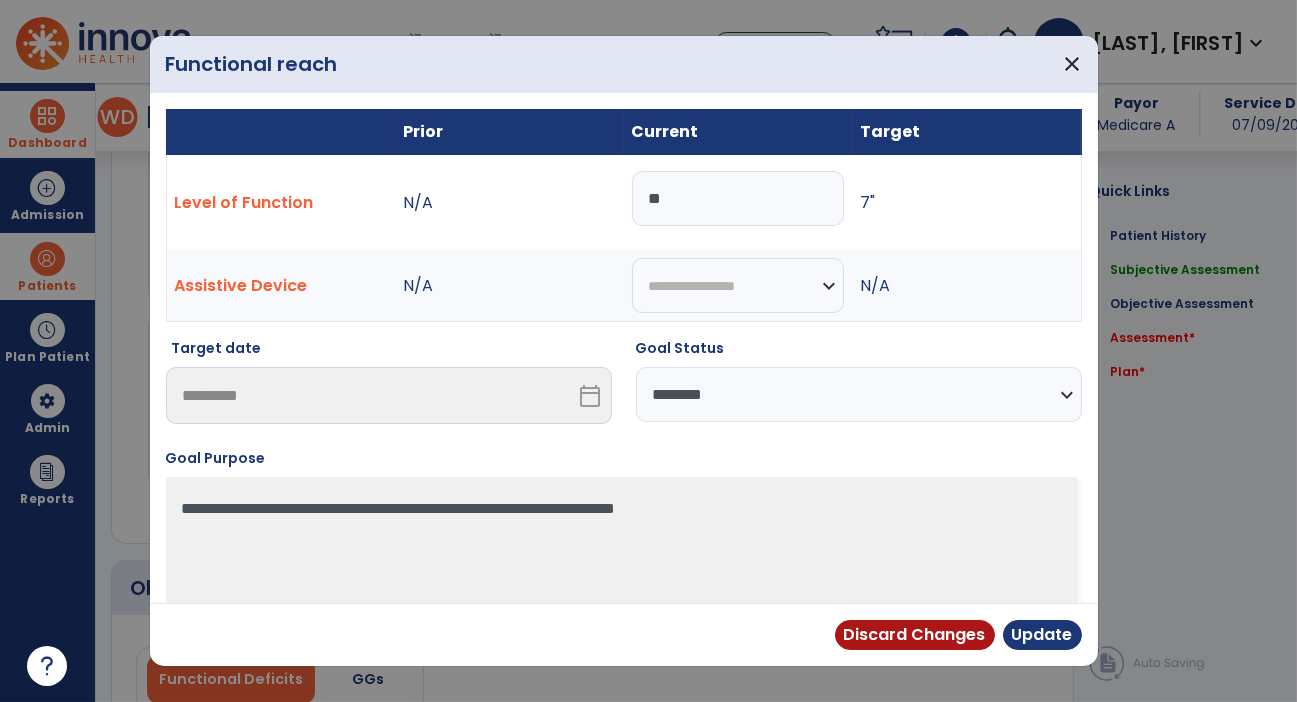 select on "**********" 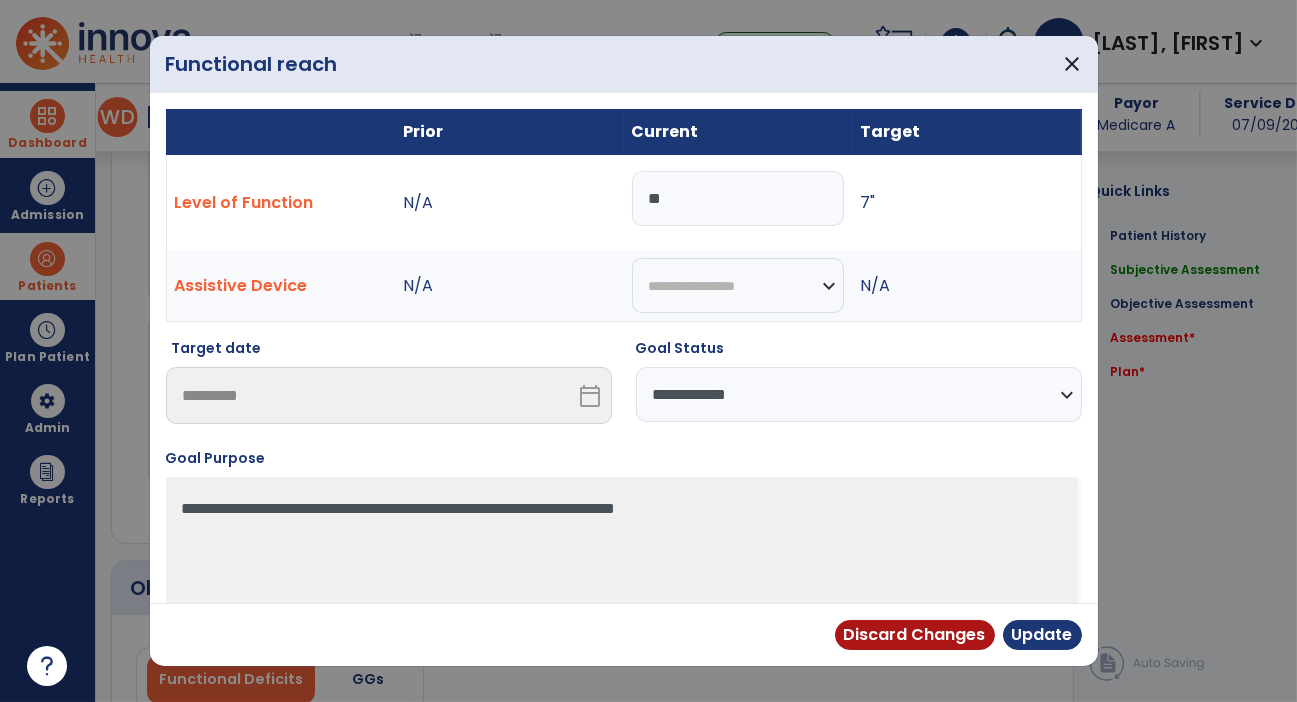 click on "**********" at bounding box center (859, 394) 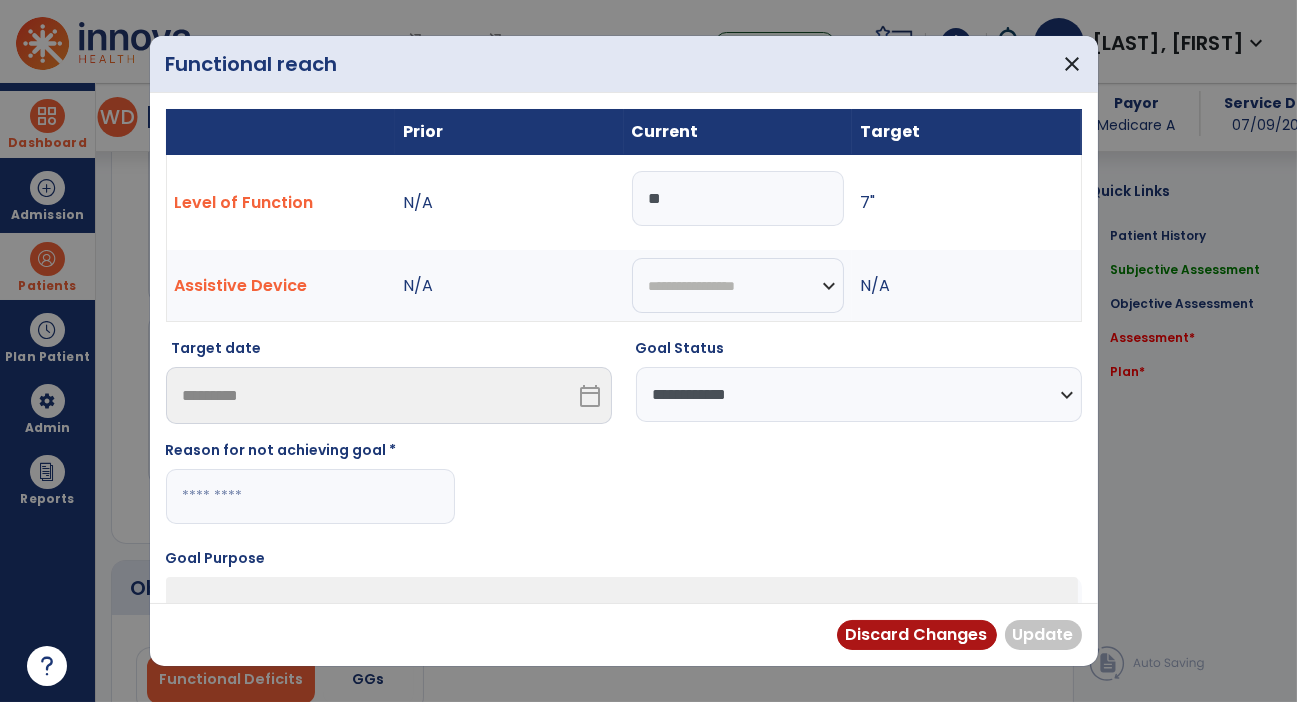 click at bounding box center (310, 496) 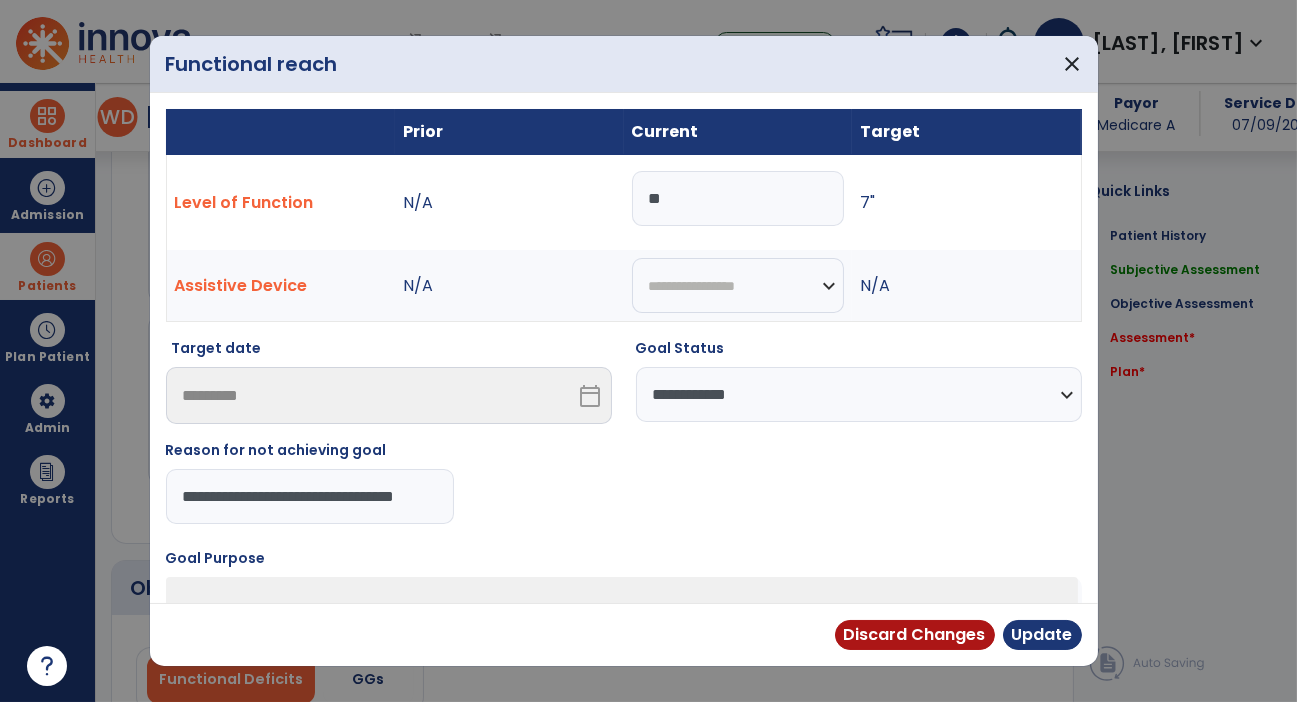 type on "**********" 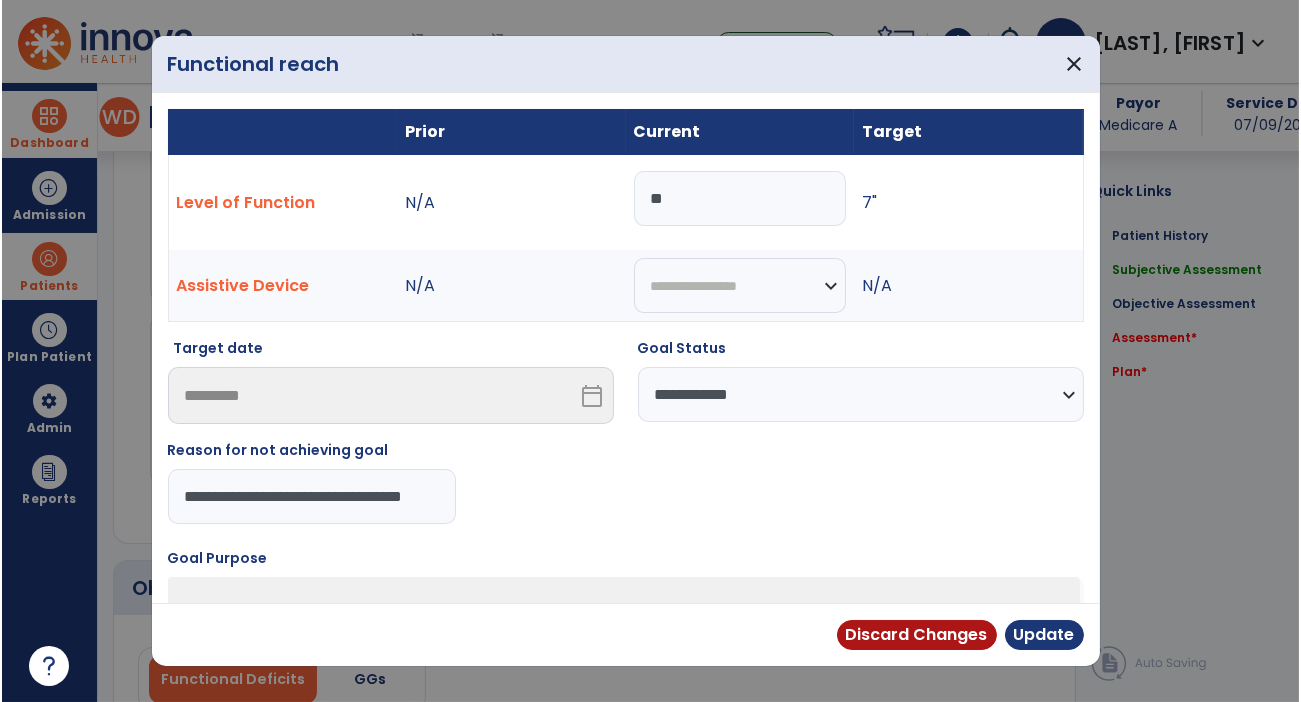 scroll, scrollTop: 0, scrollLeft: 27, axis: horizontal 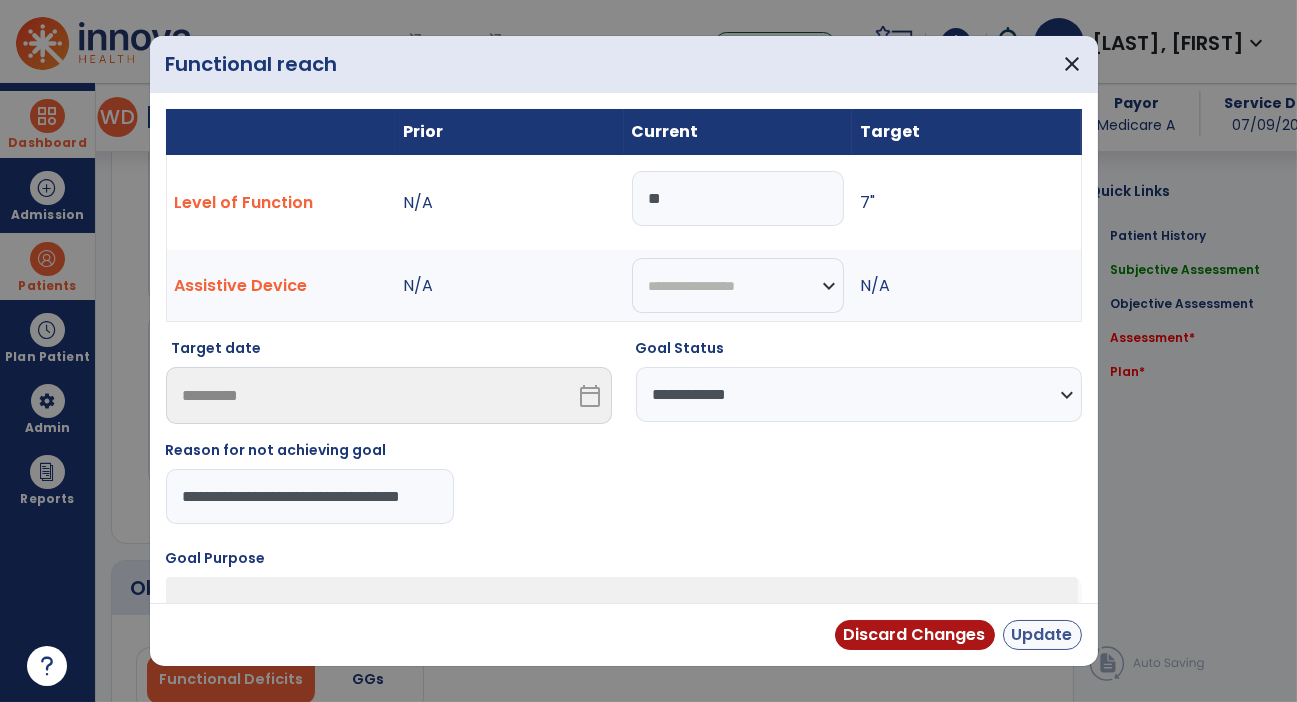click on "Update" at bounding box center (1042, 635) 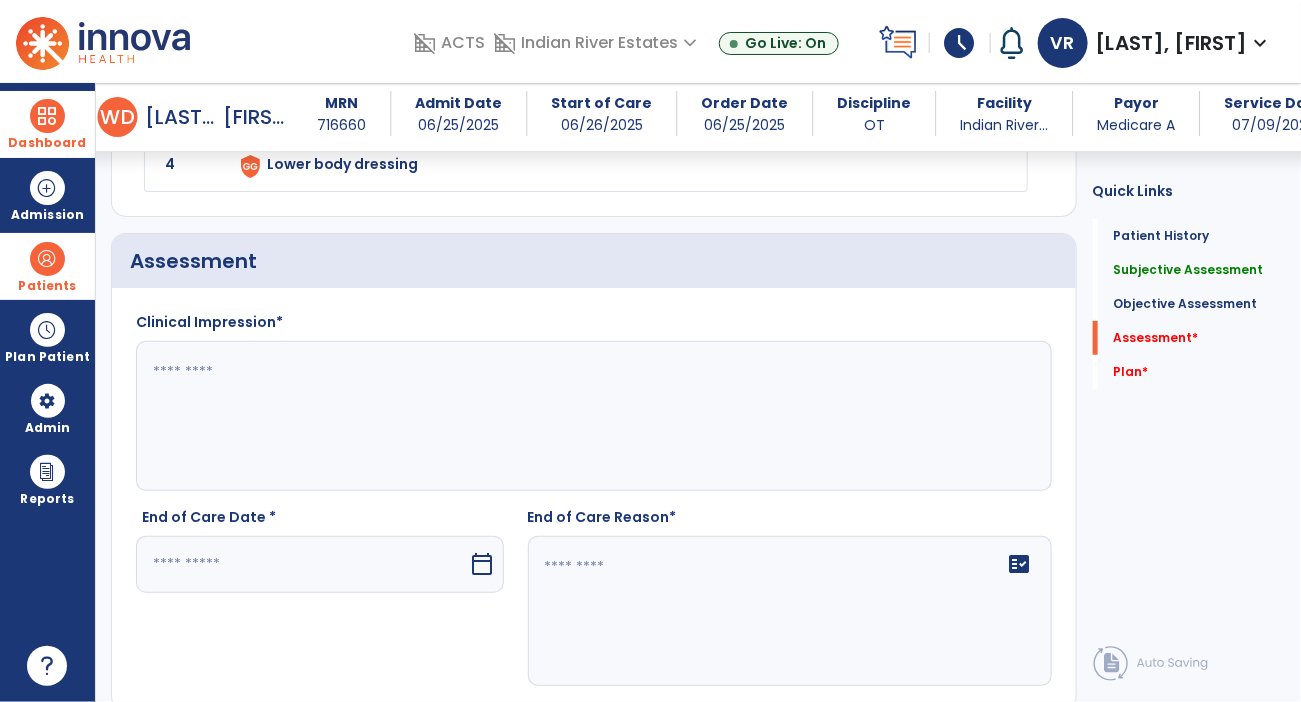 scroll, scrollTop: 2734, scrollLeft: 0, axis: vertical 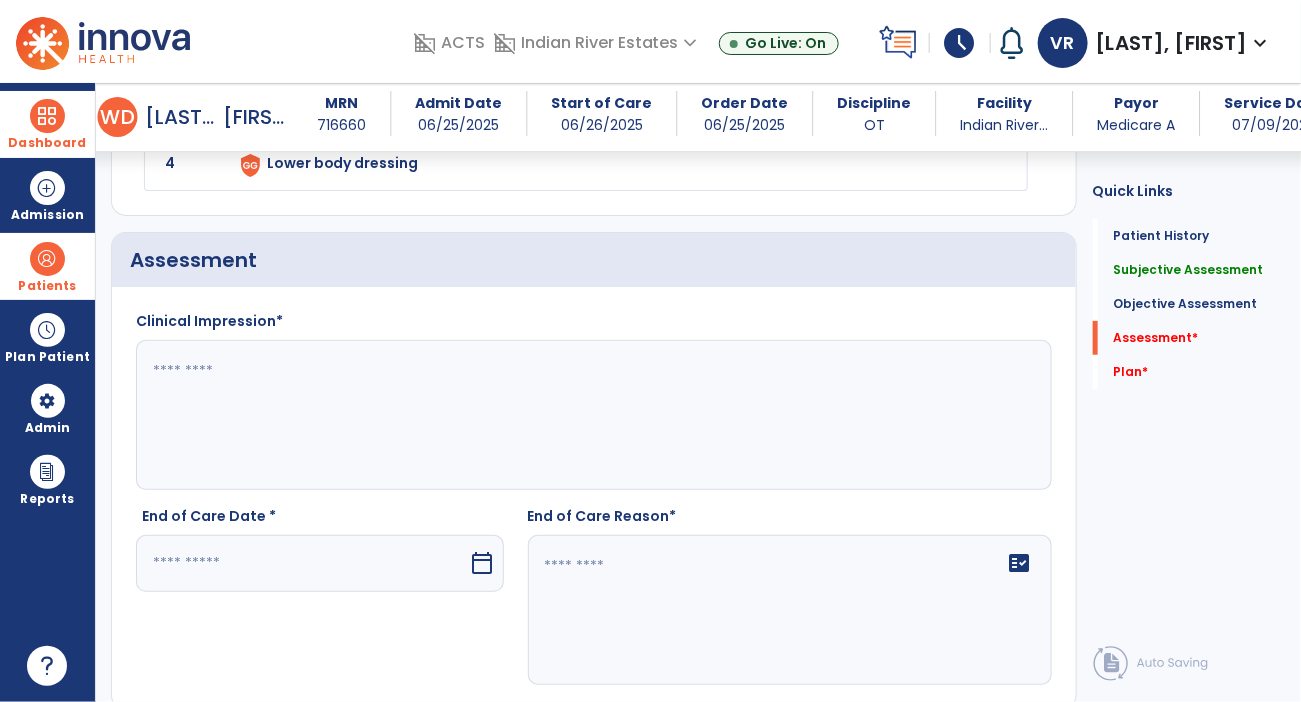 click on "calendar_today" at bounding box center (483, 563) 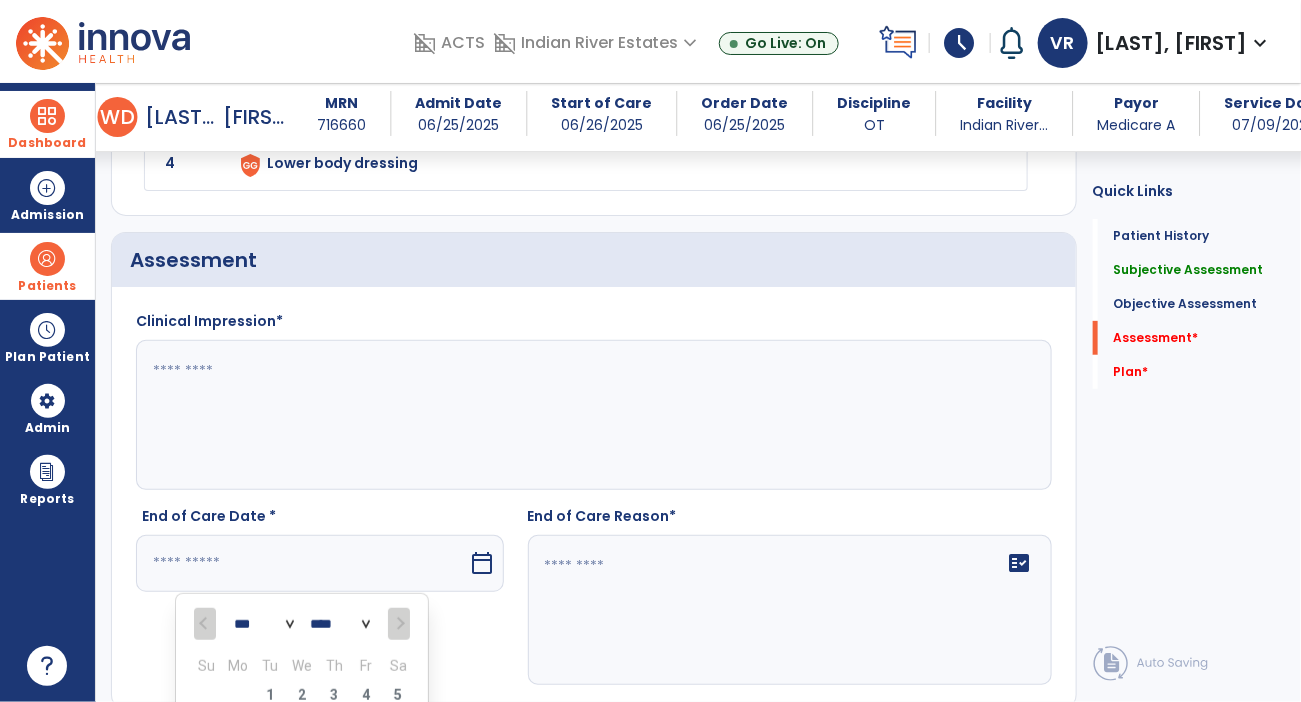 scroll, scrollTop: 3093, scrollLeft: 0, axis: vertical 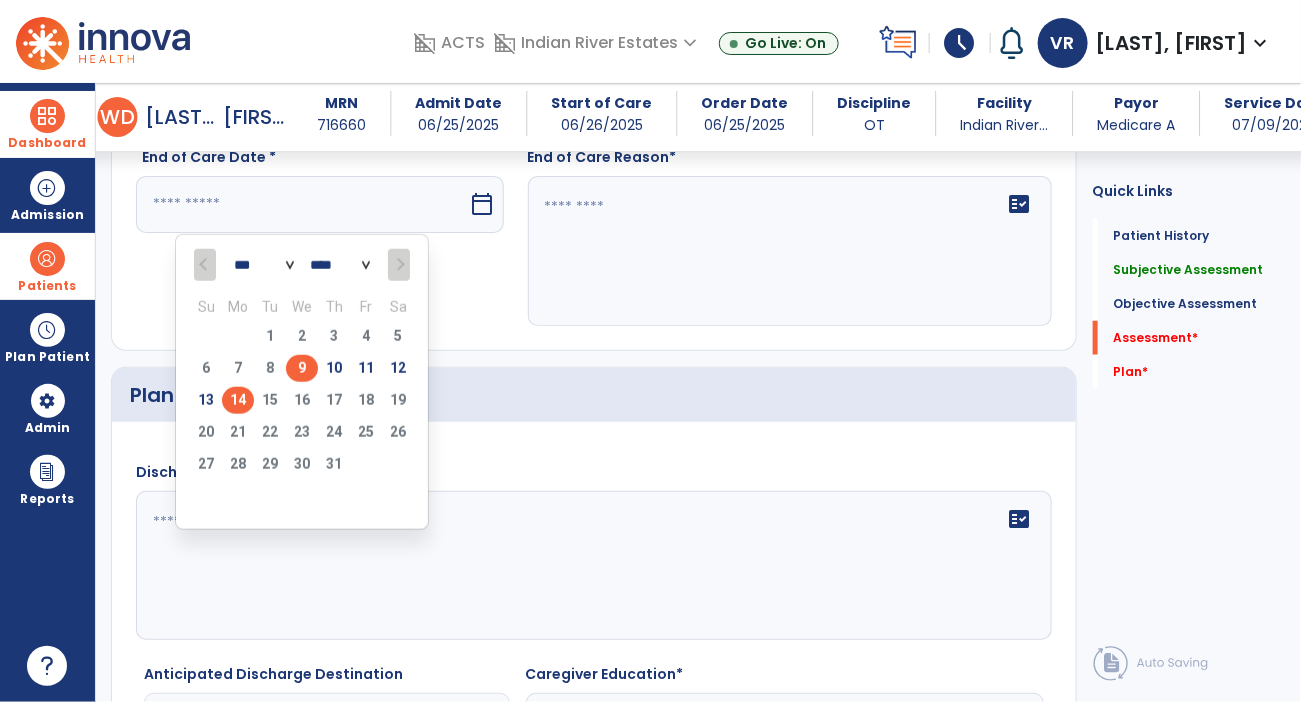click on "9" at bounding box center (302, 368) 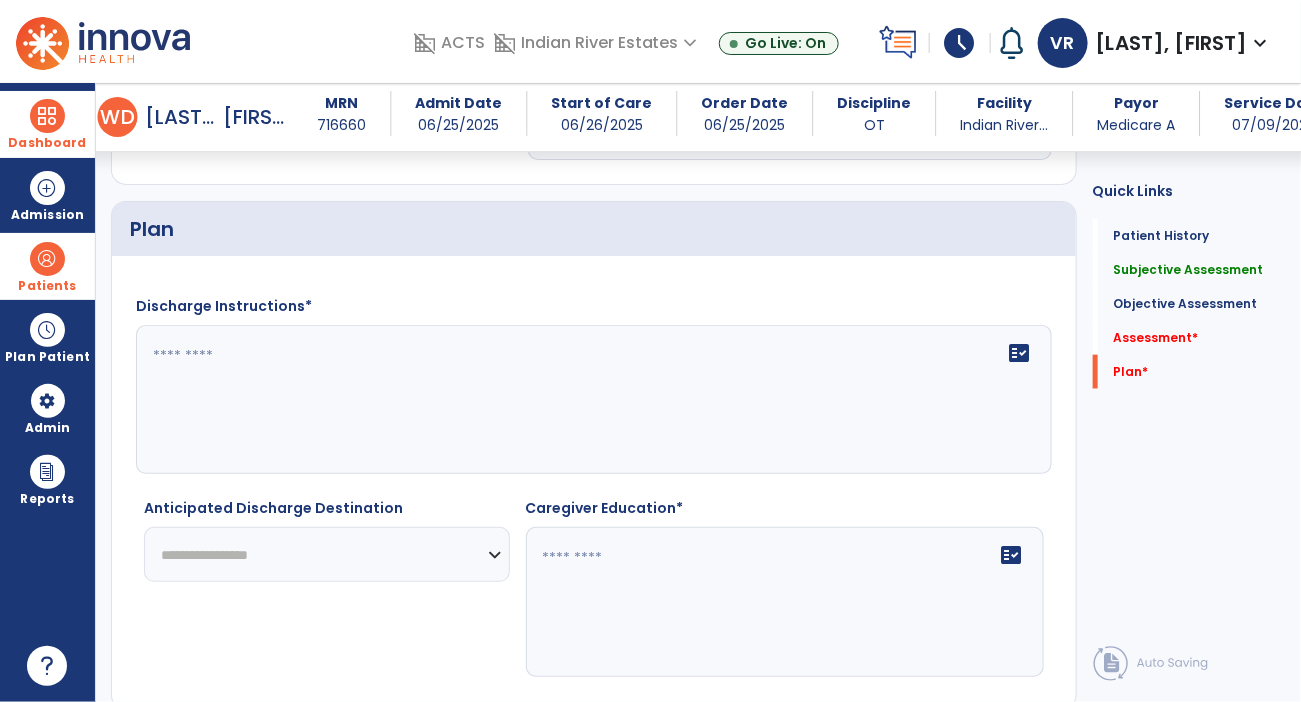scroll, scrollTop: 3261, scrollLeft: 0, axis: vertical 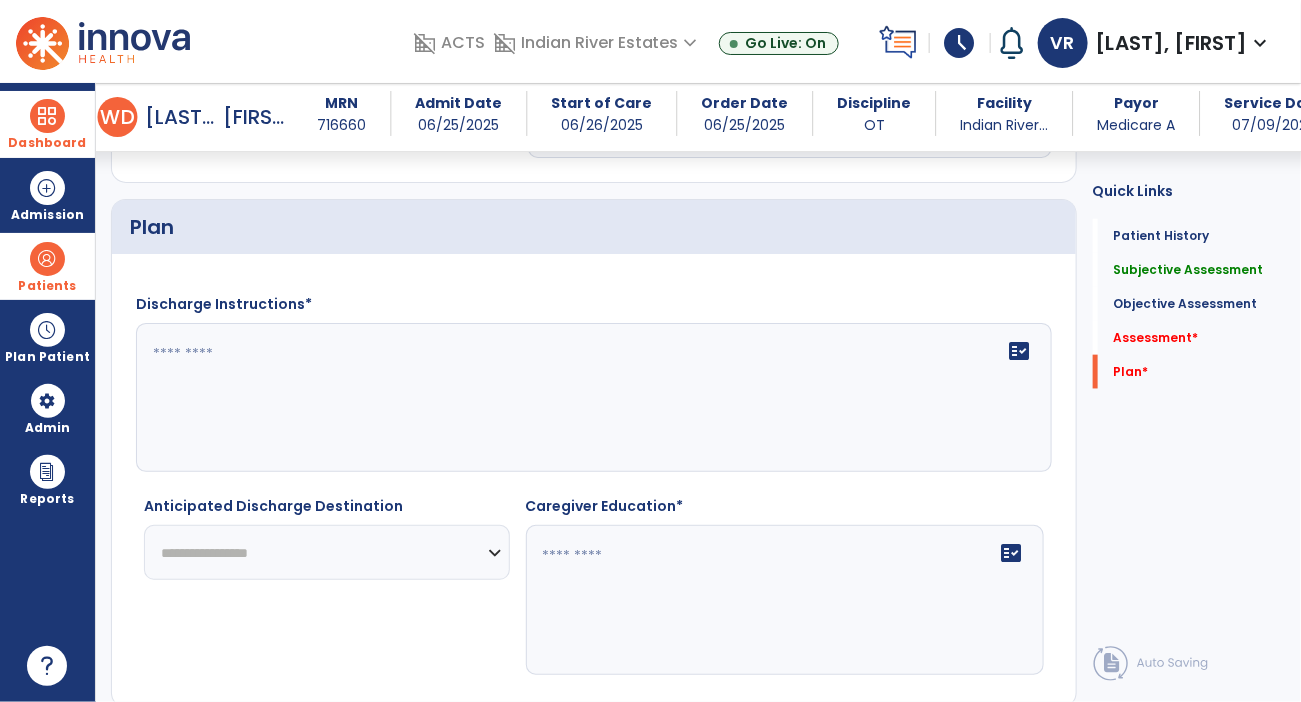 click on "**********" 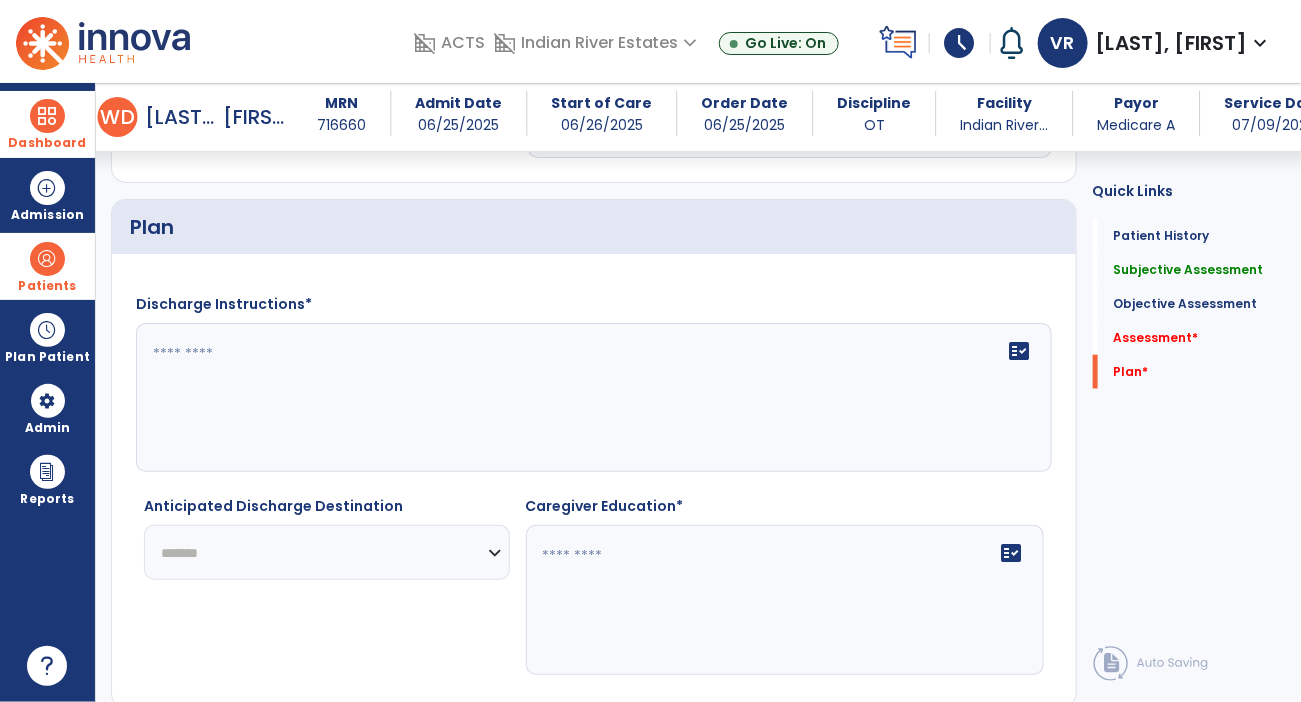 click on "**********" 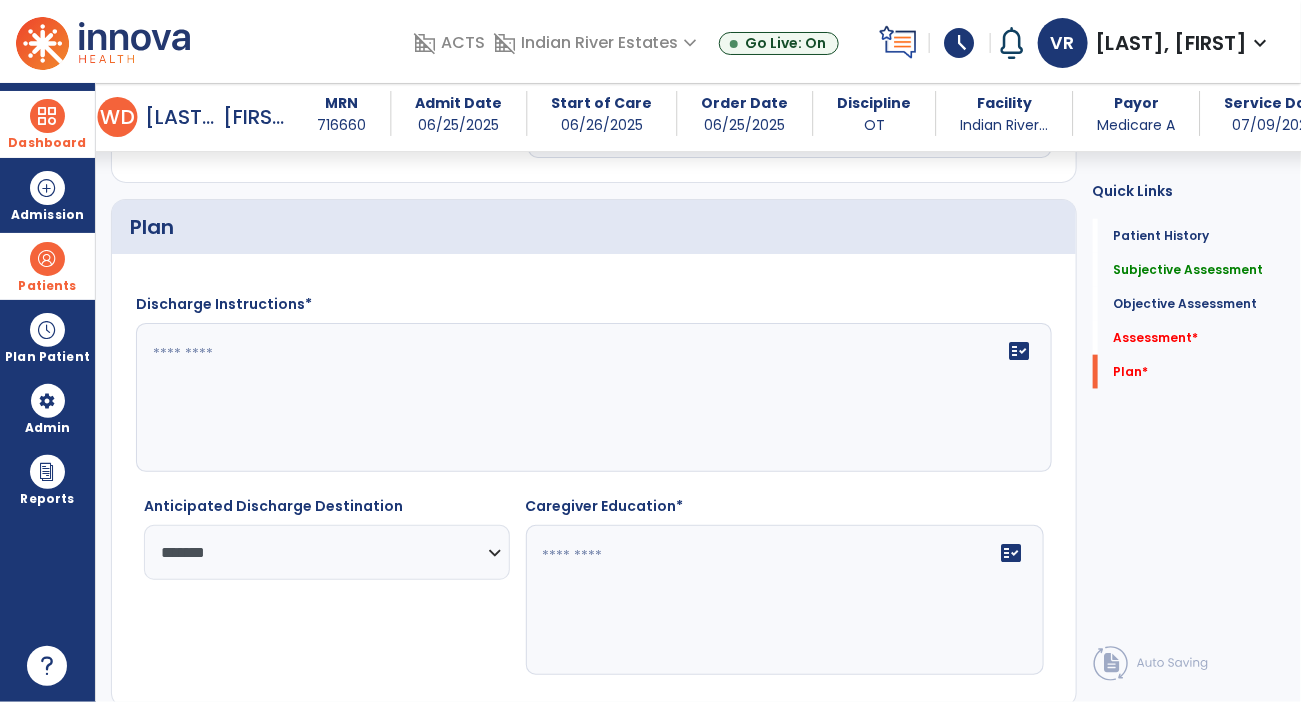 click 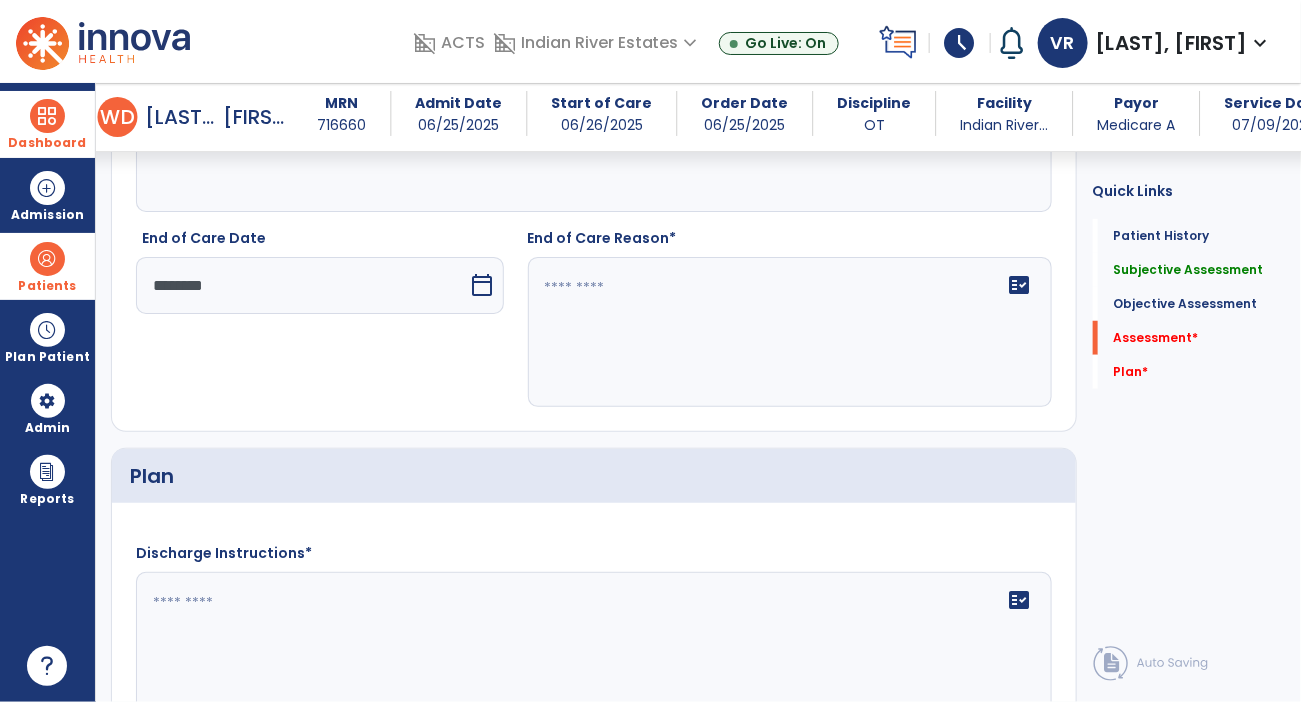 scroll, scrollTop: 3010, scrollLeft: 0, axis: vertical 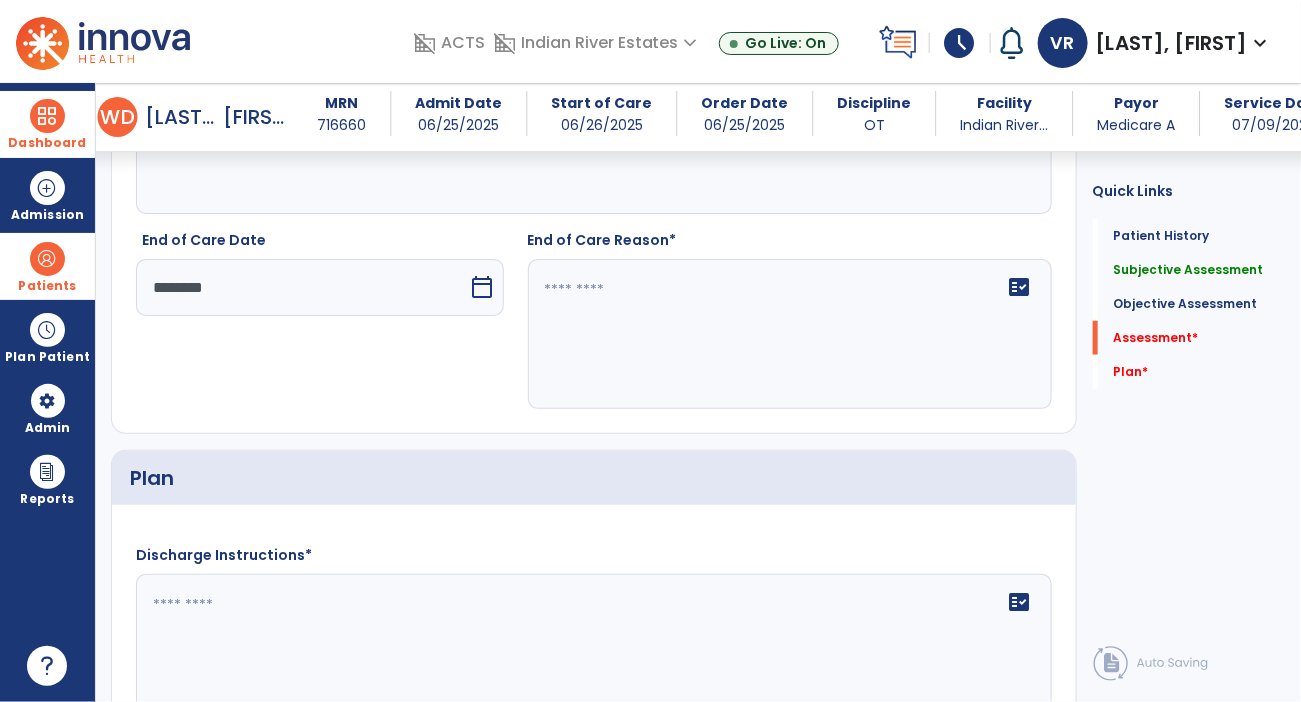 click 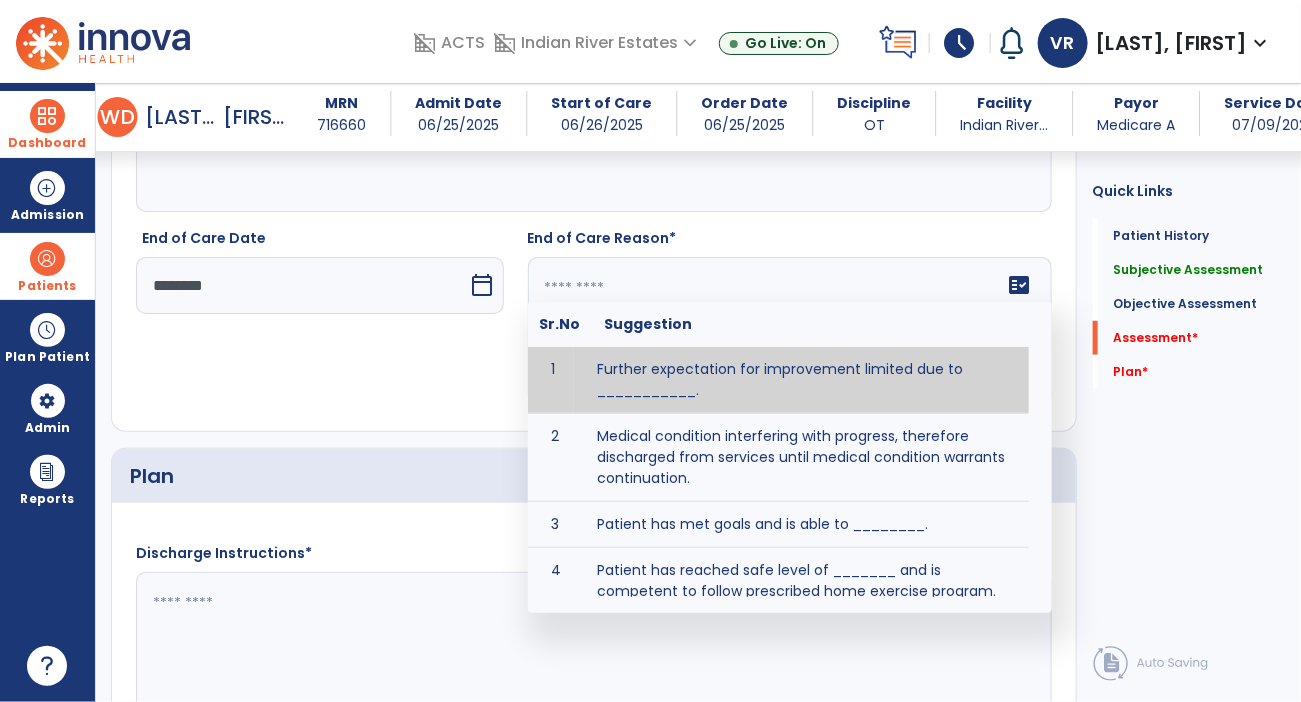 scroll, scrollTop: 3015, scrollLeft: 0, axis: vertical 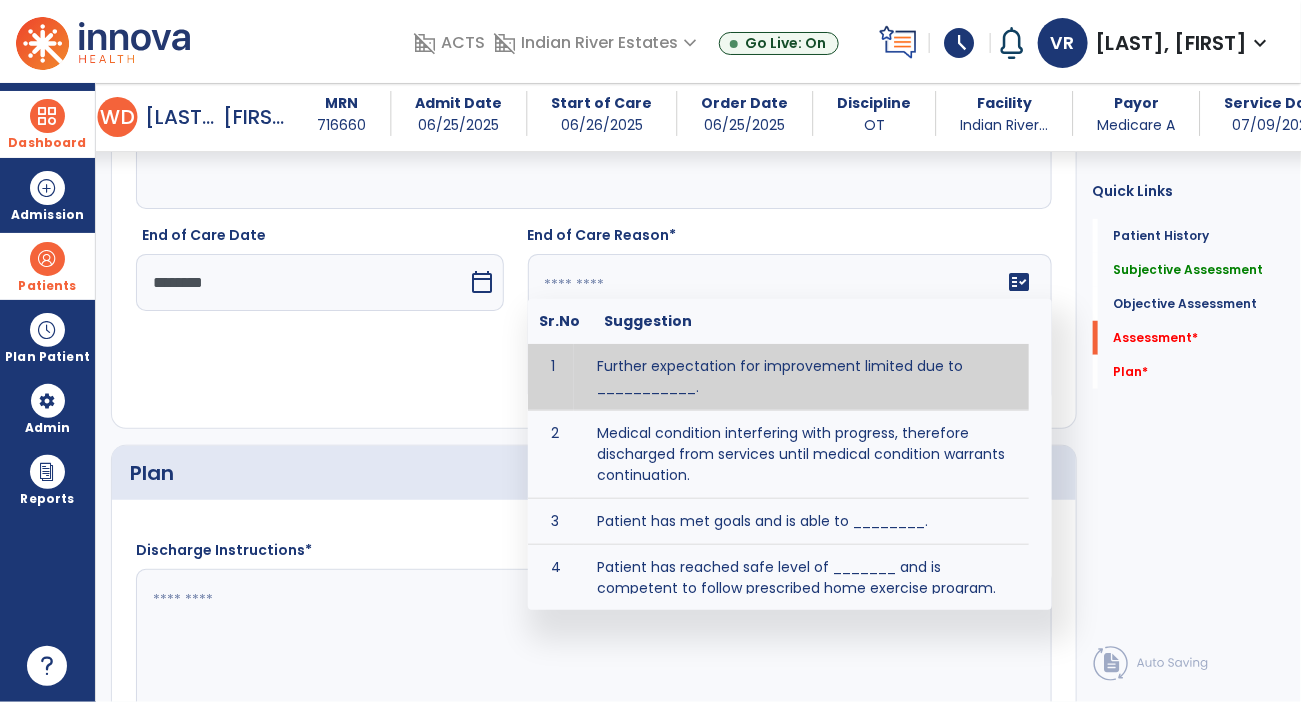 click 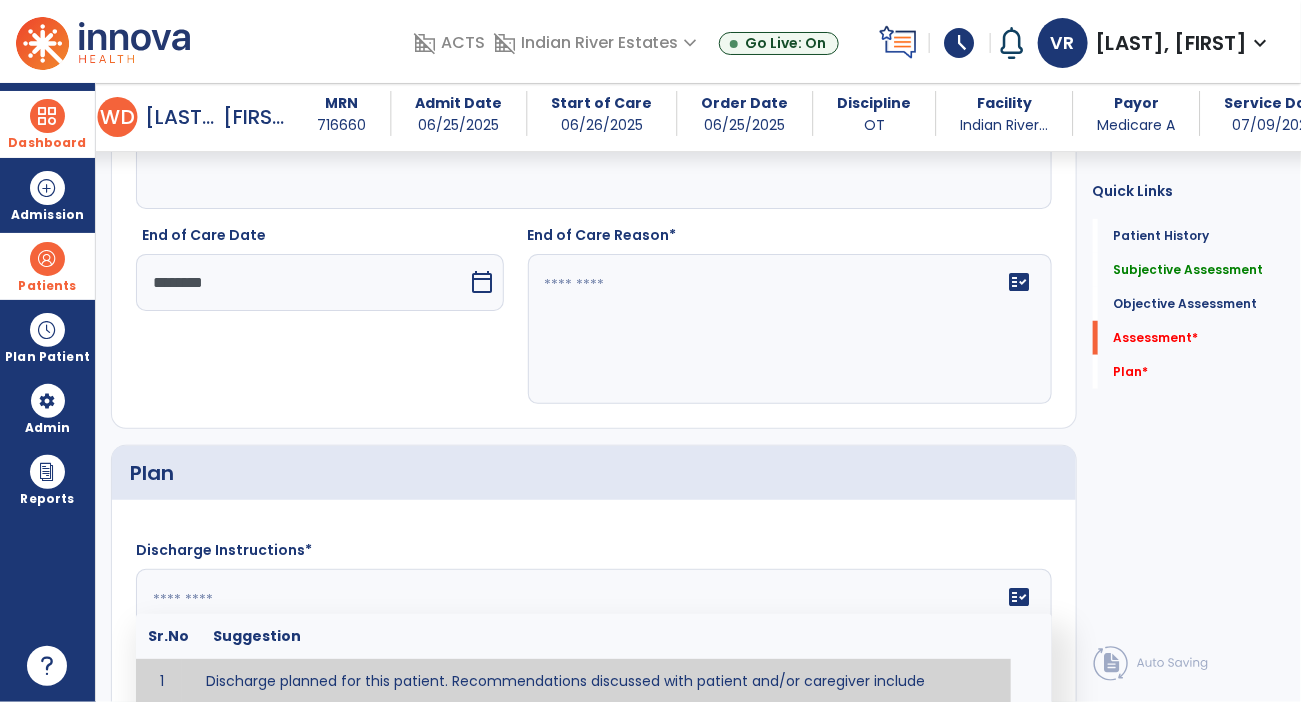 scroll, scrollTop: 3027, scrollLeft: 0, axis: vertical 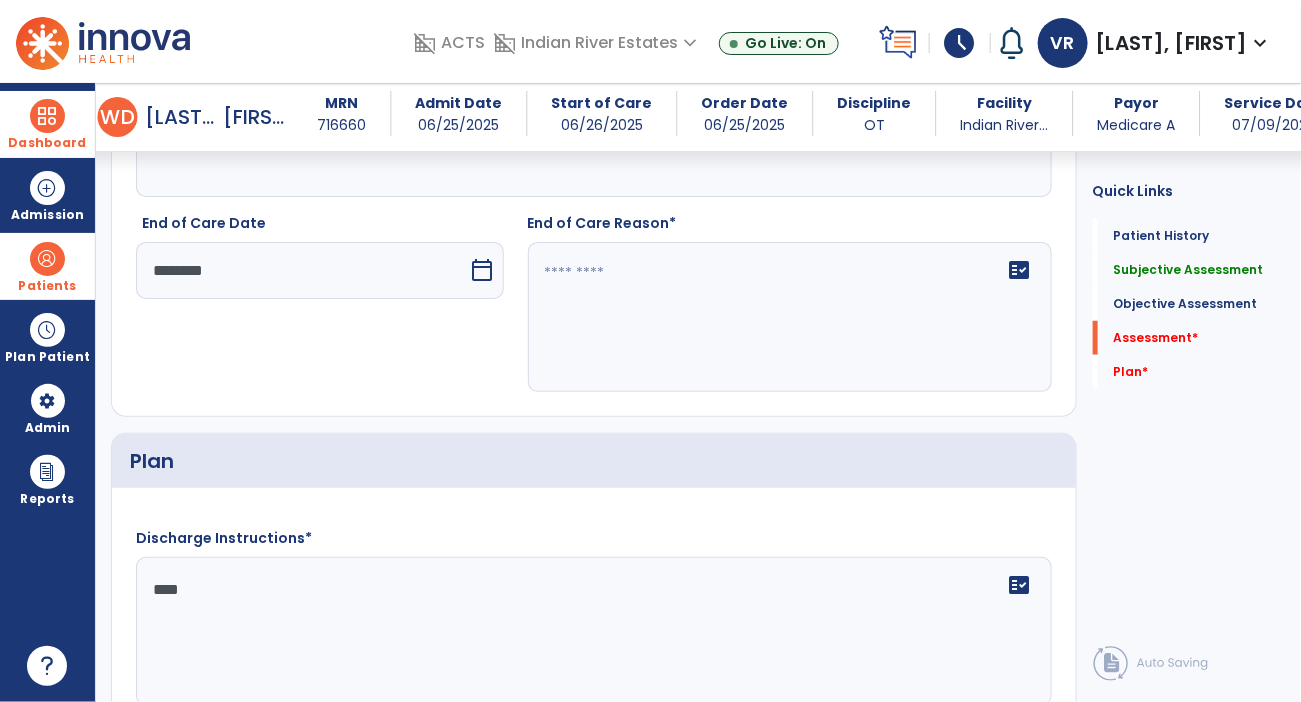 type on "***" 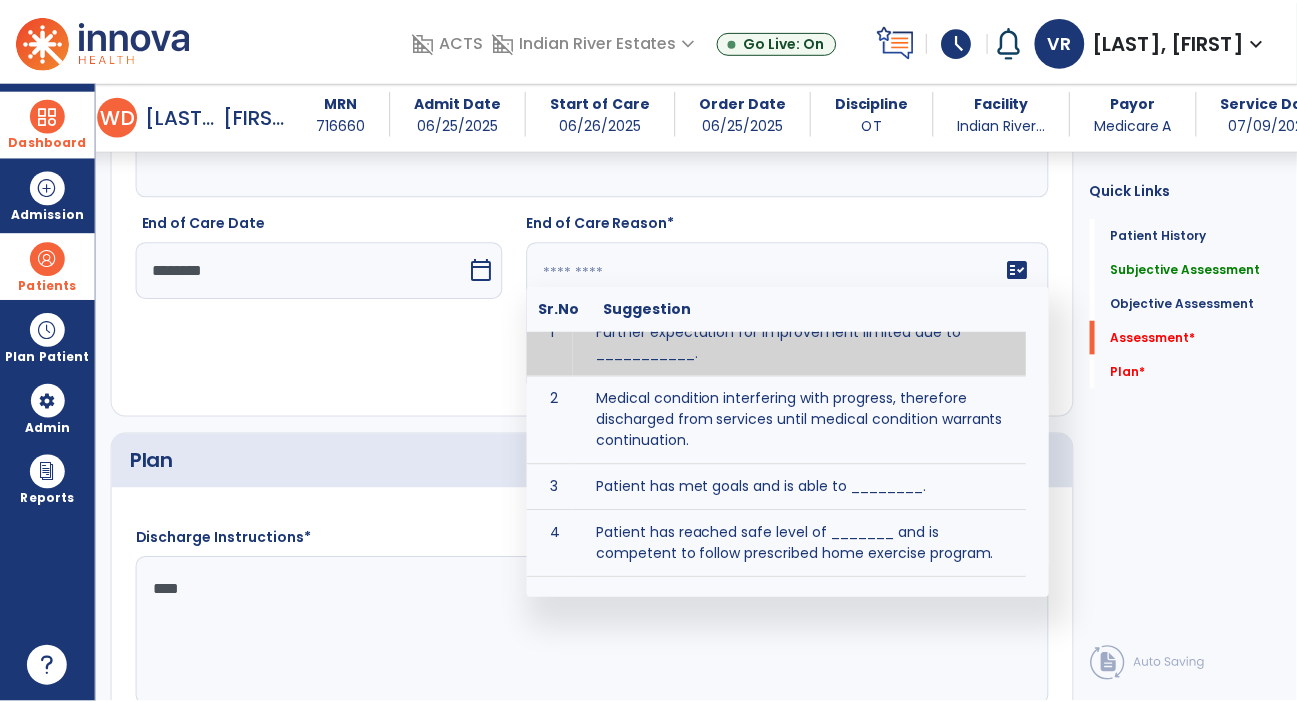 scroll, scrollTop: 0, scrollLeft: 0, axis: both 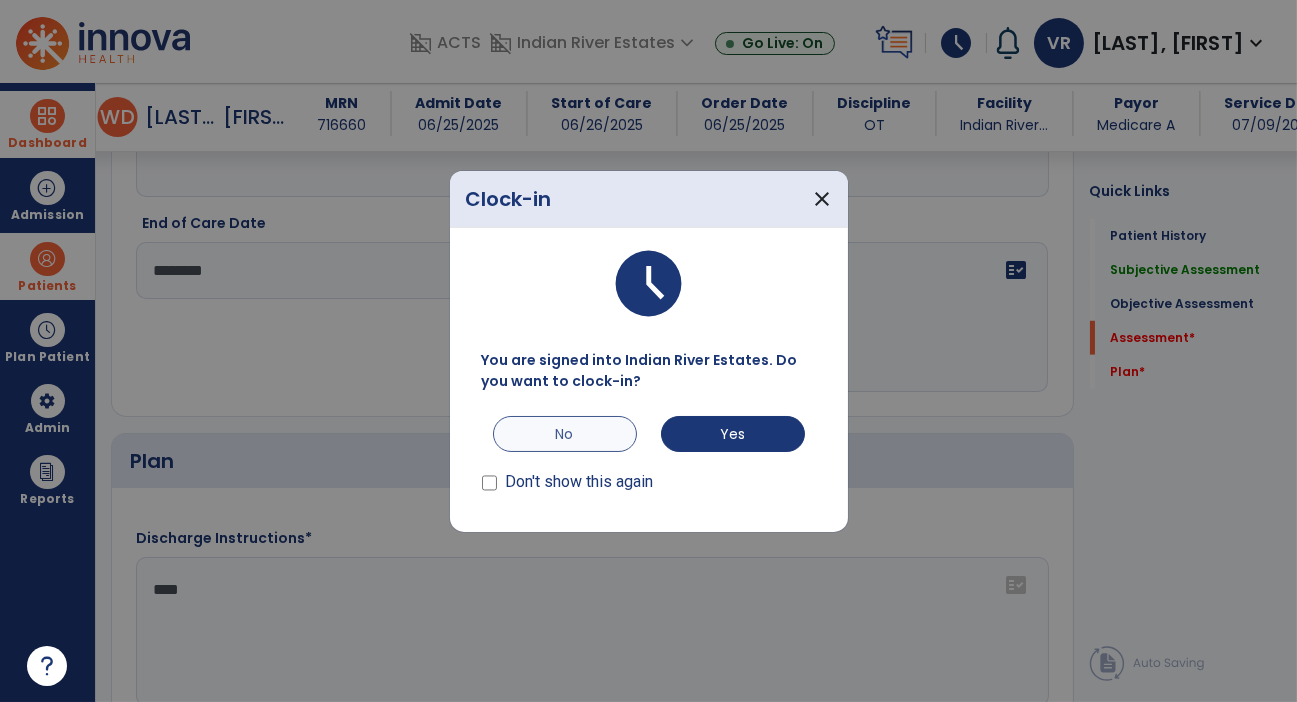 click on "No" at bounding box center (565, 434) 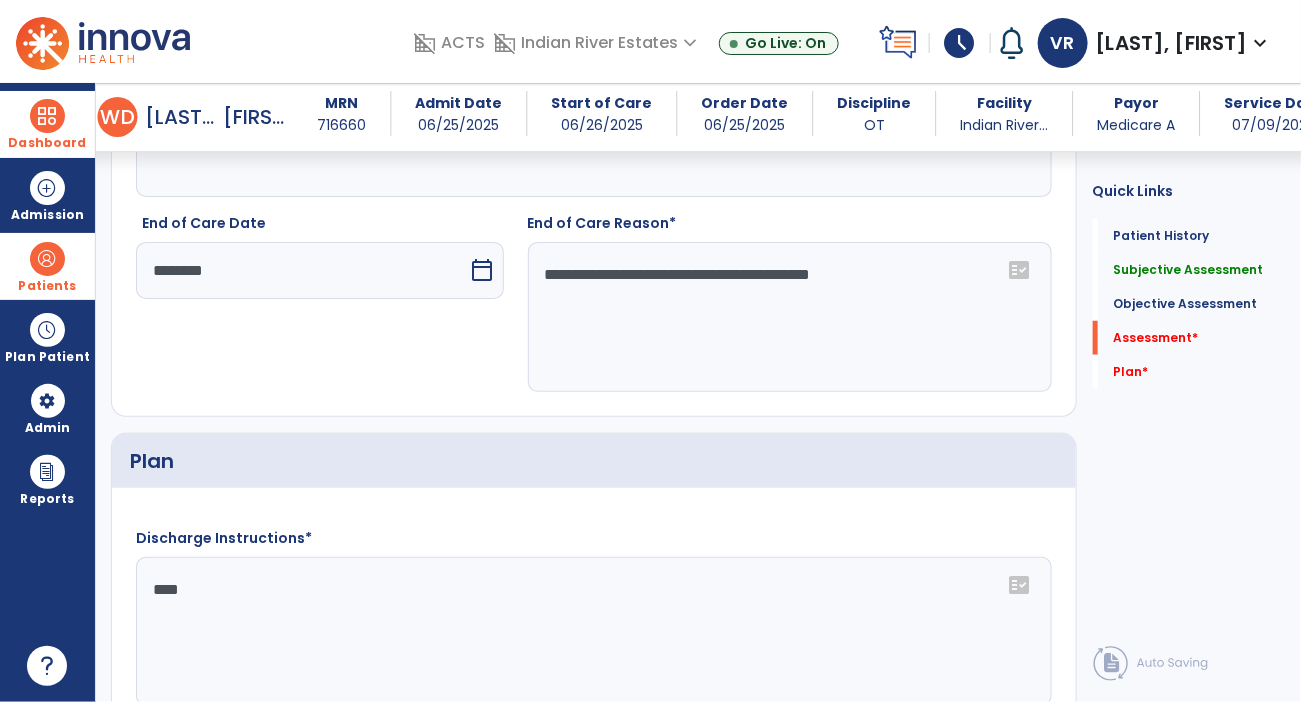 click on "**********" 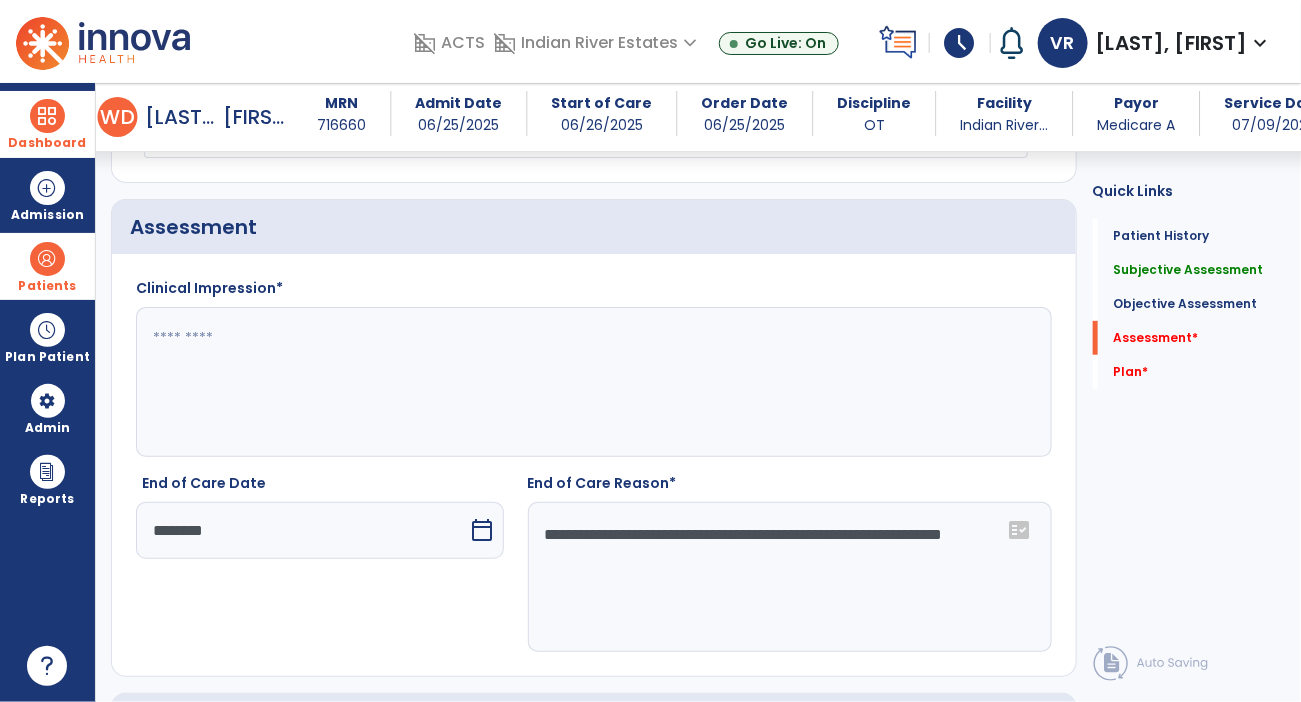 scroll, scrollTop: 2765, scrollLeft: 0, axis: vertical 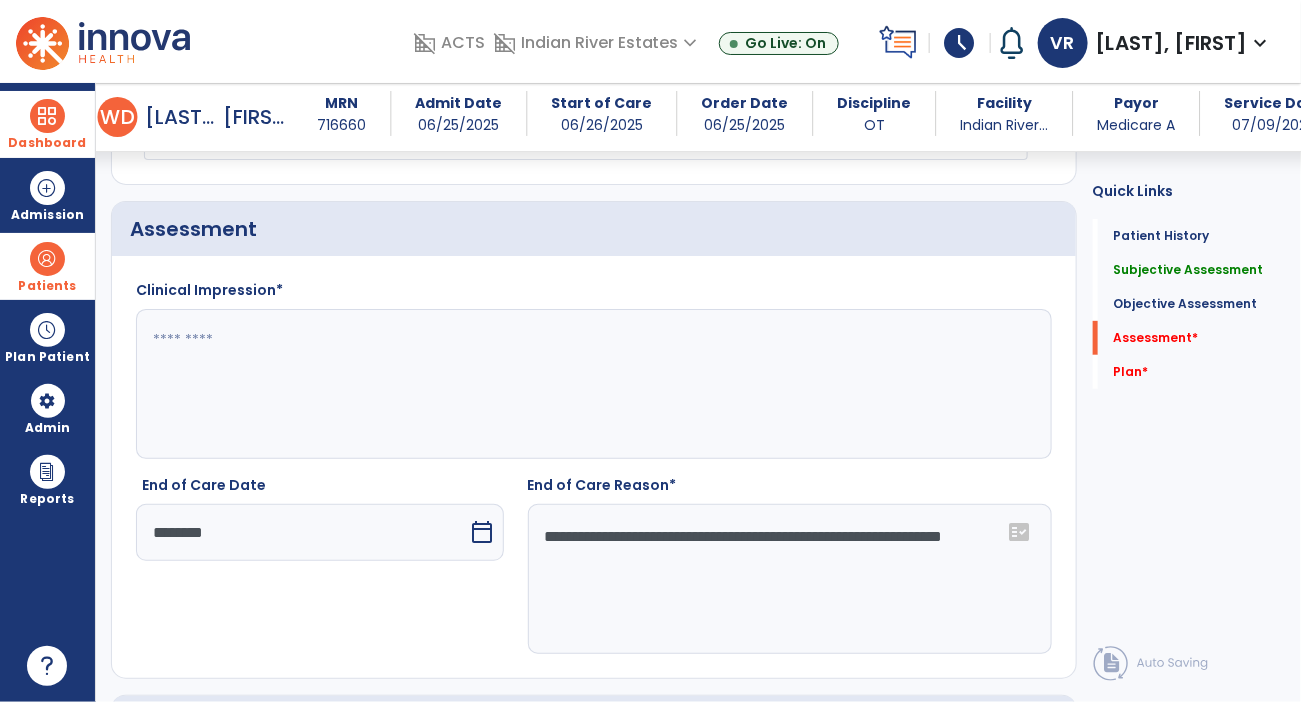 type on "**********" 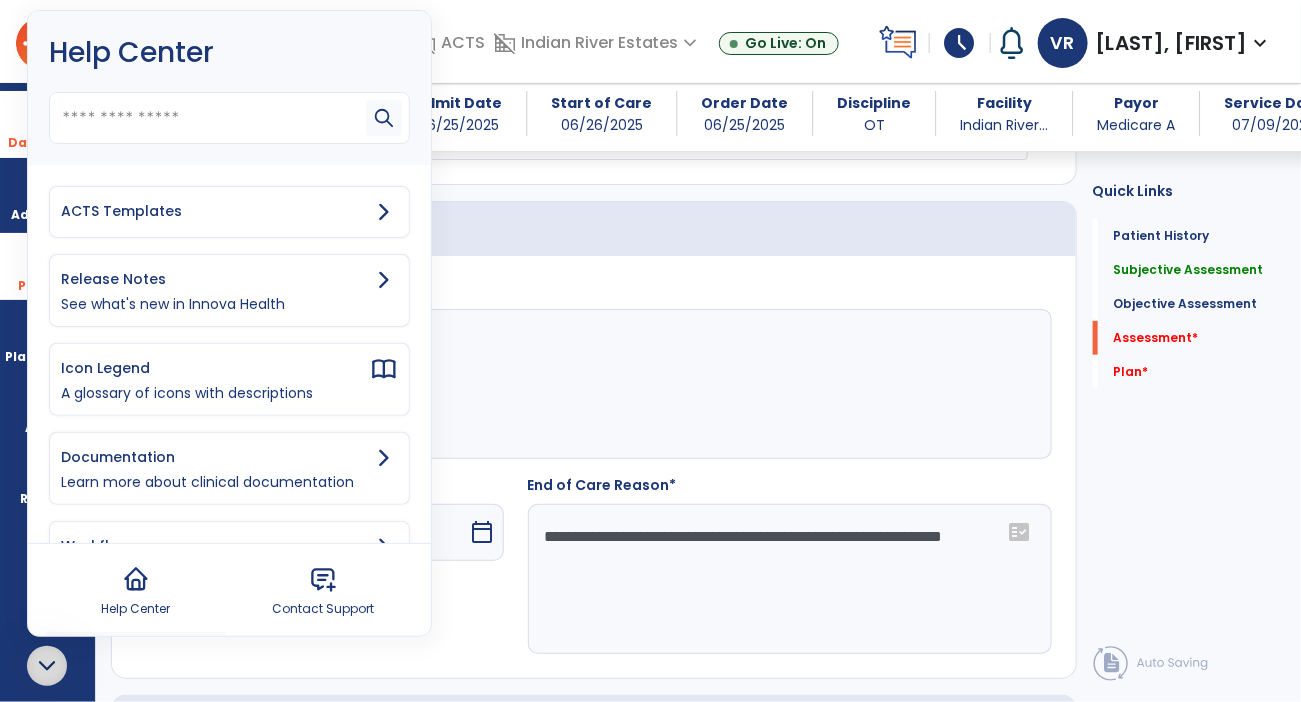 click on "ACTS Templates" at bounding box center [215, 211] 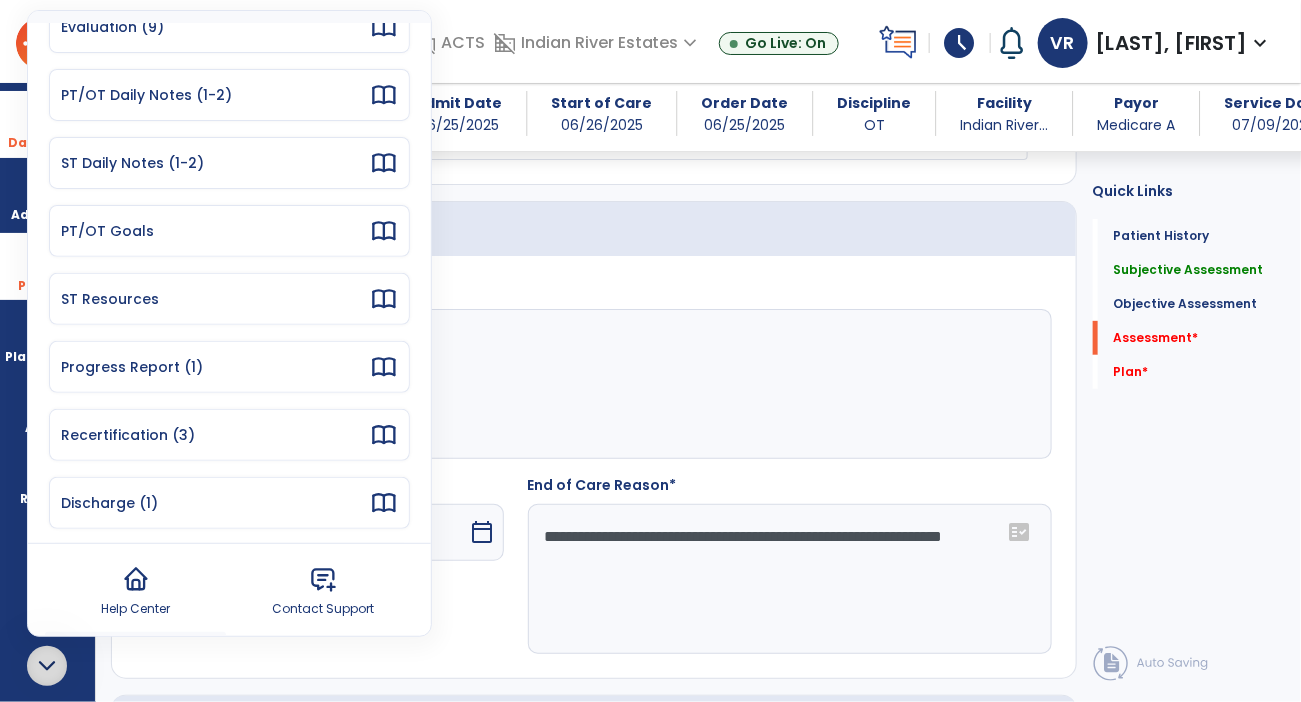 scroll, scrollTop: 188, scrollLeft: 0, axis: vertical 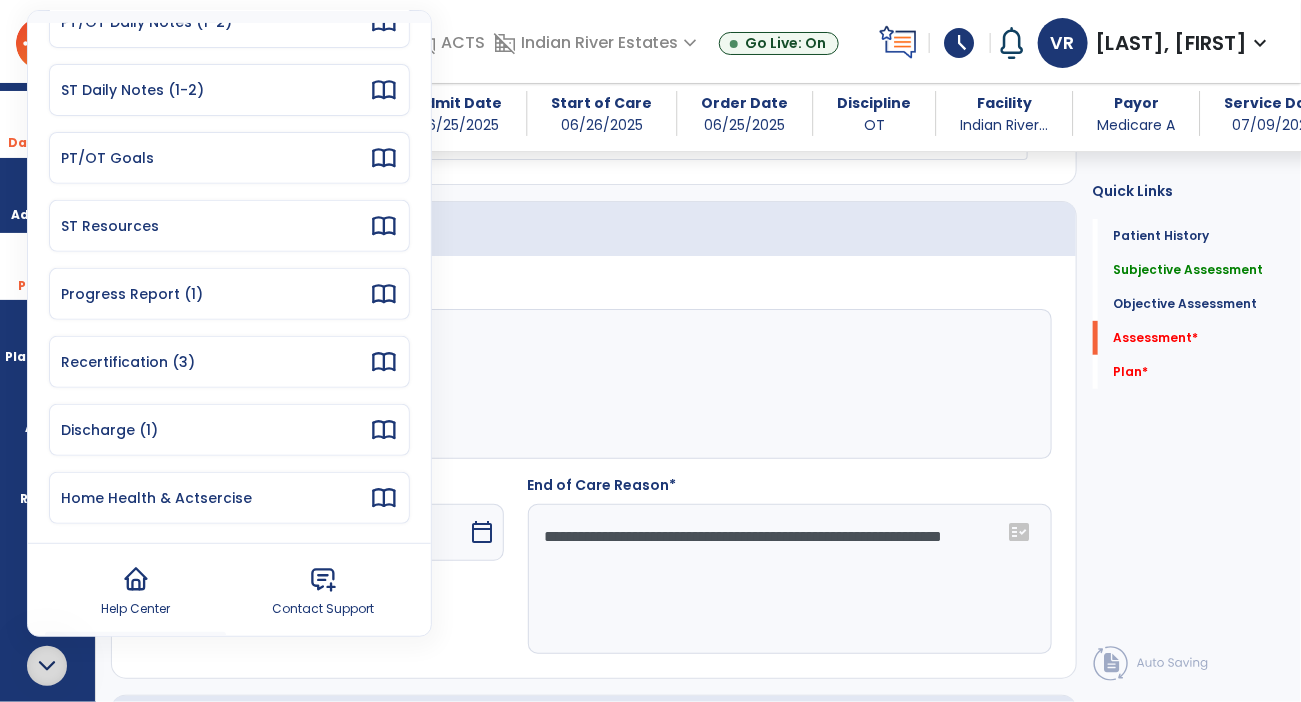 click on "Discharge (1)" at bounding box center [215, 430] 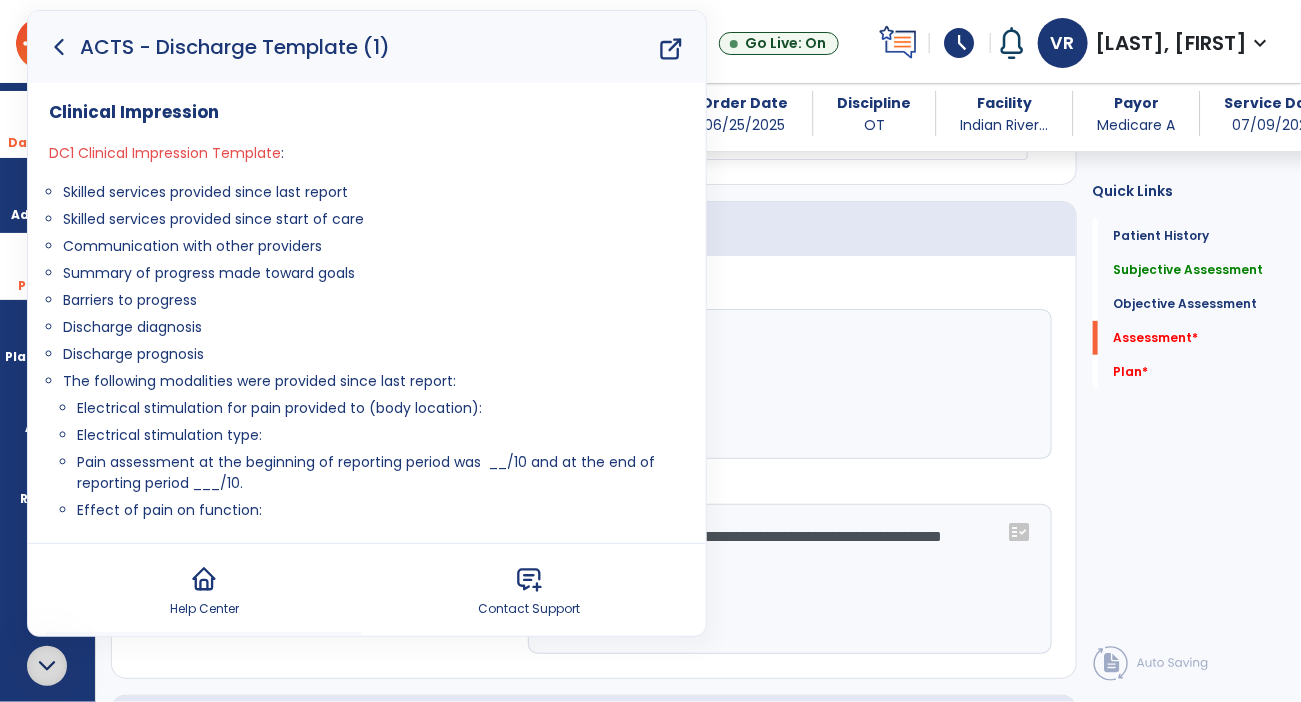 click on "Clinical Impression DC1 Clinical Impression Template : Skilled services provided since last report Skilled services provided since start of care Communication with other providers Summary of progress made toward goals Barriers to progress Discharge diagnosis Discharge prognosis The following modalities were provided since last report: Electrical stimulation for pain provided to (body location):  Electrical stimulation type: Pain assessment at the beginning of reporting period was  __/10 and at the end of reporting period ___/10.  Effect of pain on function:   Electrical stimulation for strengthening provided to (body location): Electrical stimulation type: Strength impairment on function: Strength measures/scores at the start and end of the reporting period:   Ultrasound provided to (body location): Reason for ultrasound Measure/scores demonstrating the effectiveness of ultrasound at the start and end of the reporting period:" at bounding box center (367, 436) 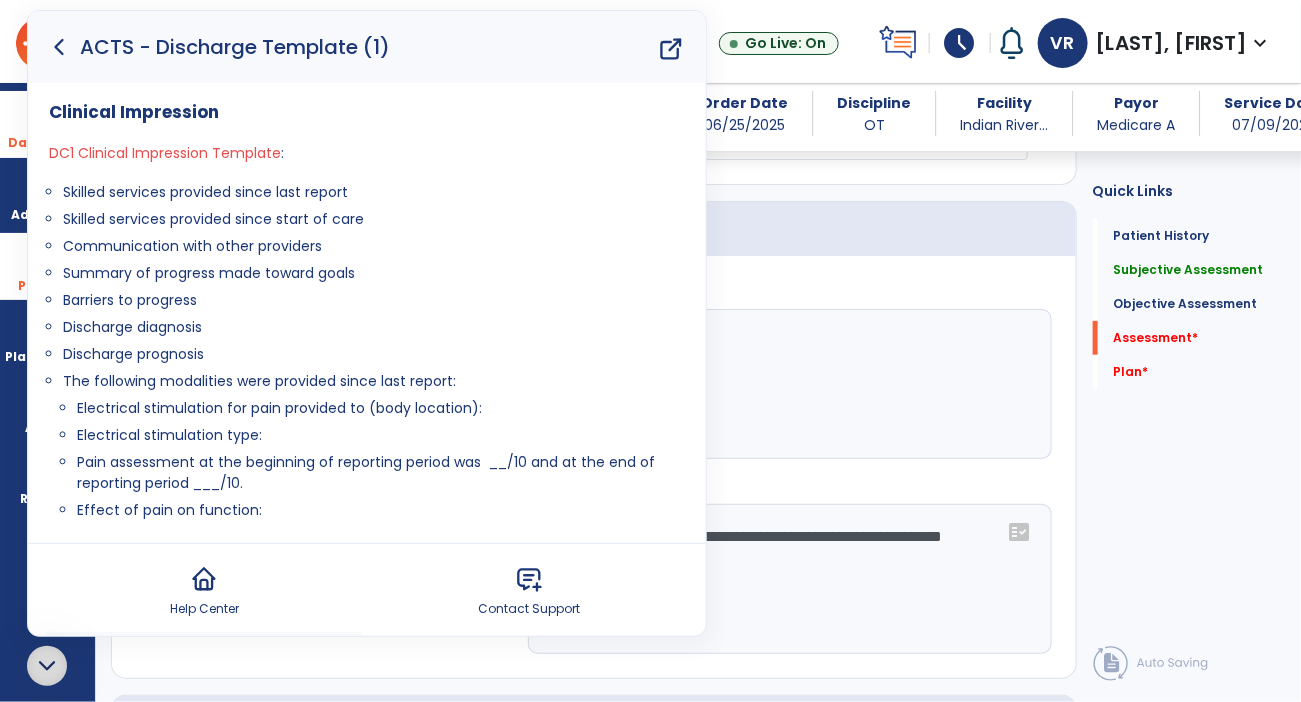 click 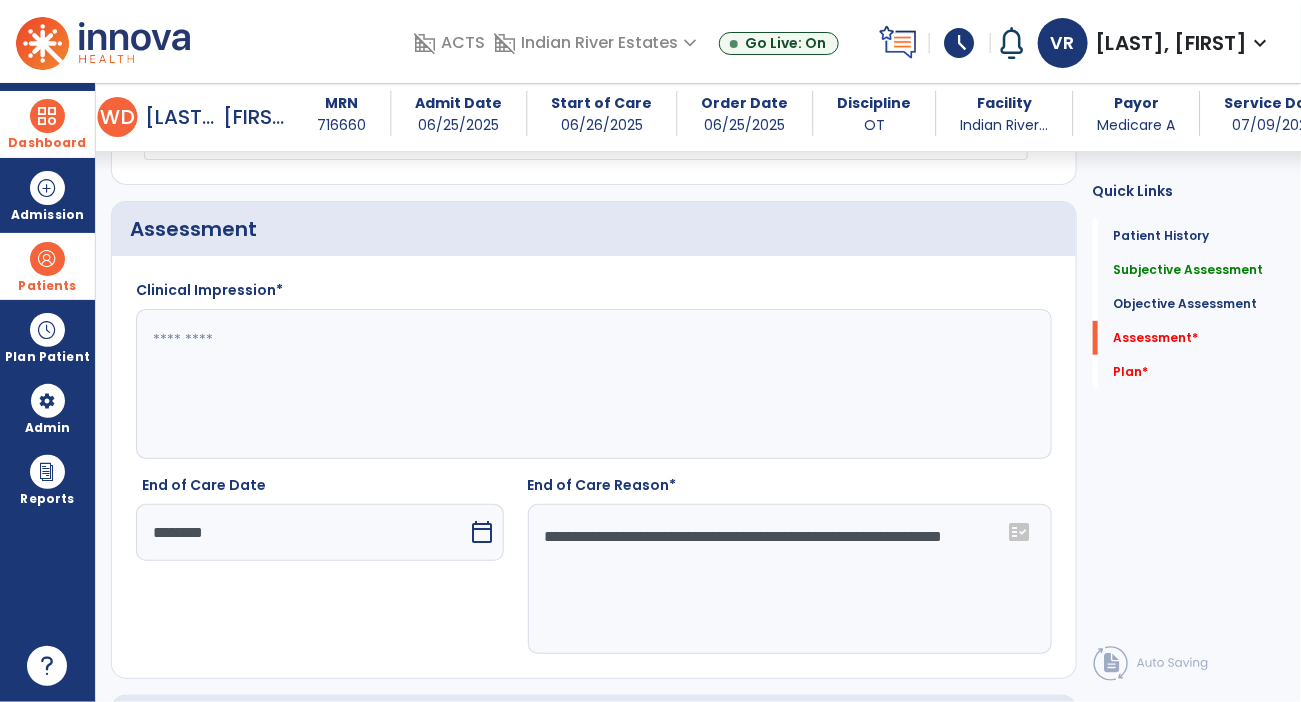 click 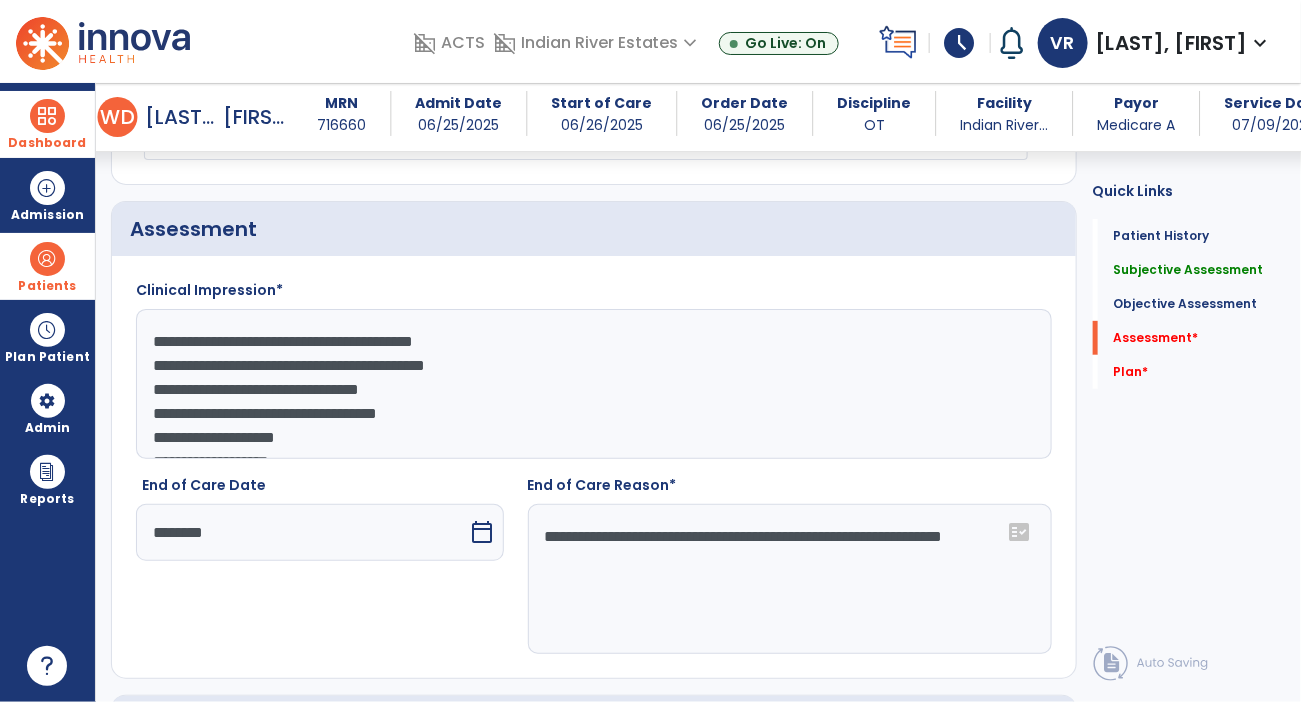 scroll, scrollTop: 38, scrollLeft: 0, axis: vertical 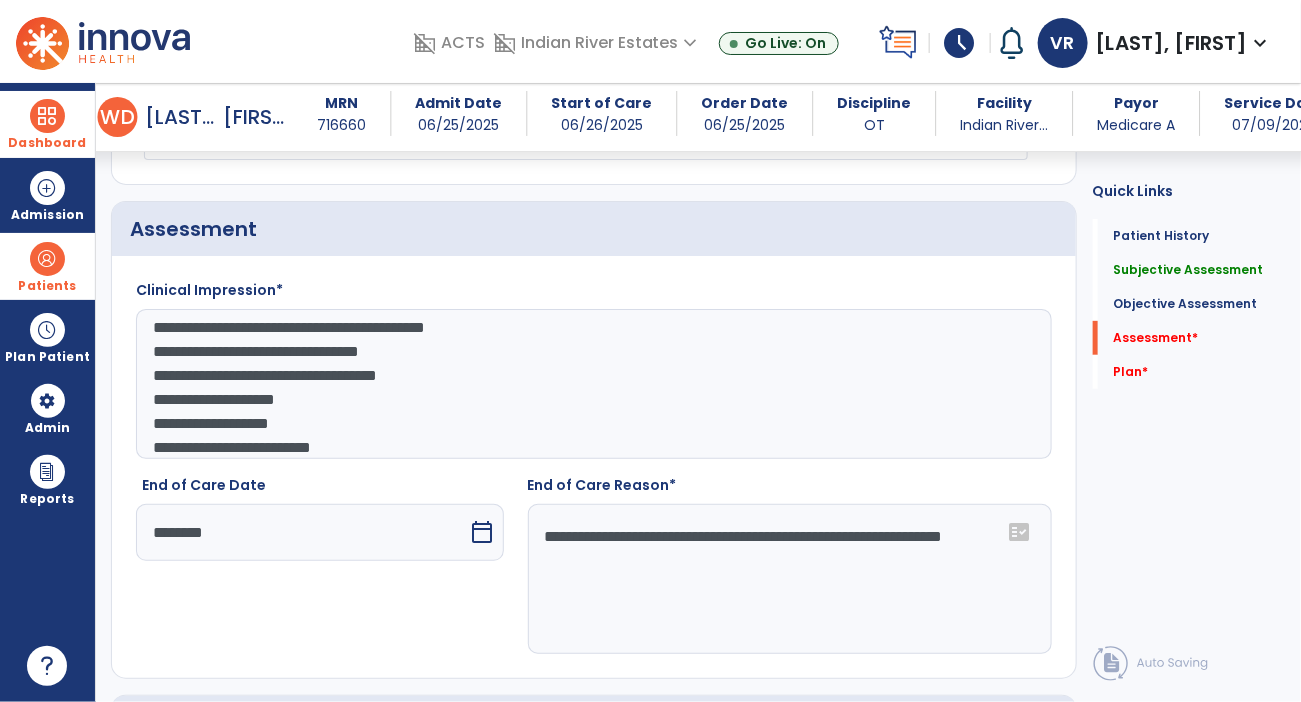 click on "**********" 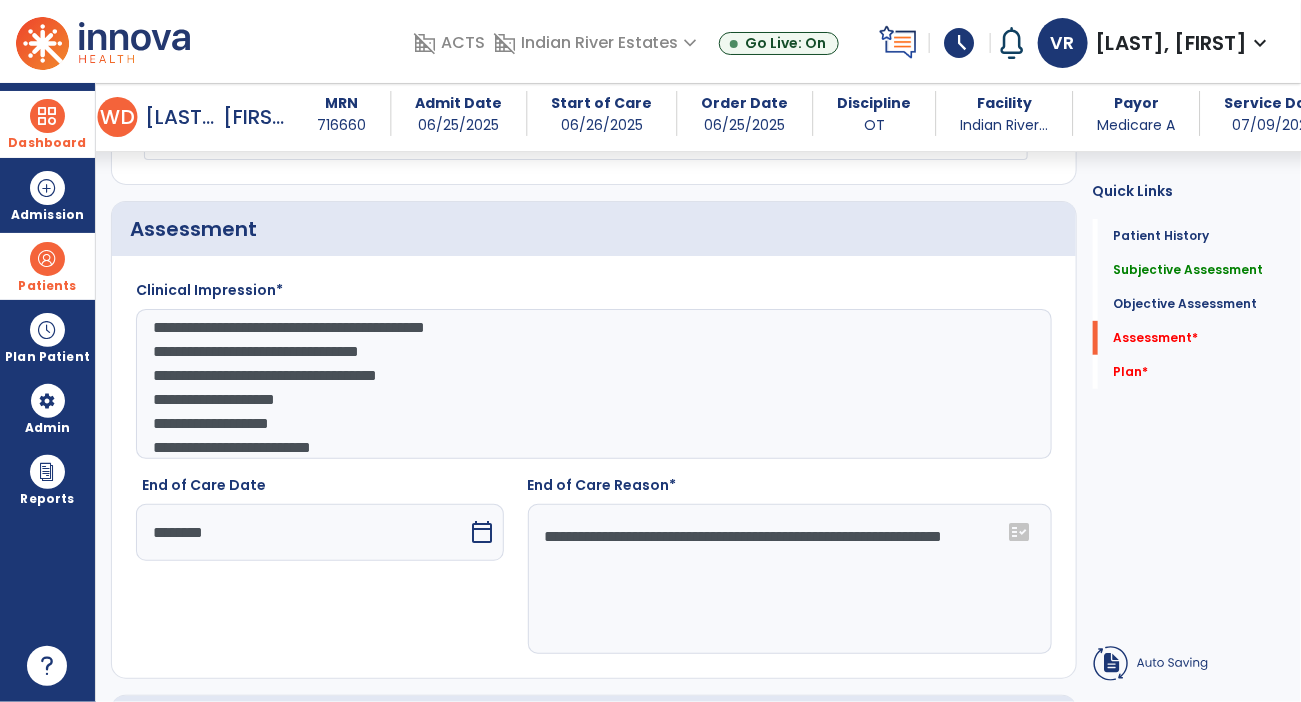 scroll, scrollTop: 0, scrollLeft: 0, axis: both 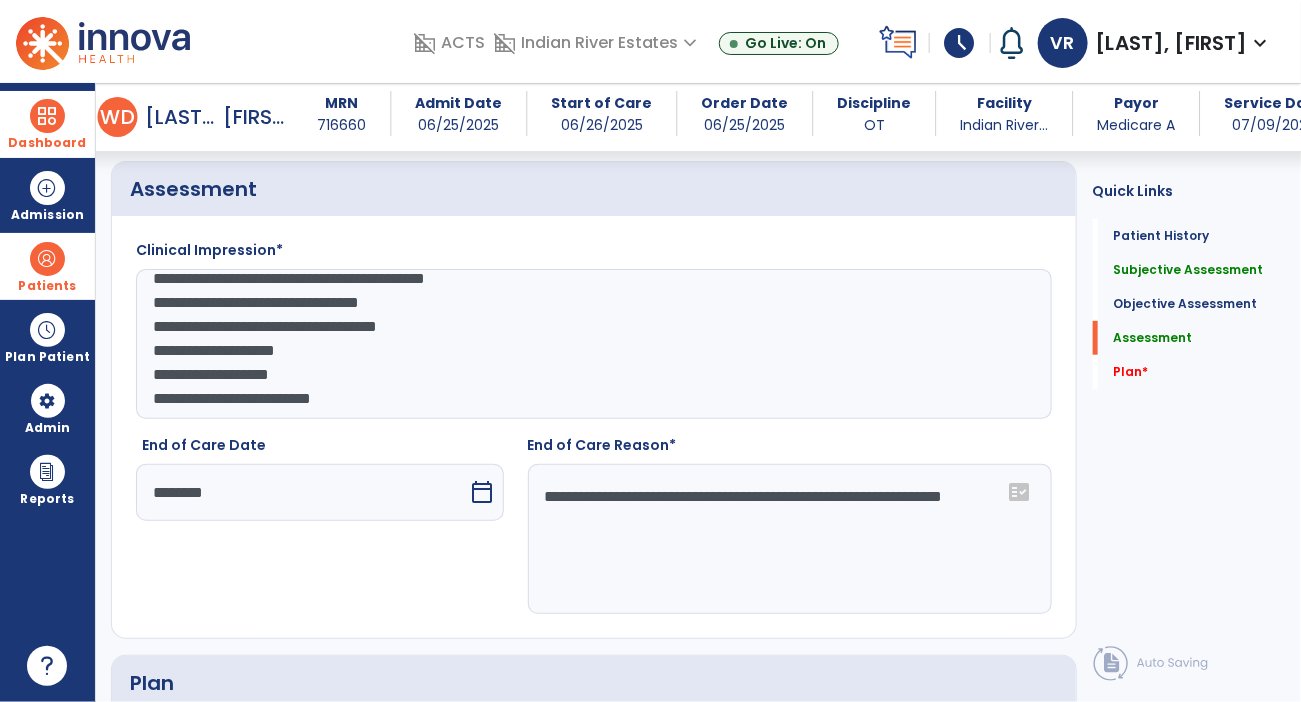 click on "**********" 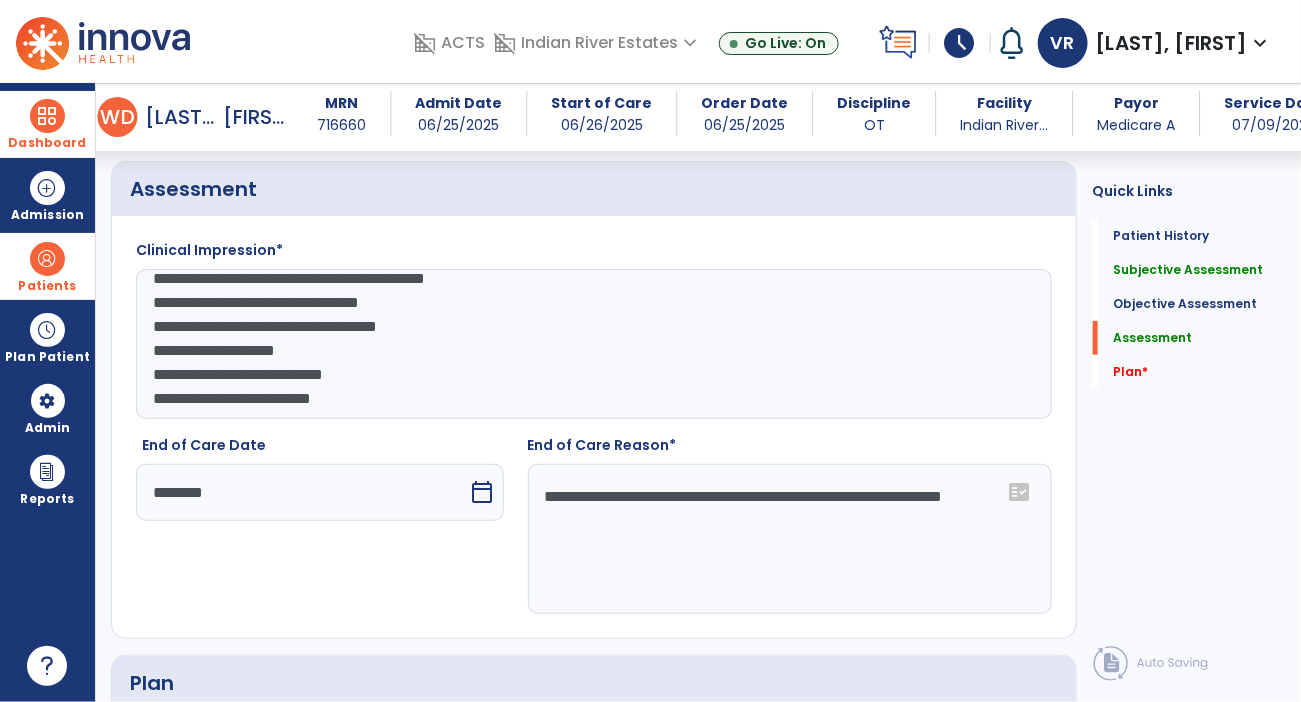 scroll, scrollTop: 0, scrollLeft: 0, axis: both 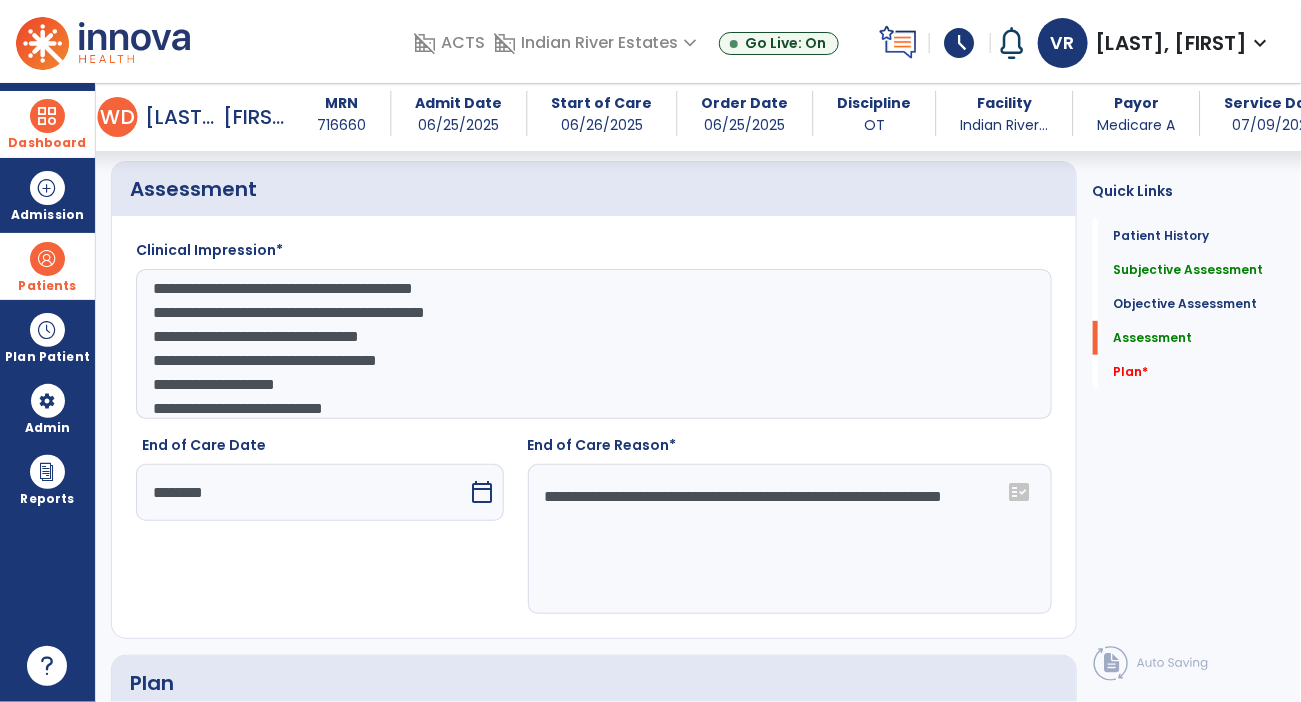 click on "**********" 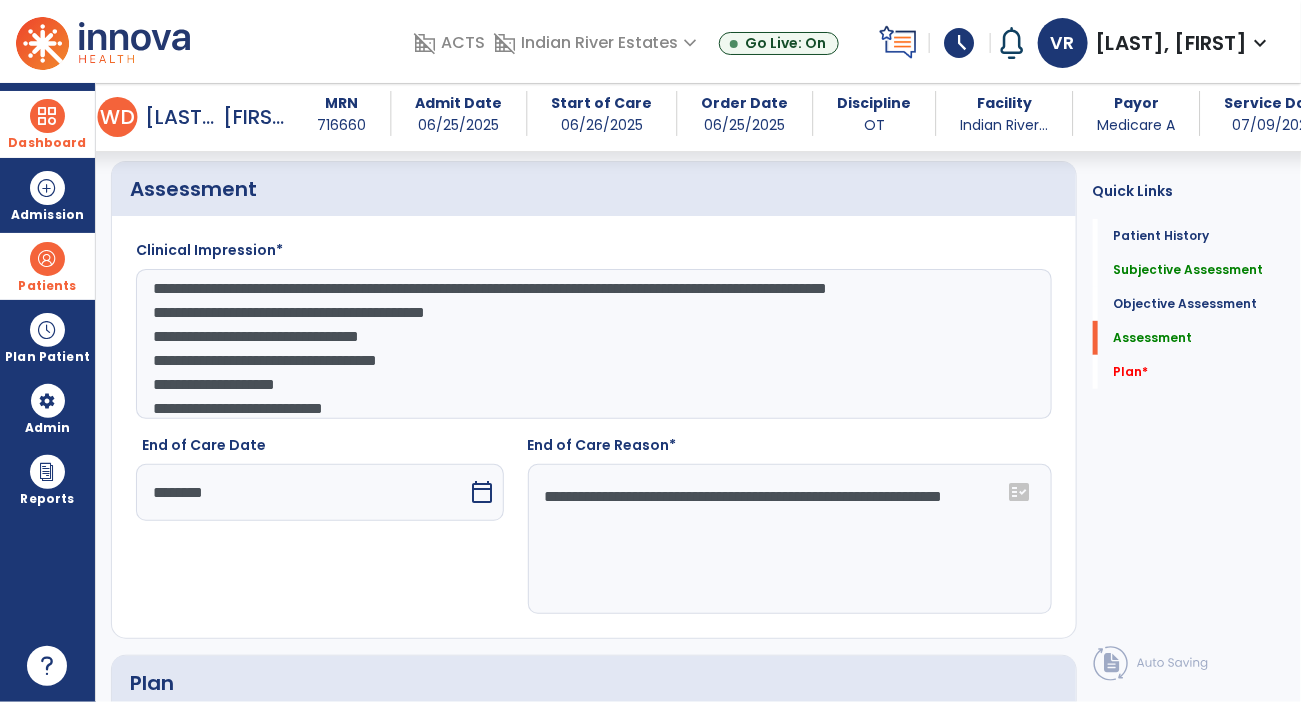 click on "**********" 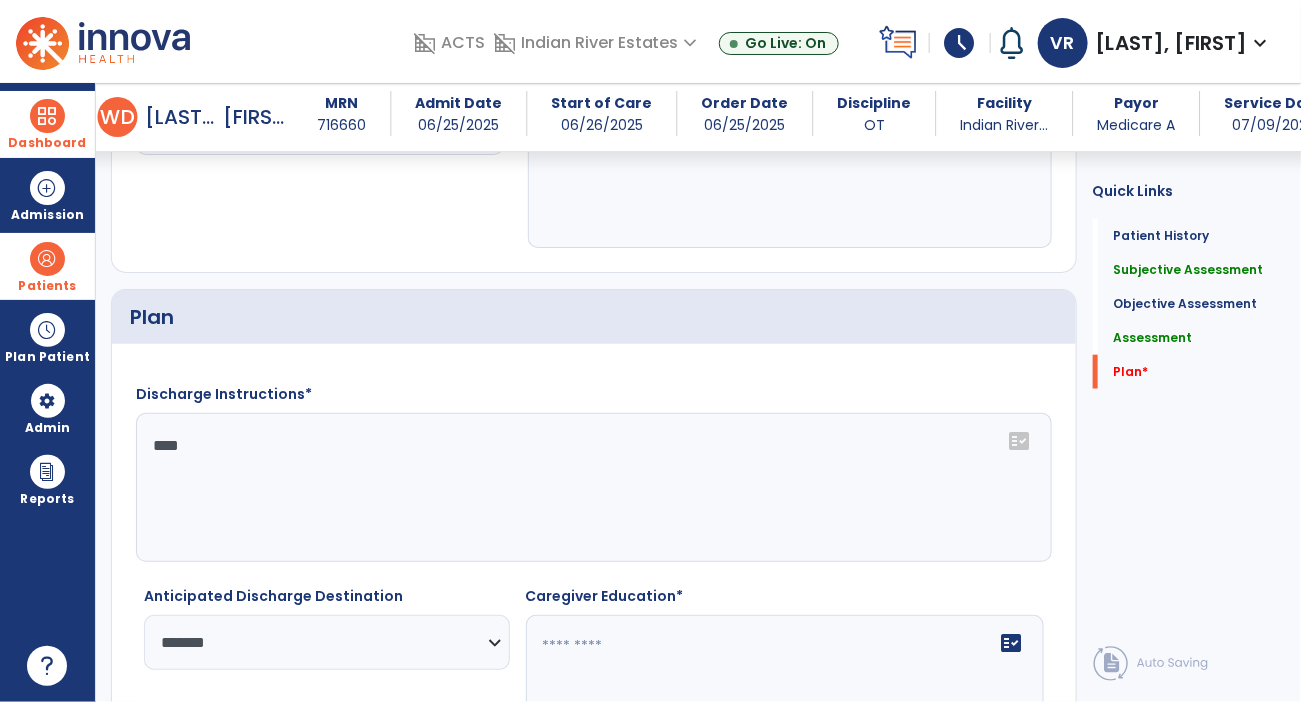 scroll, scrollTop: 3327, scrollLeft: 0, axis: vertical 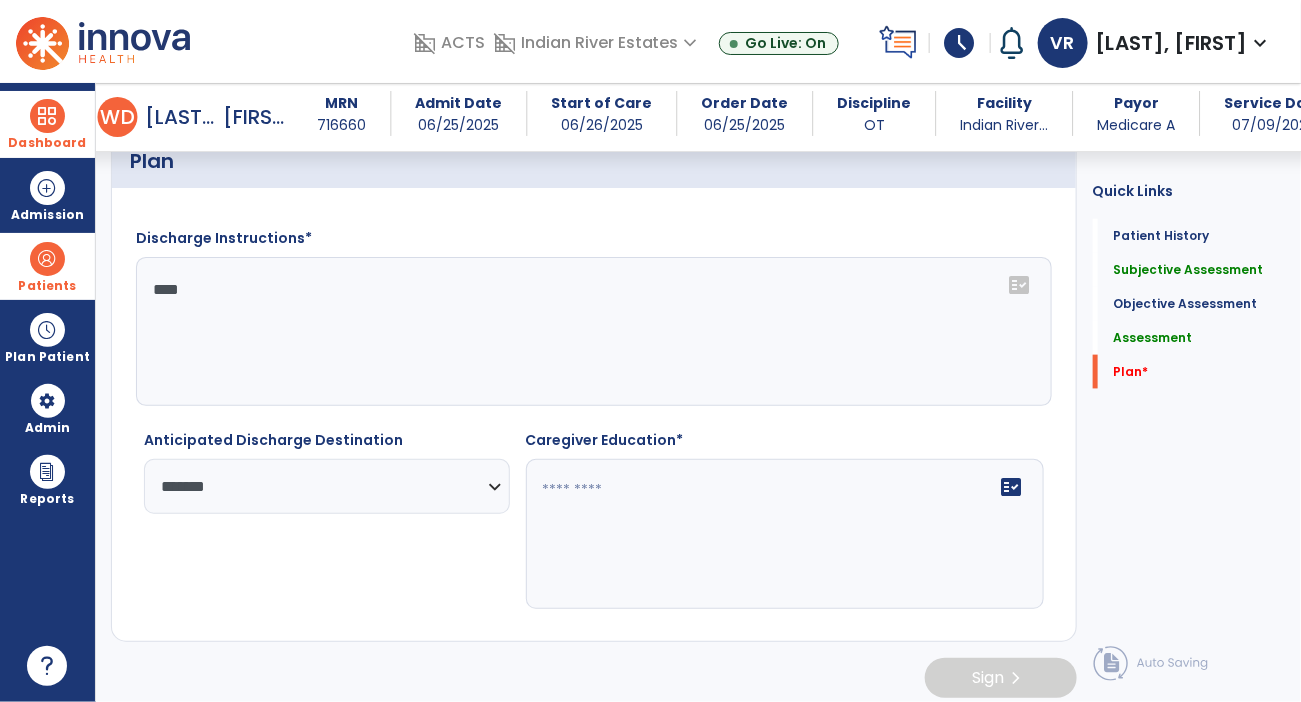 type on "**********" 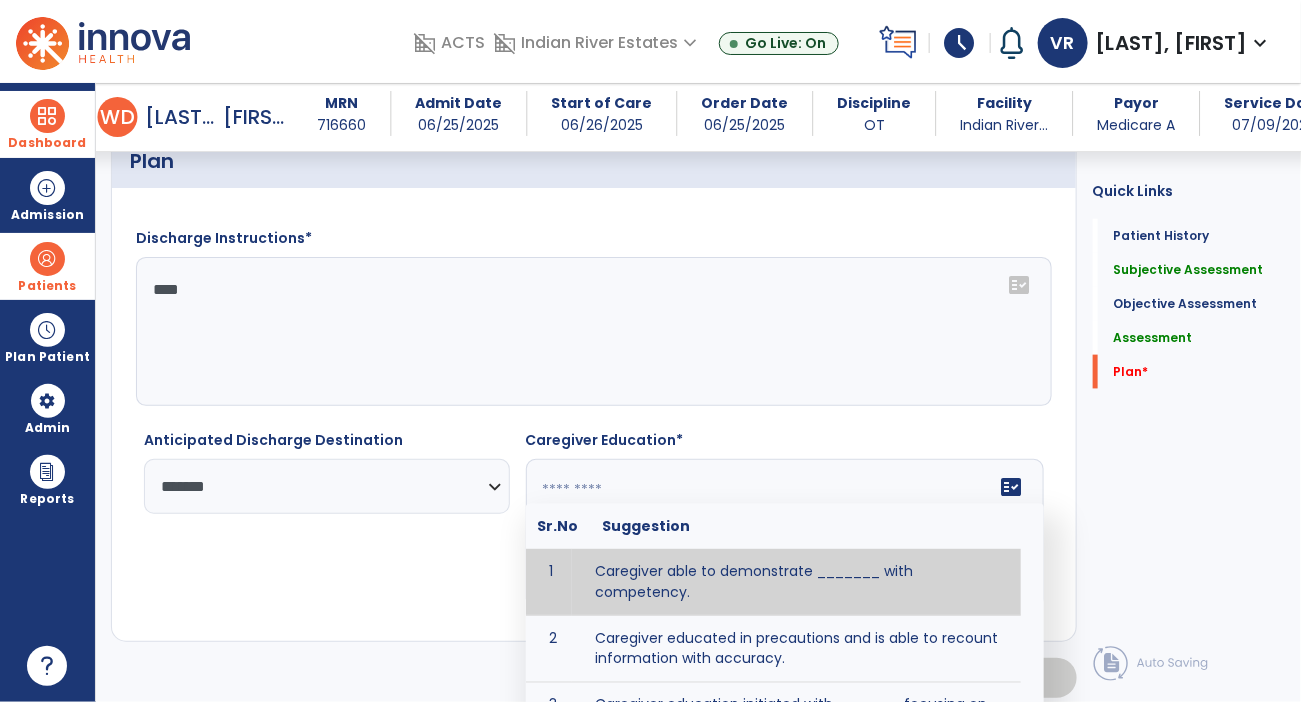 type on "*" 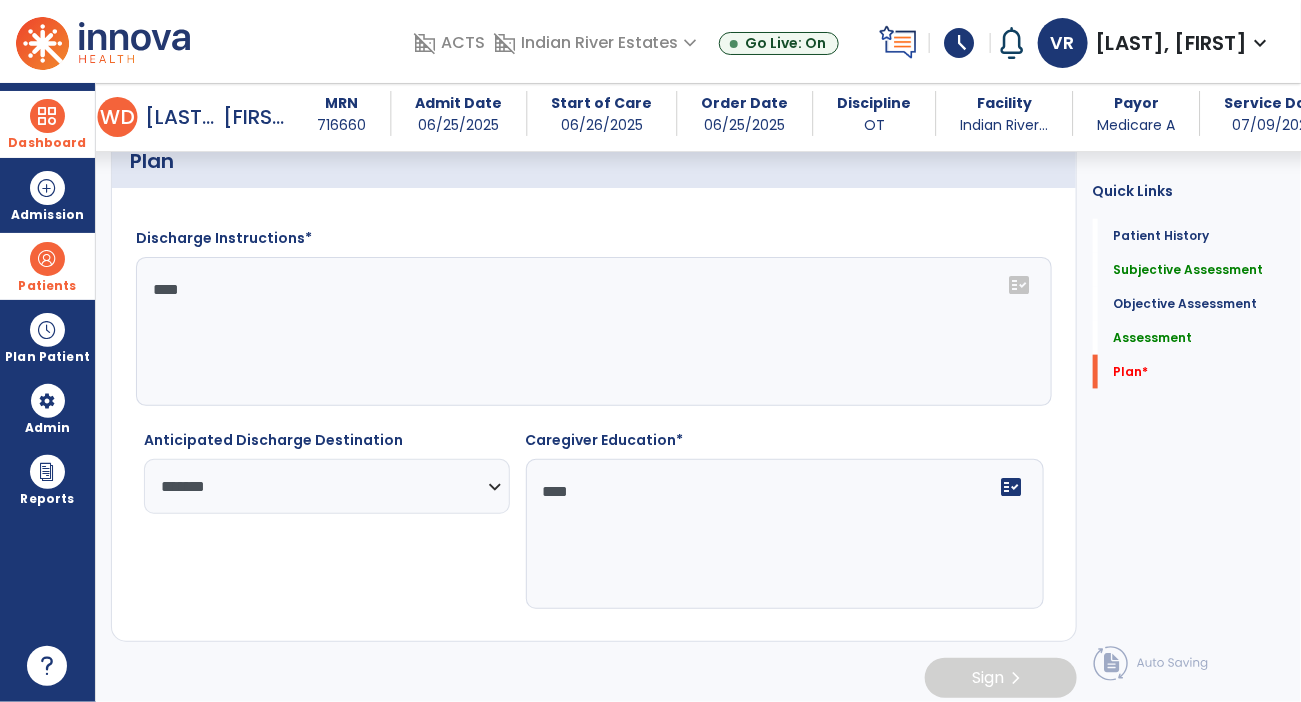 type on "***" 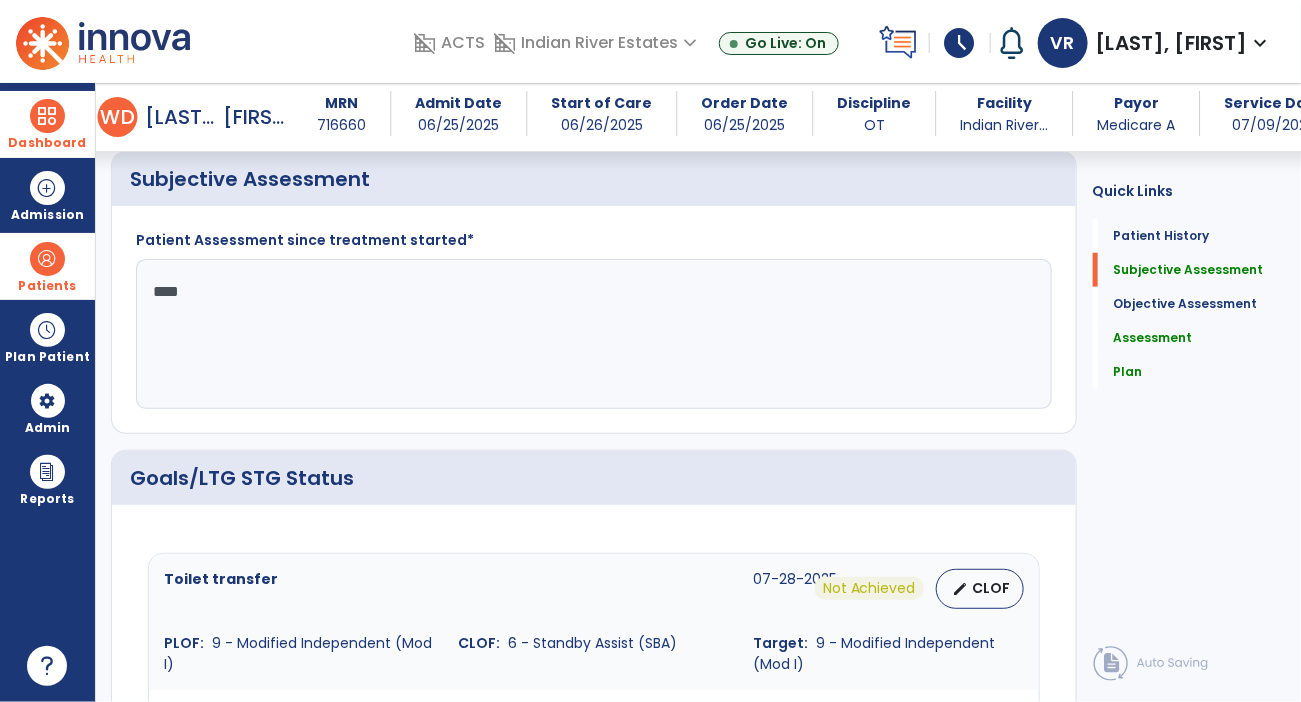 click on "Dashboard" at bounding box center (47, 124) 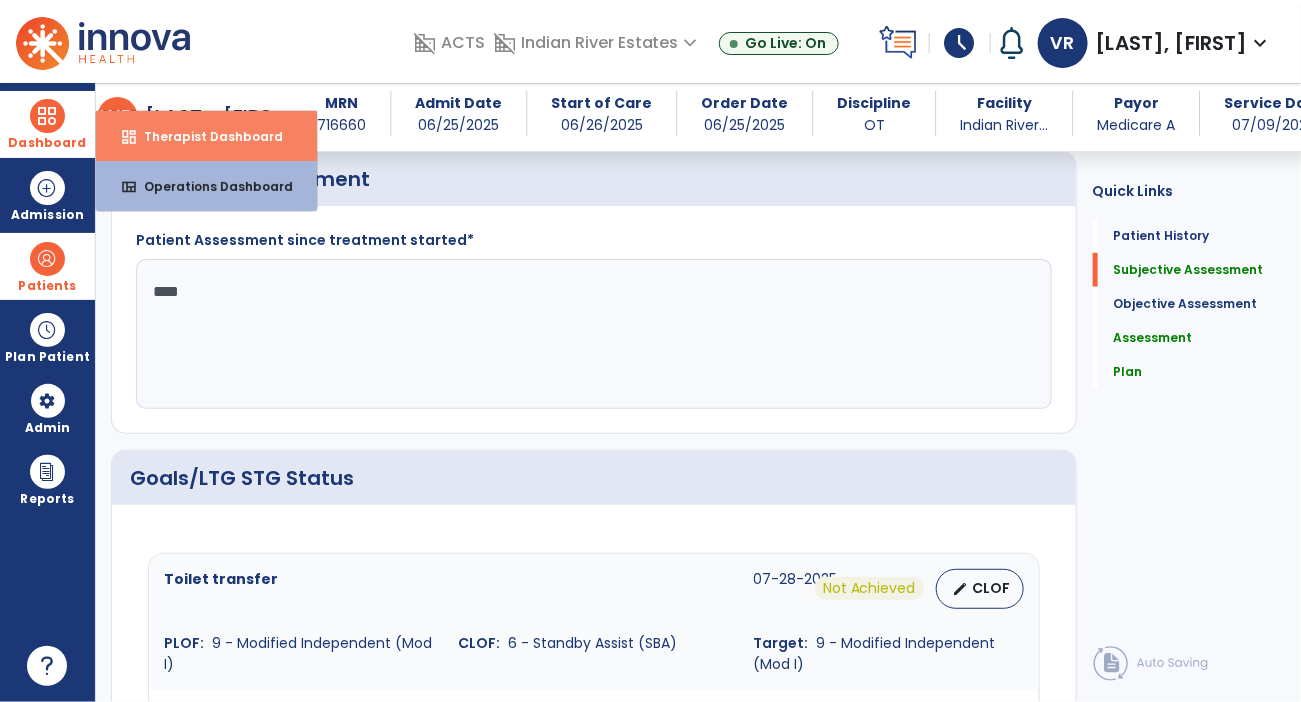 click on "dashboard  Therapist Dashboard" at bounding box center (206, 136) 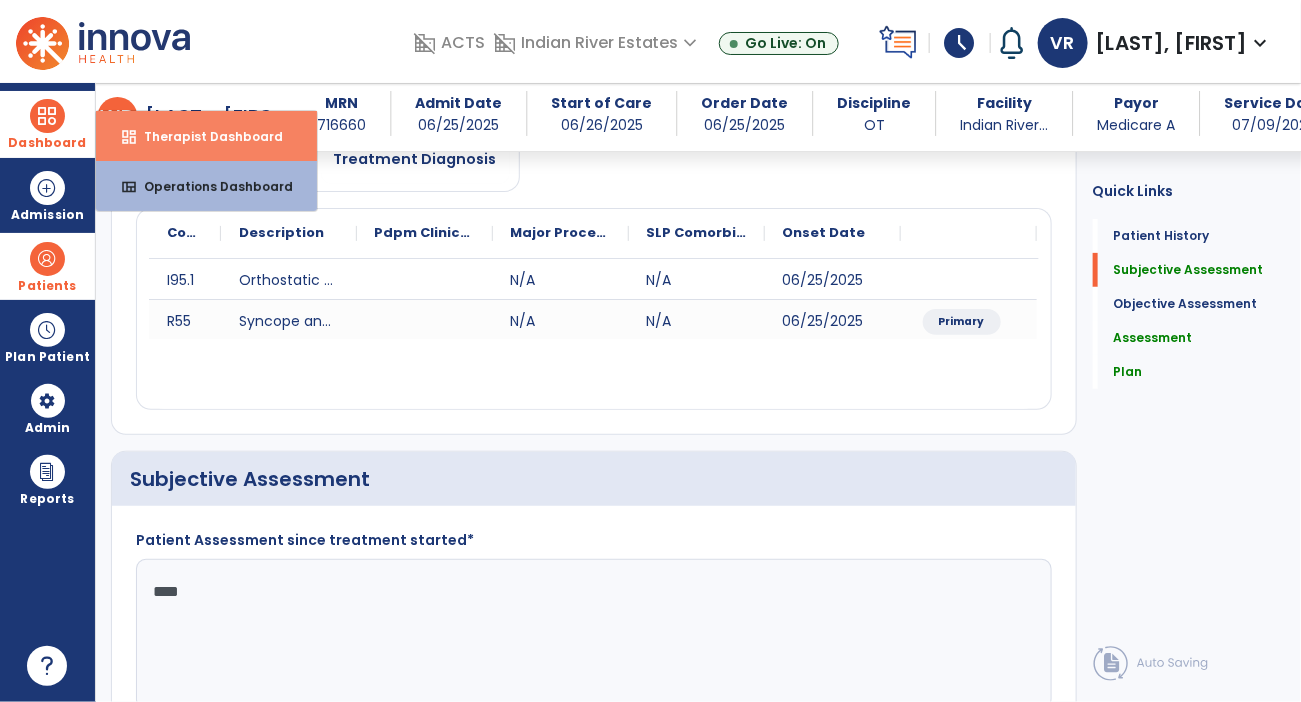 select on "****" 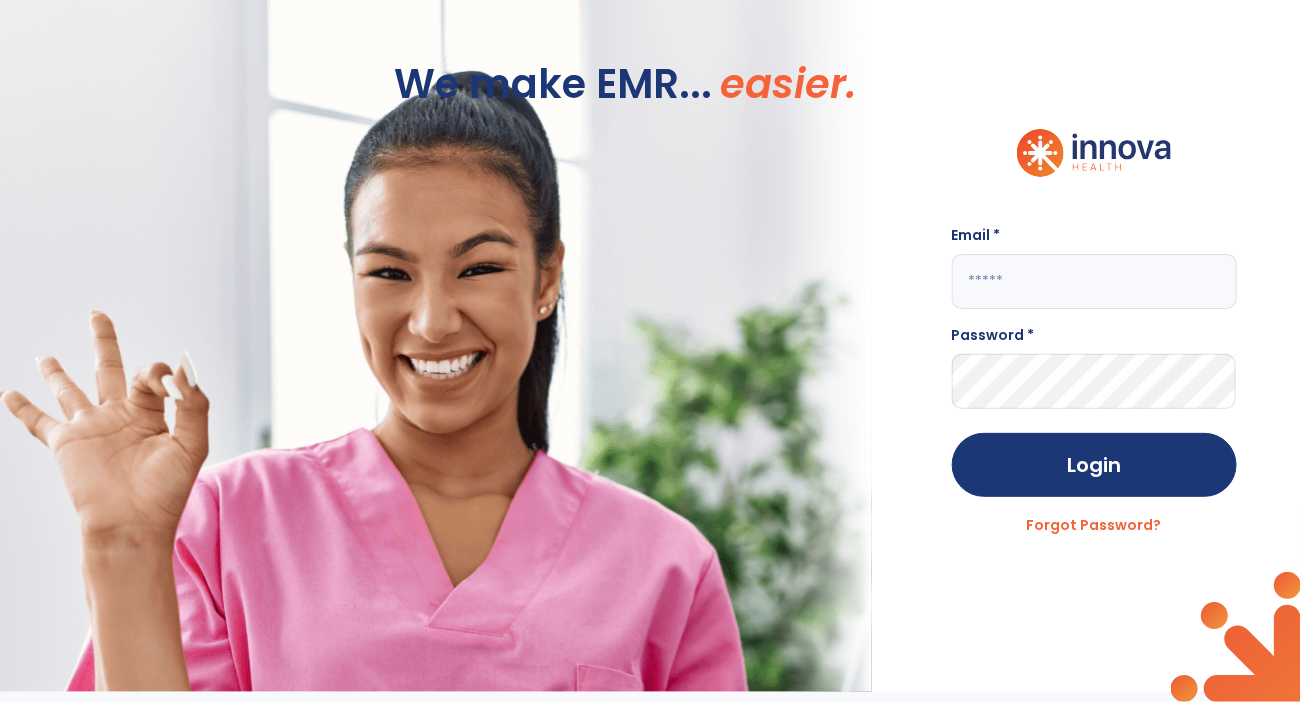scroll, scrollTop: 0, scrollLeft: 0, axis: both 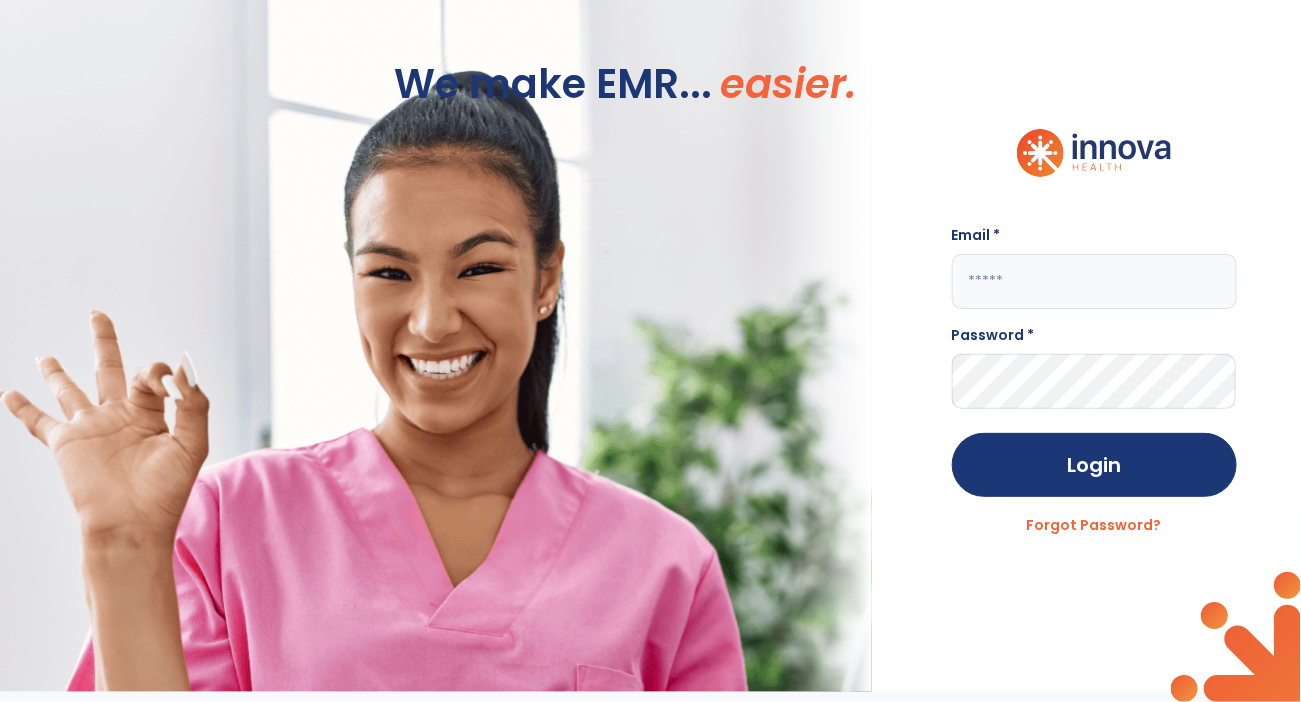 type on "**********" 